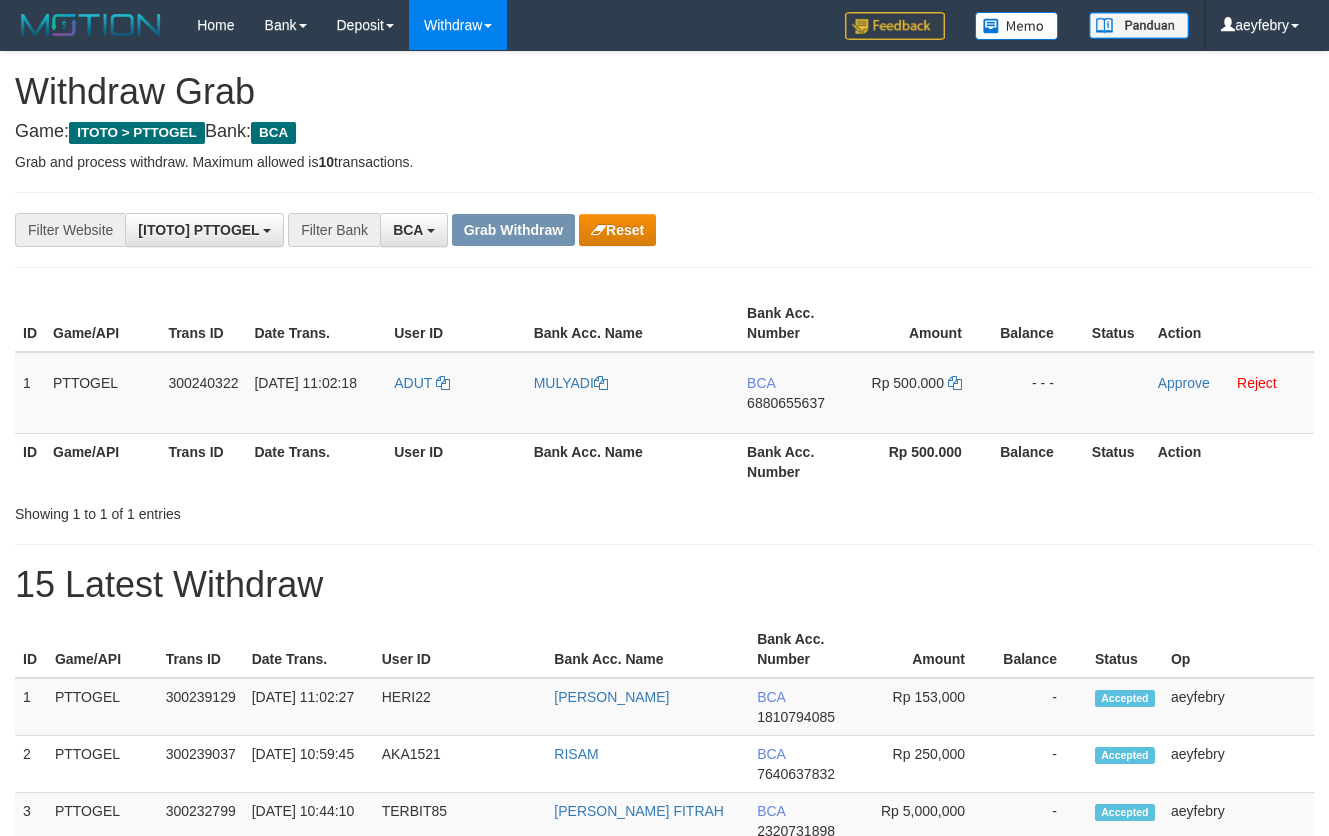 scroll, scrollTop: 0, scrollLeft: 0, axis: both 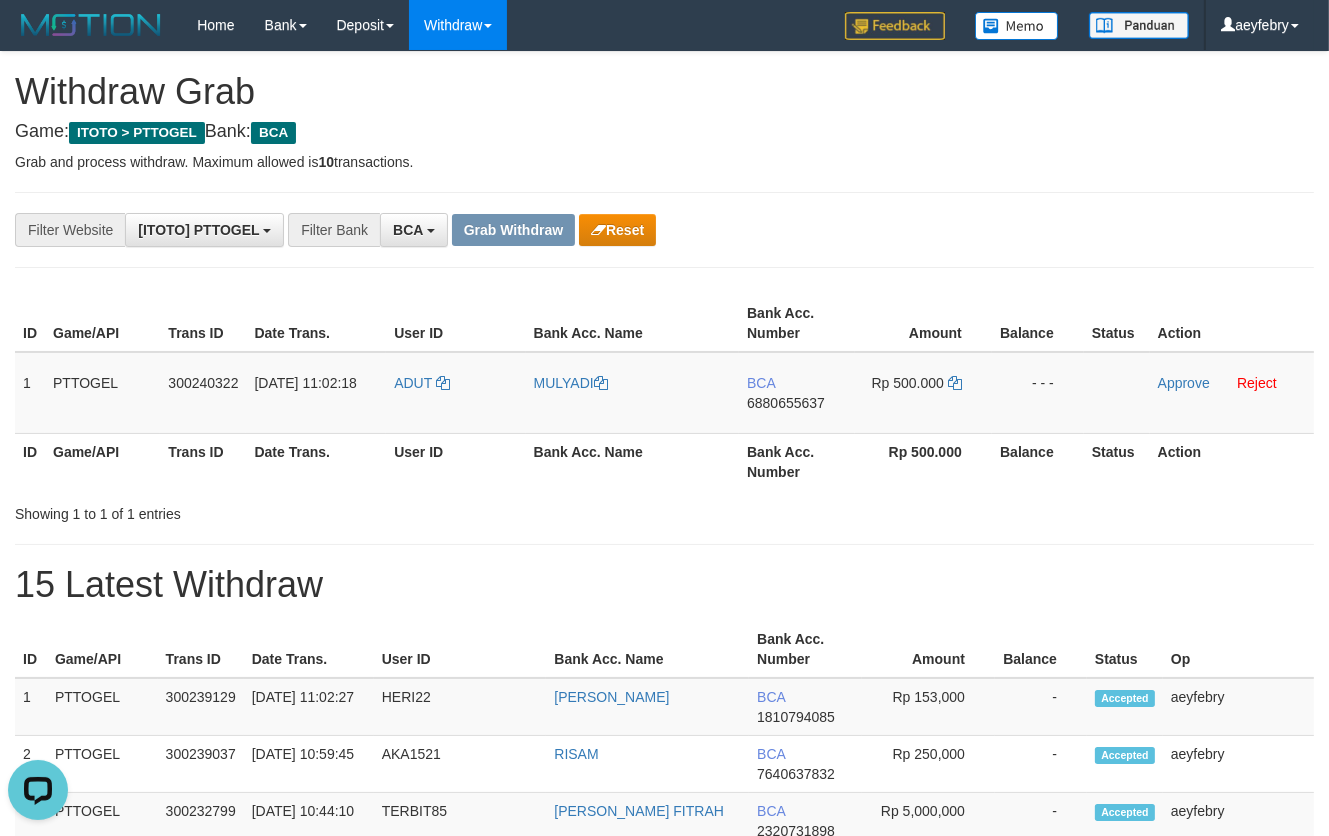 click on "Showing 1 to 1 of 1 entries" at bounding box center [664, 510] 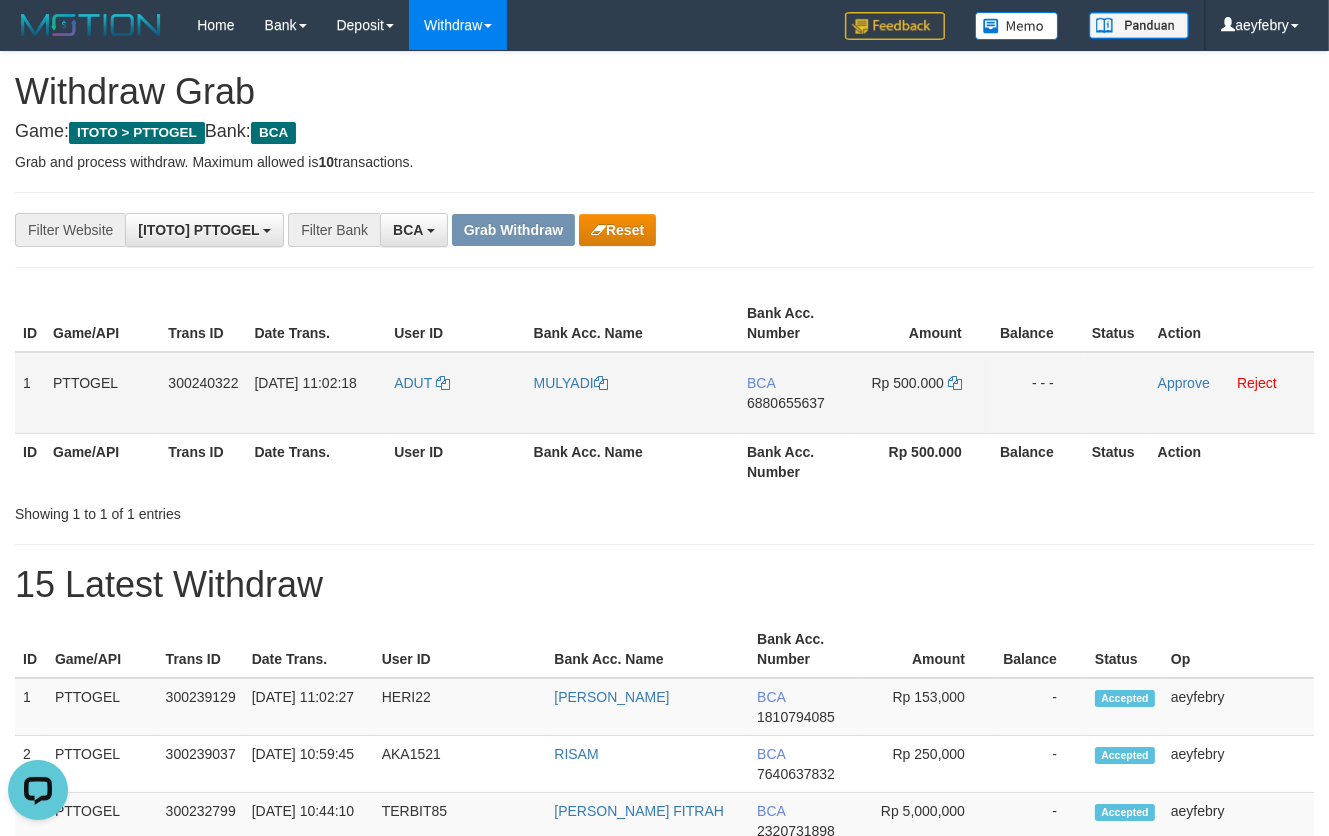 click on "BCA
6880655637" at bounding box center [797, 393] 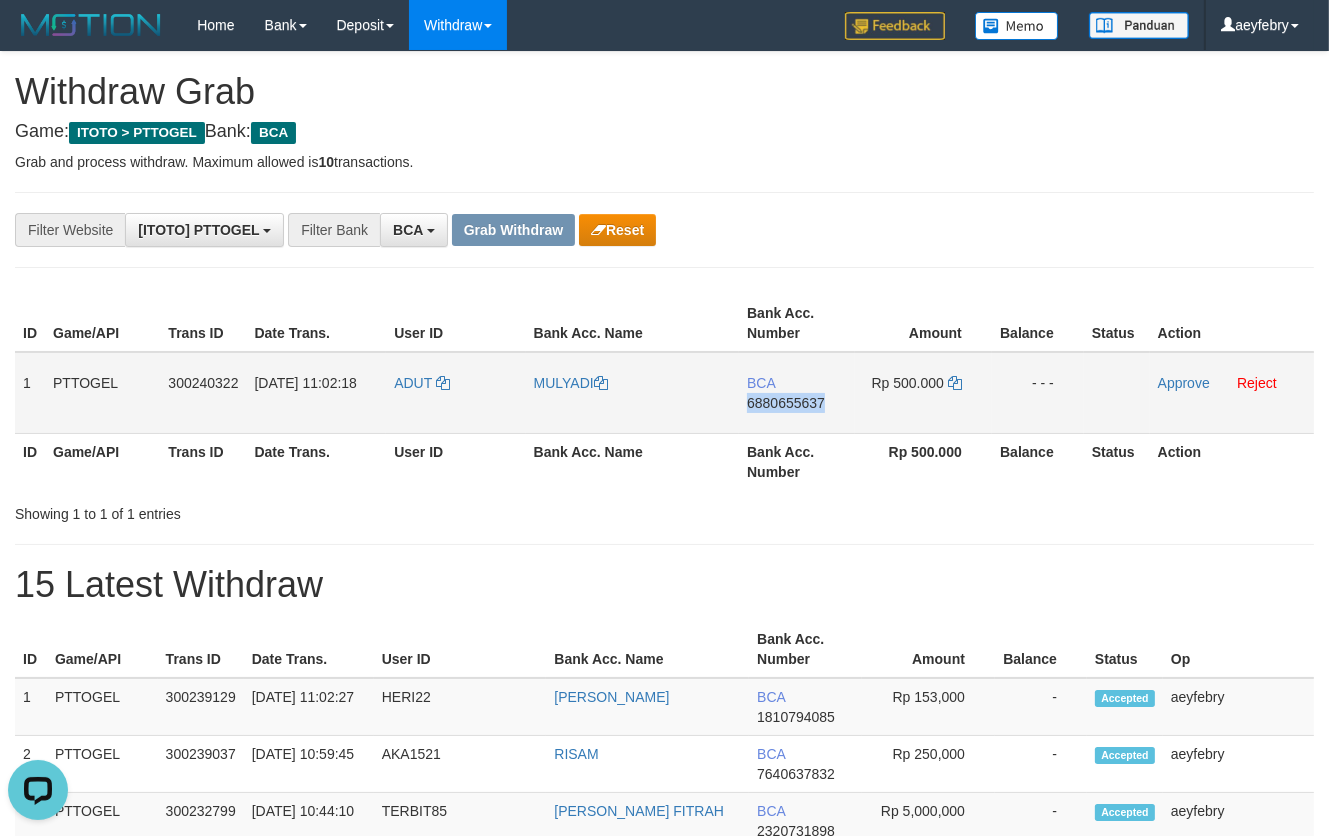 click on "BCA
6880655637" at bounding box center (797, 393) 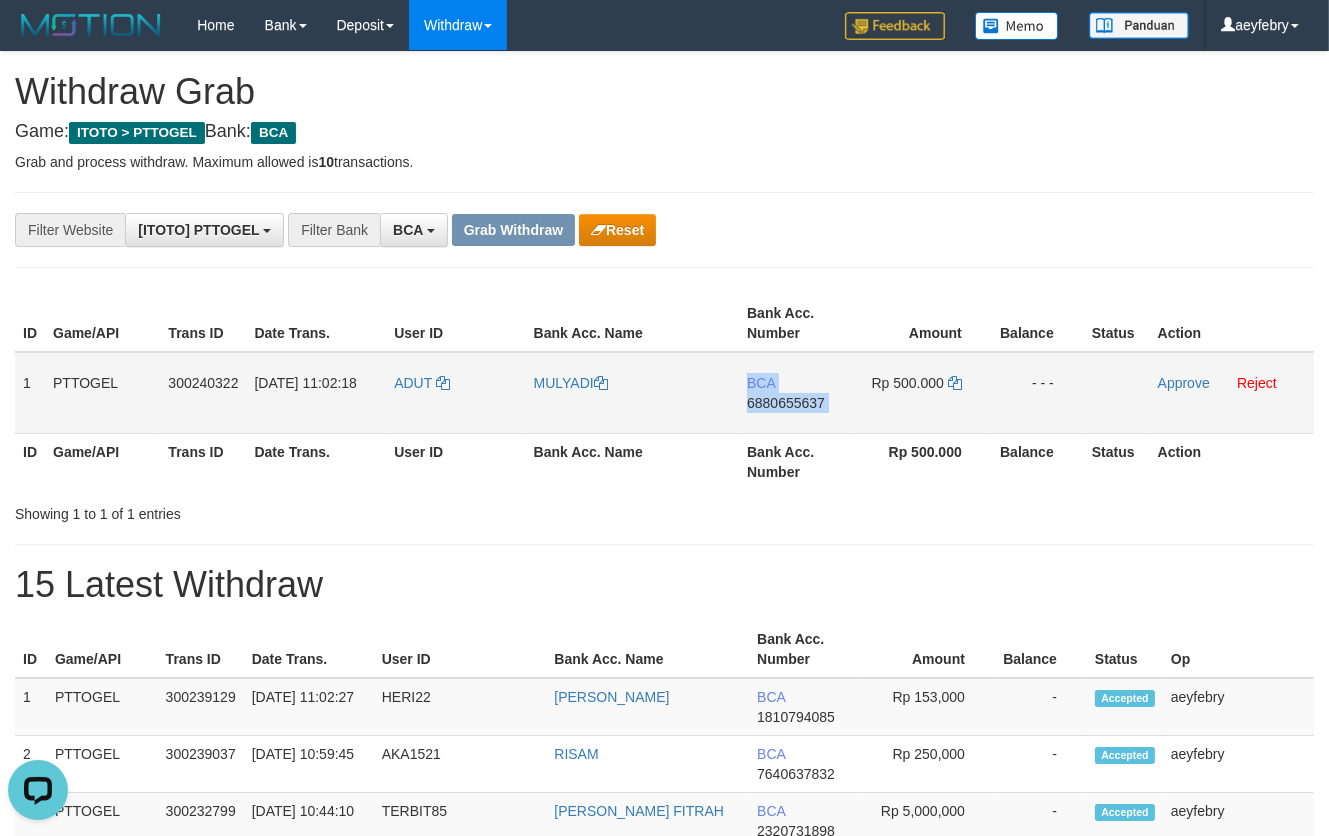 click on "BCA
6880655637" at bounding box center (797, 393) 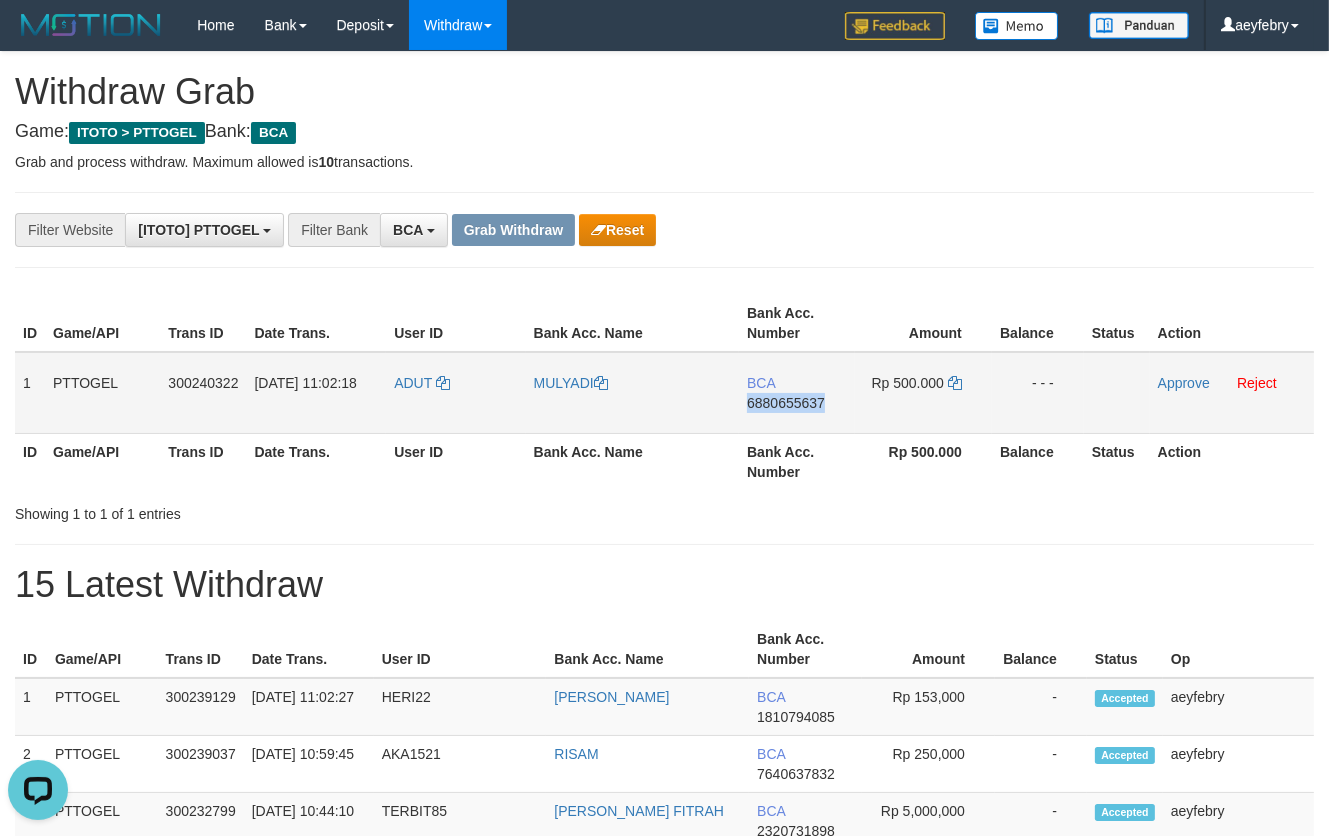 click on "6880655637" at bounding box center (786, 403) 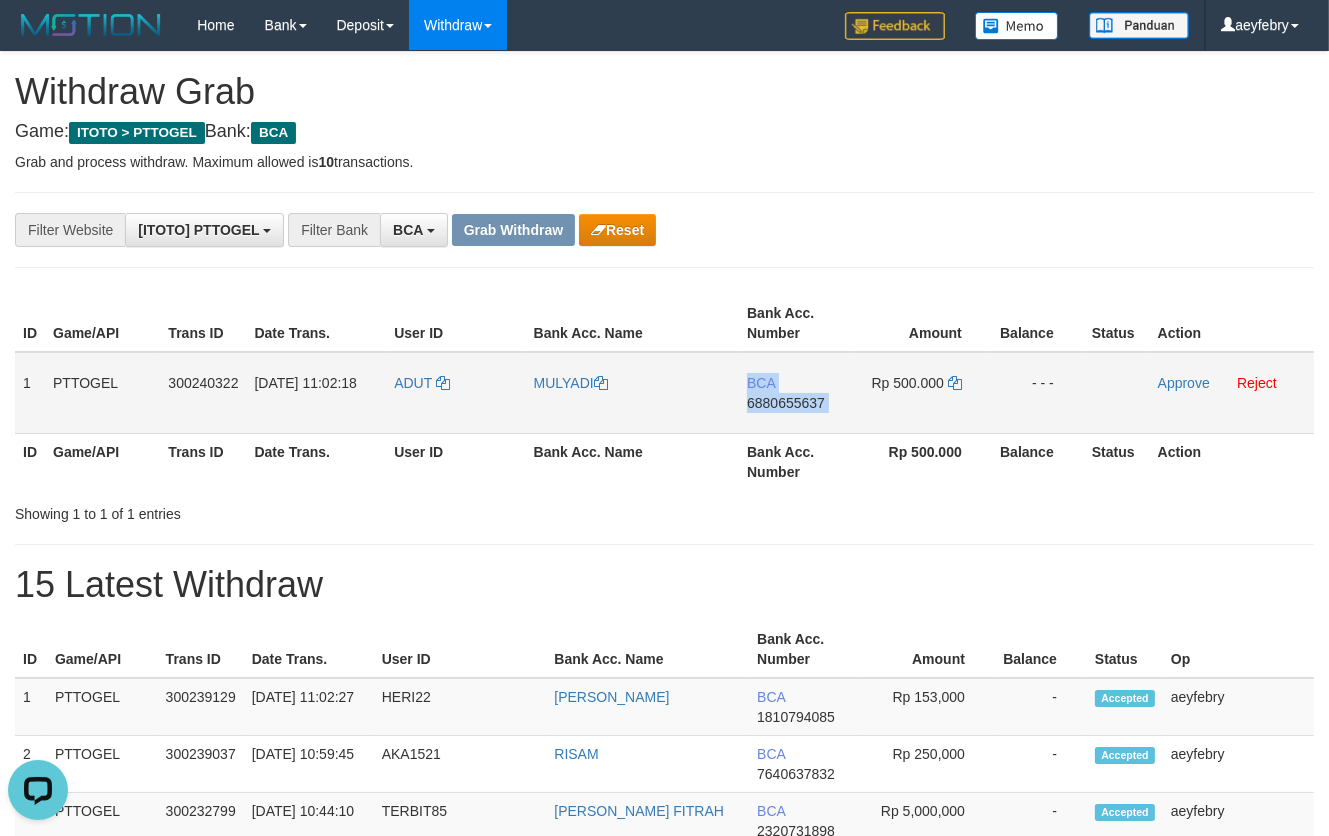 click on "6880655637" at bounding box center [786, 403] 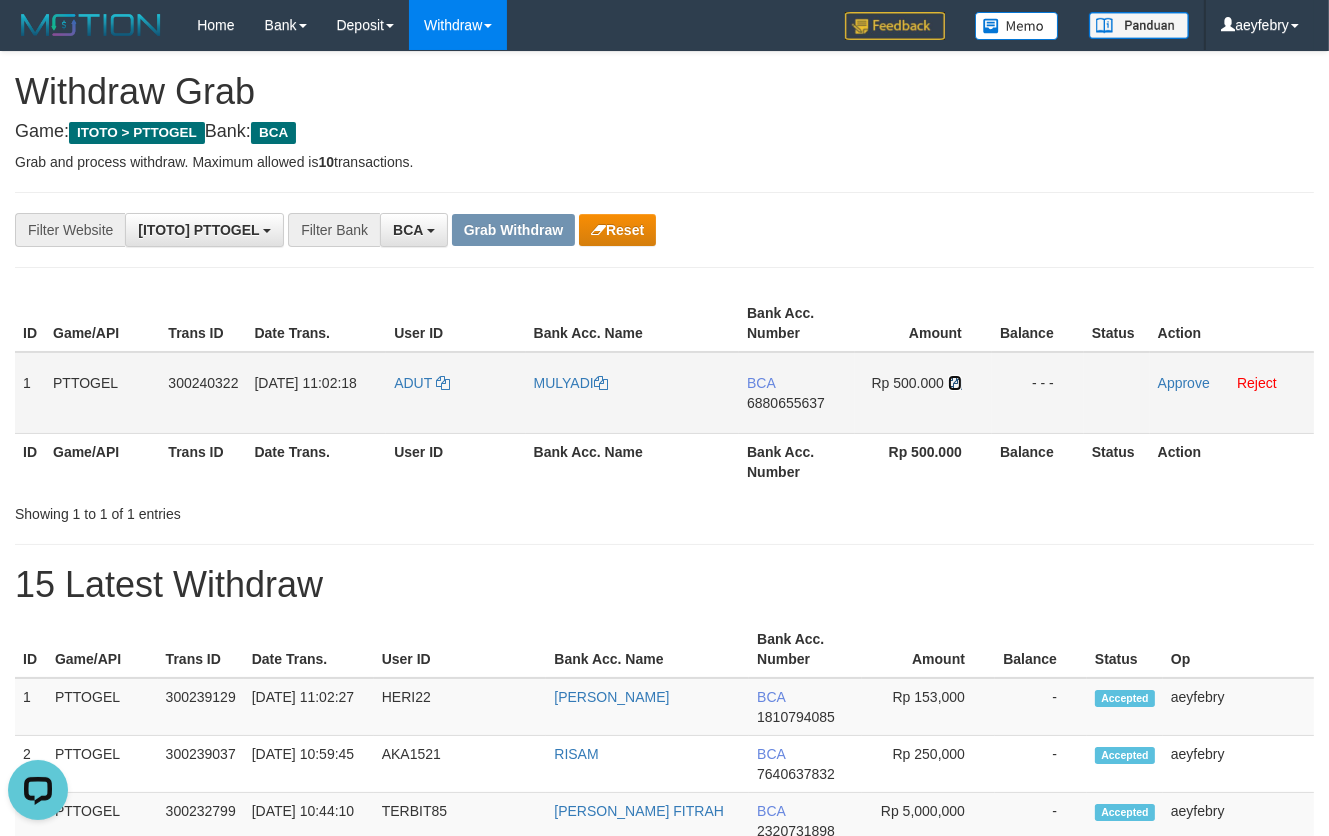 click at bounding box center [955, 383] 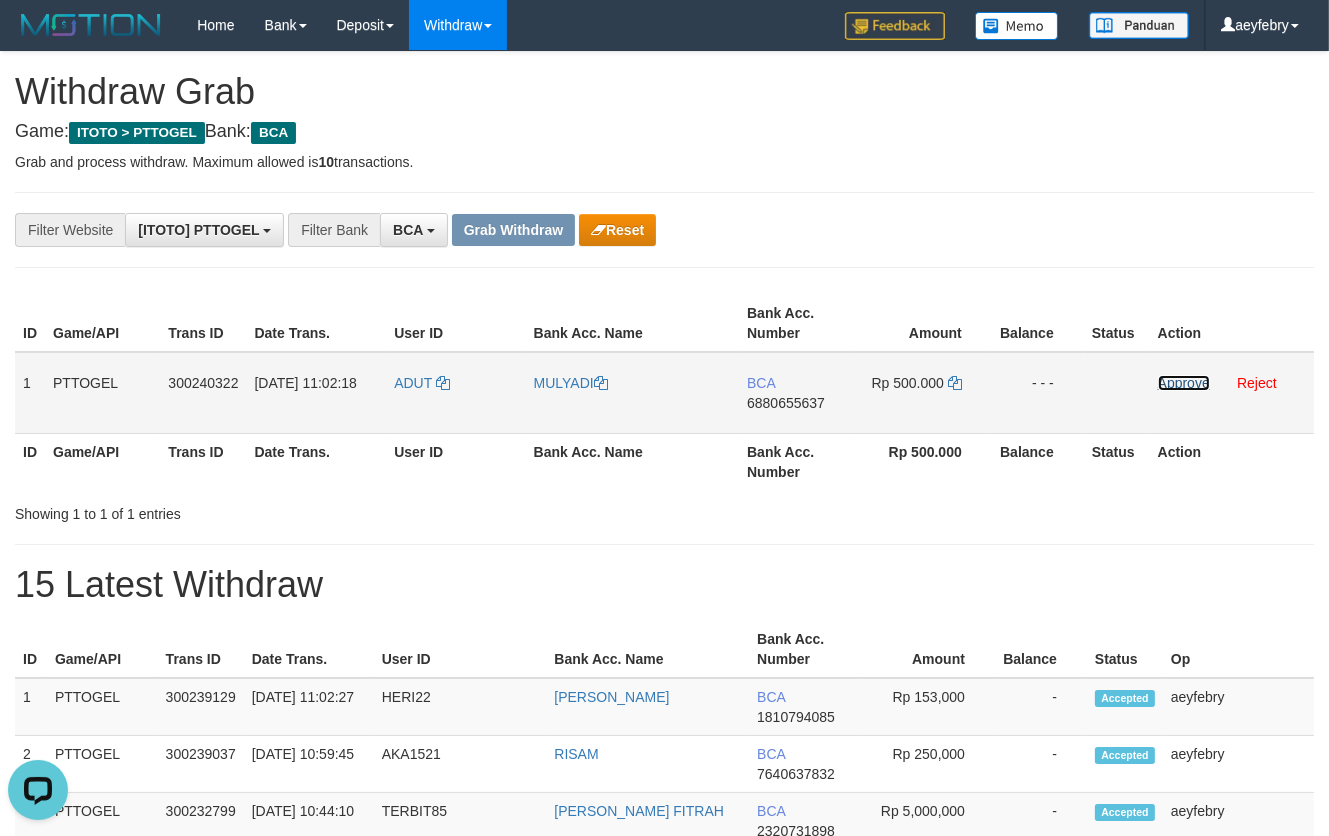 click on "Approve" at bounding box center [1184, 383] 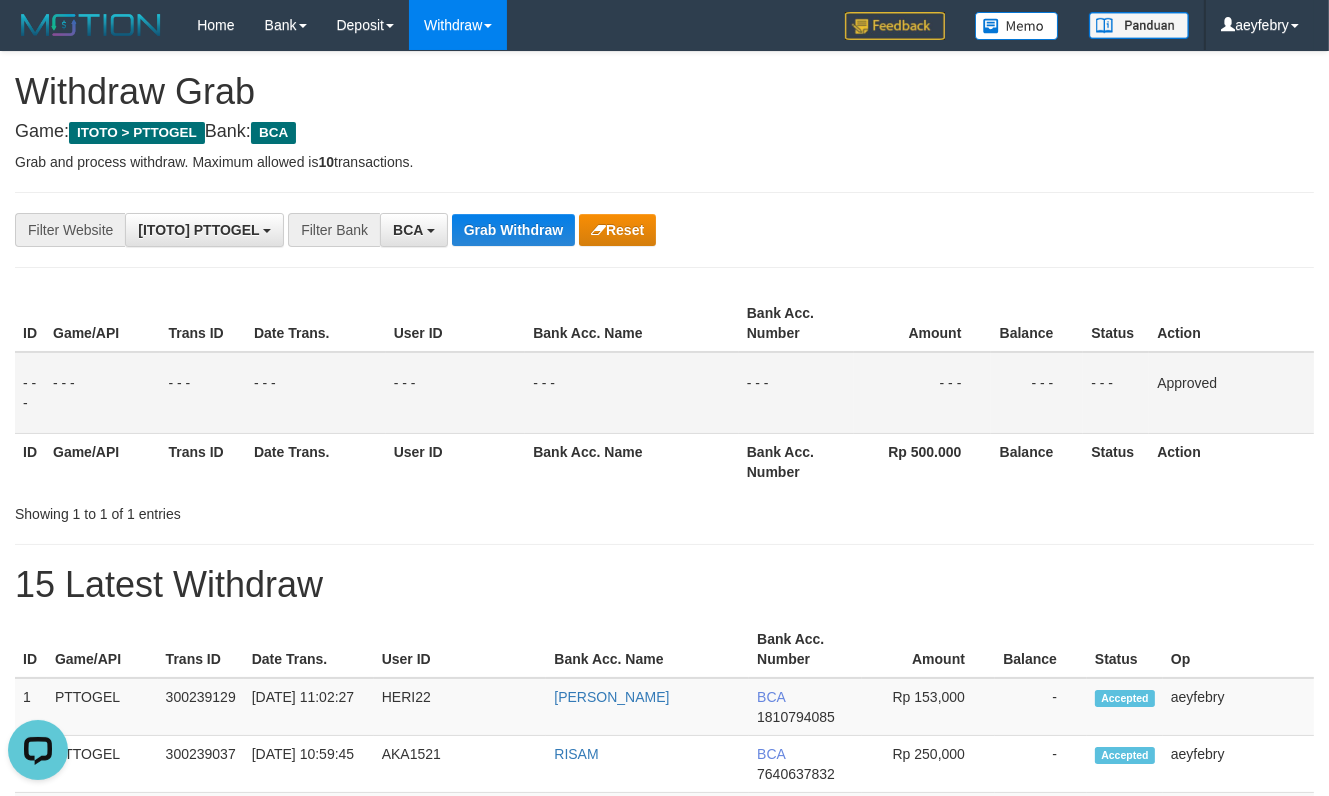 click on "**********" at bounding box center [664, 1123] 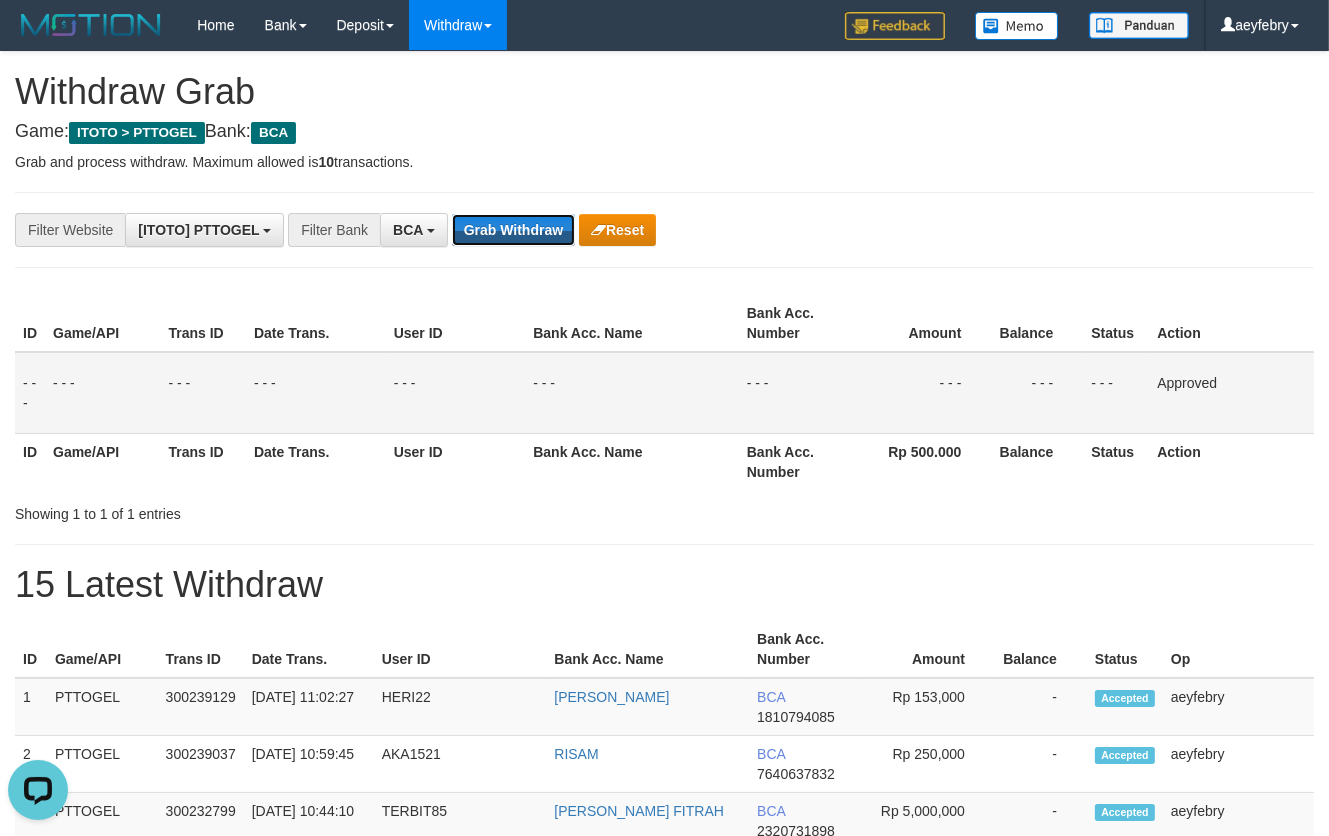click on "Grab Withdraw" at bounding box center [513, 230] 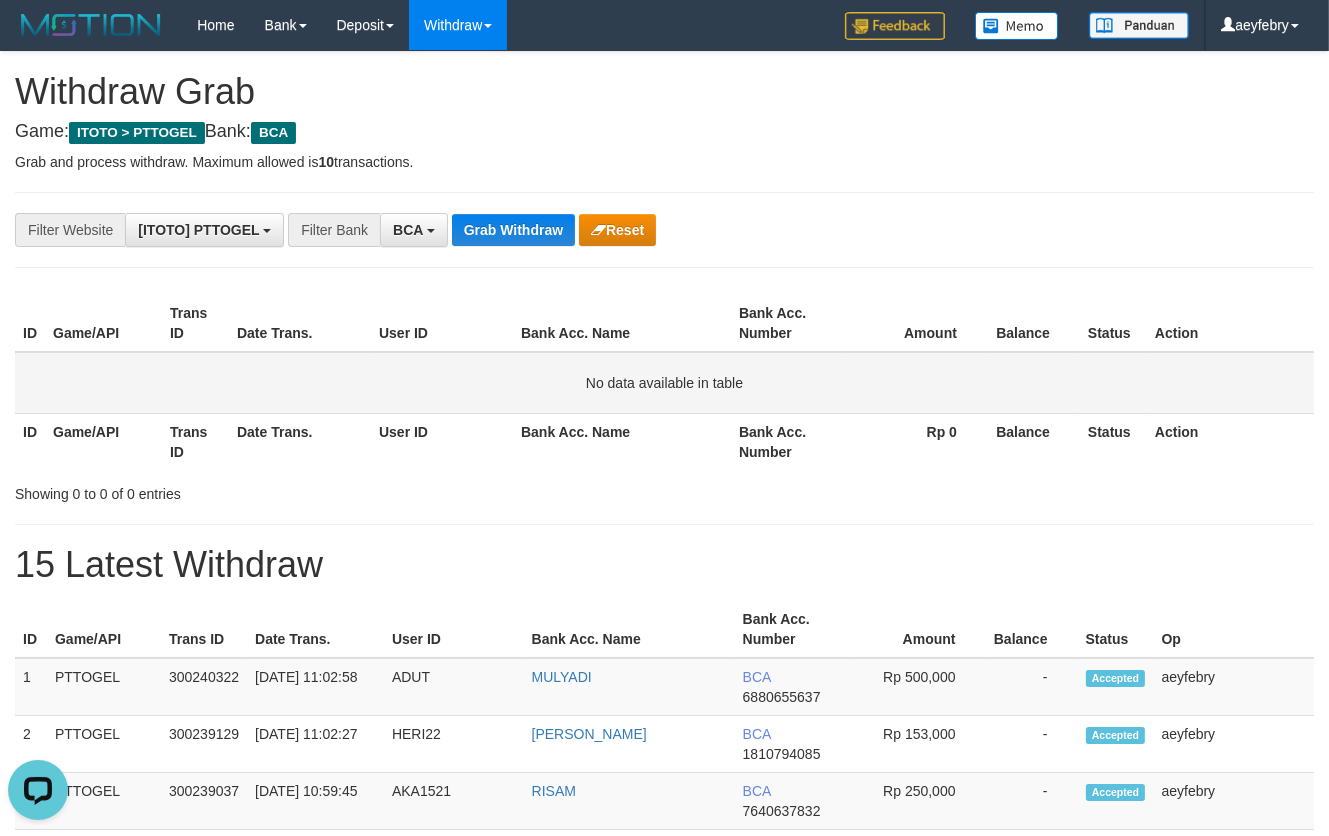scroll, scrollTop: 0, scrollLeft: 0, axis: both 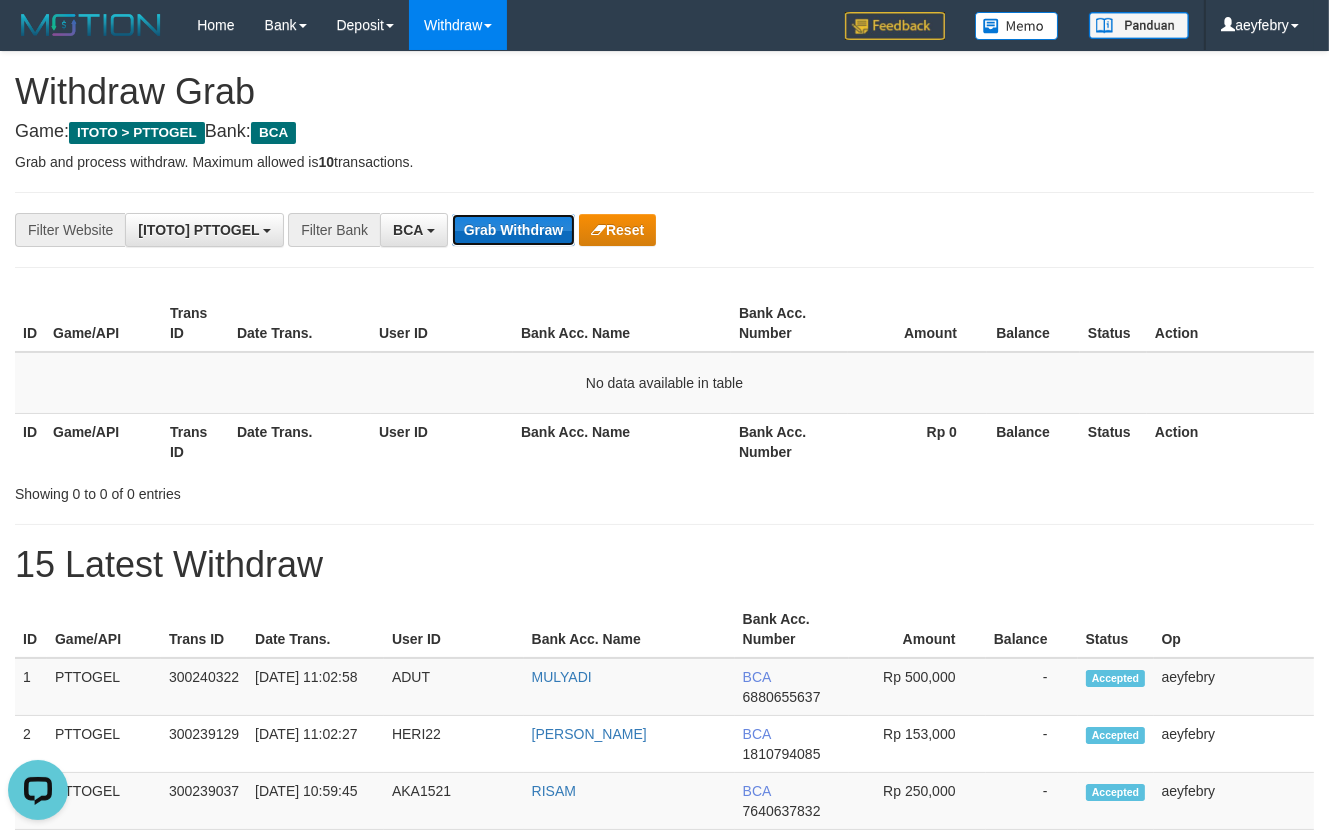click on "Grab Withdraw" at bounding box center [513, 230] 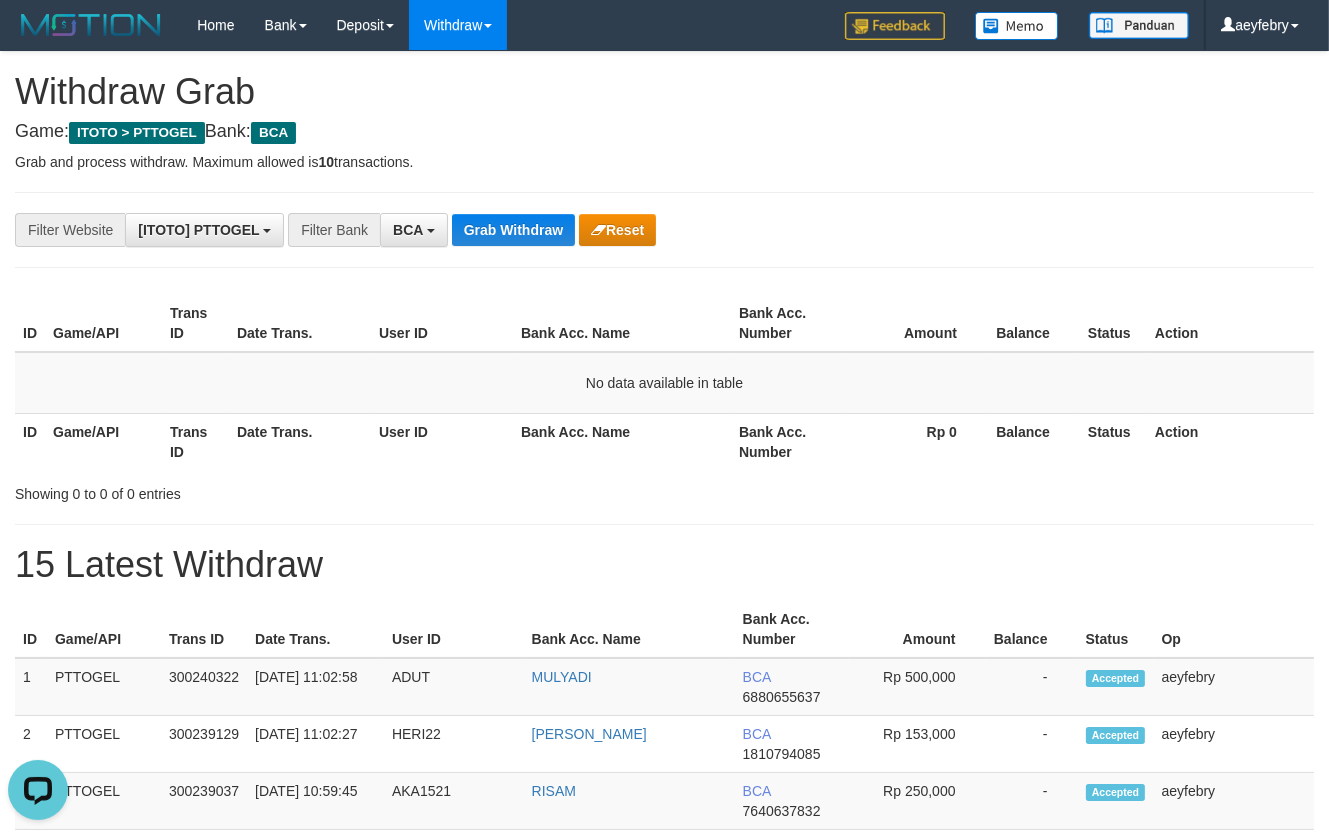 scroll, scrollTop: 0, scrollLeft: 0, axis: both 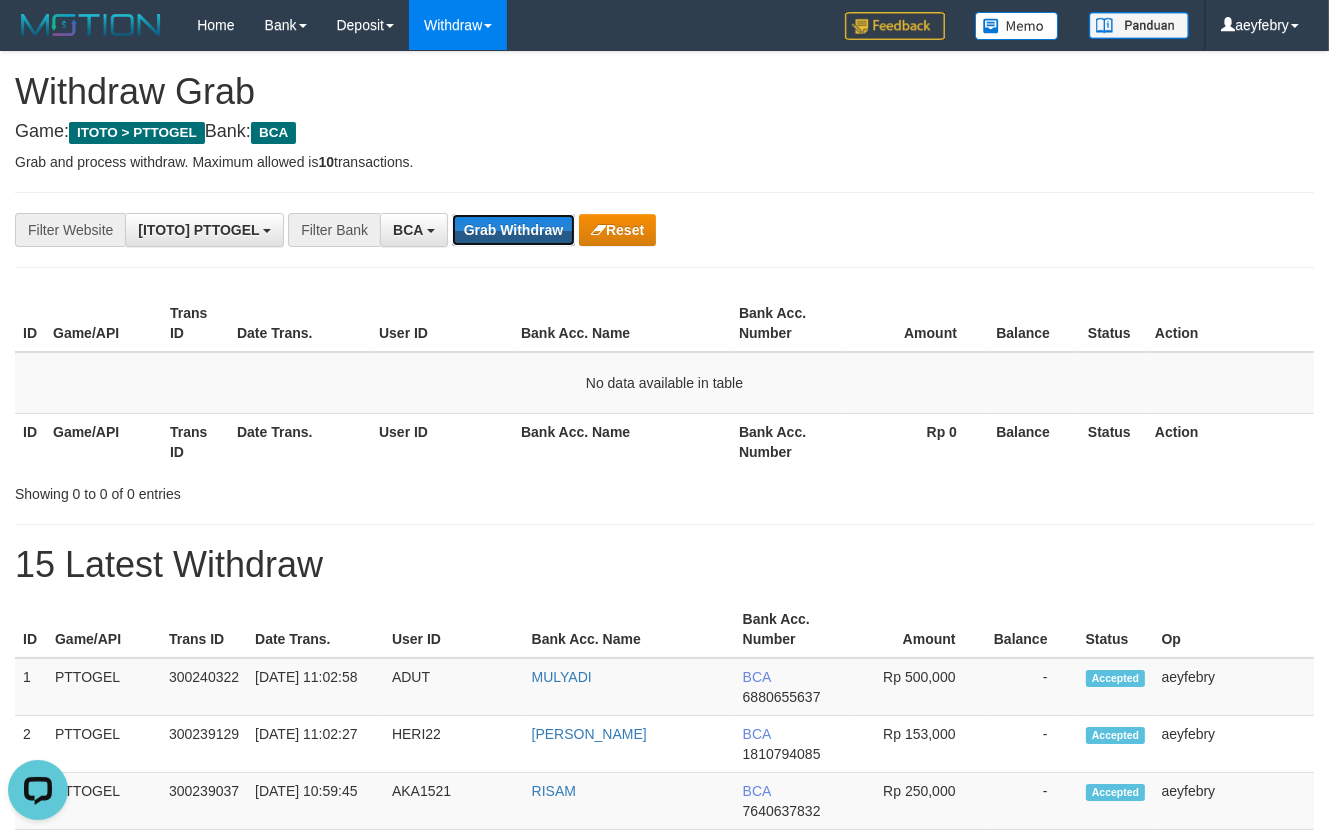 click on "Grab Withdraw" at bounding box center (513, 230) 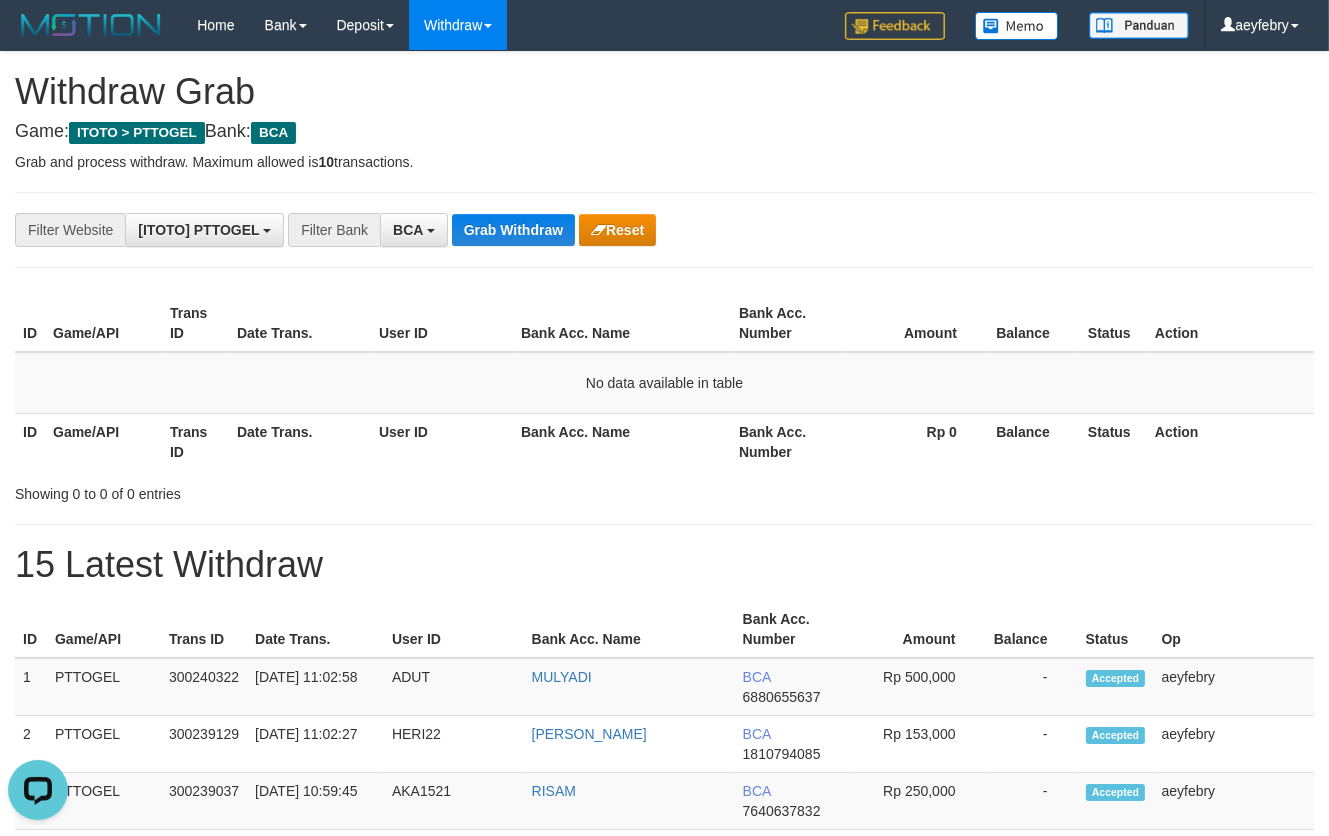 scroll, scrollTop: 0, scrollLeft: 0, axis: both 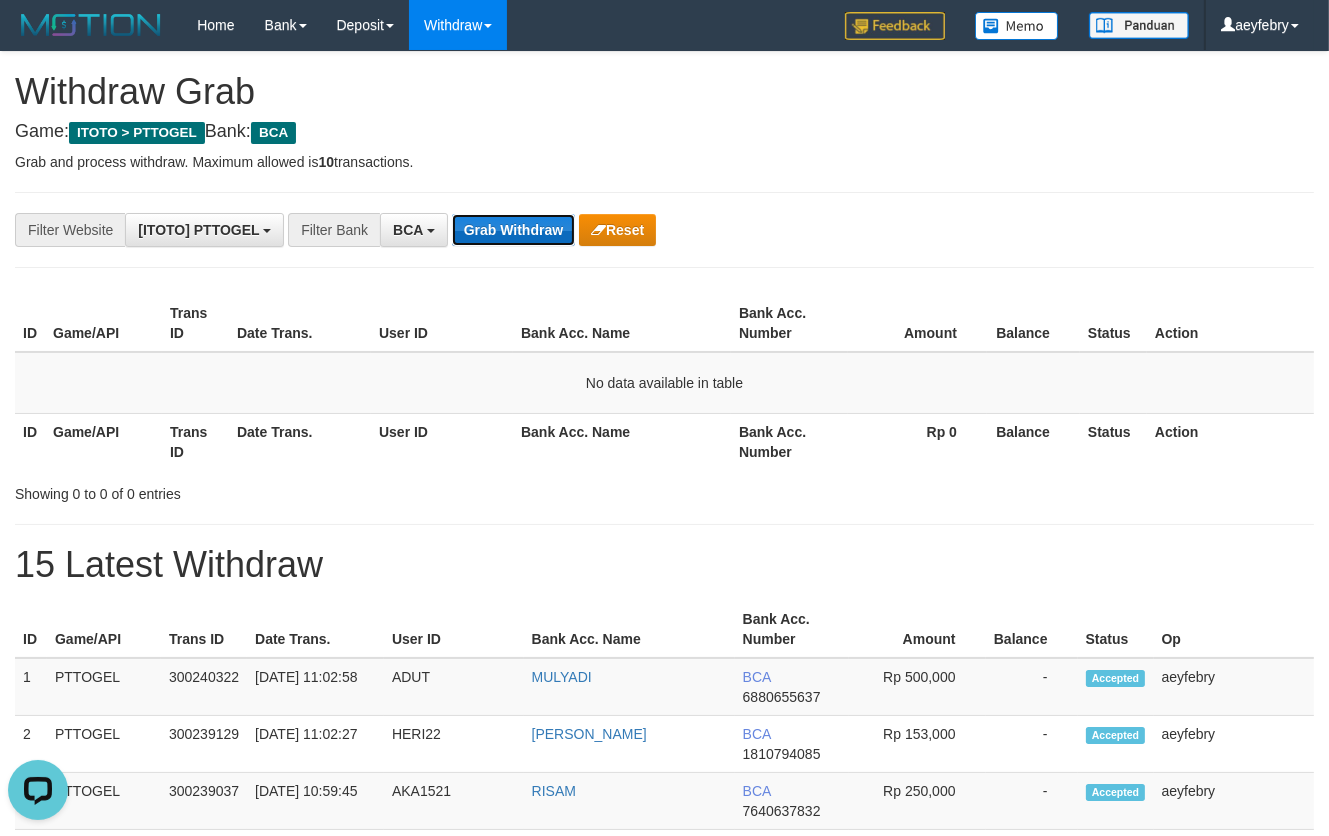 click on "Grab Withdraw" at bounding box center [513, 230] 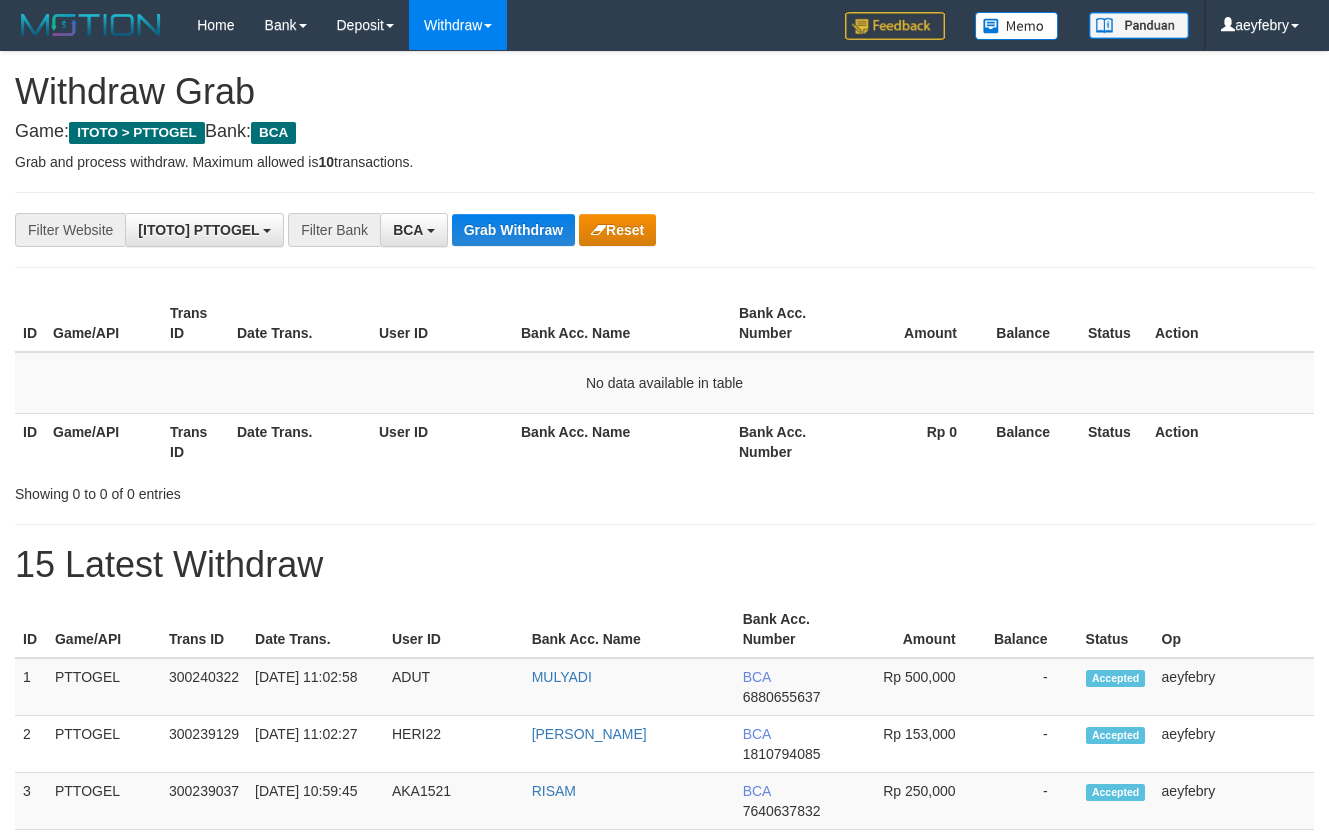 scroll, scrollTop: 0, scrollLeft: 0, axis: both 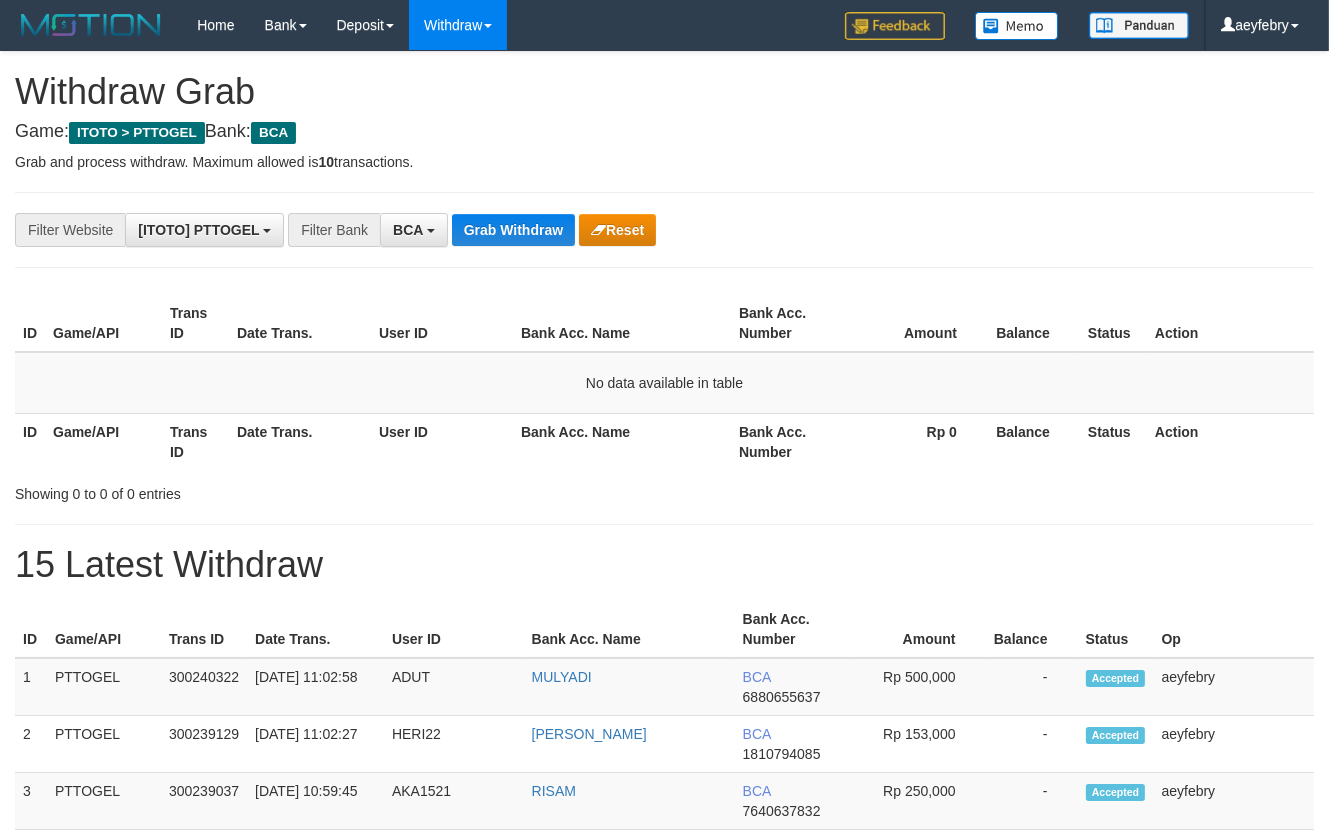 click on "Grab Withdraw" at bounding box center (513, 230) 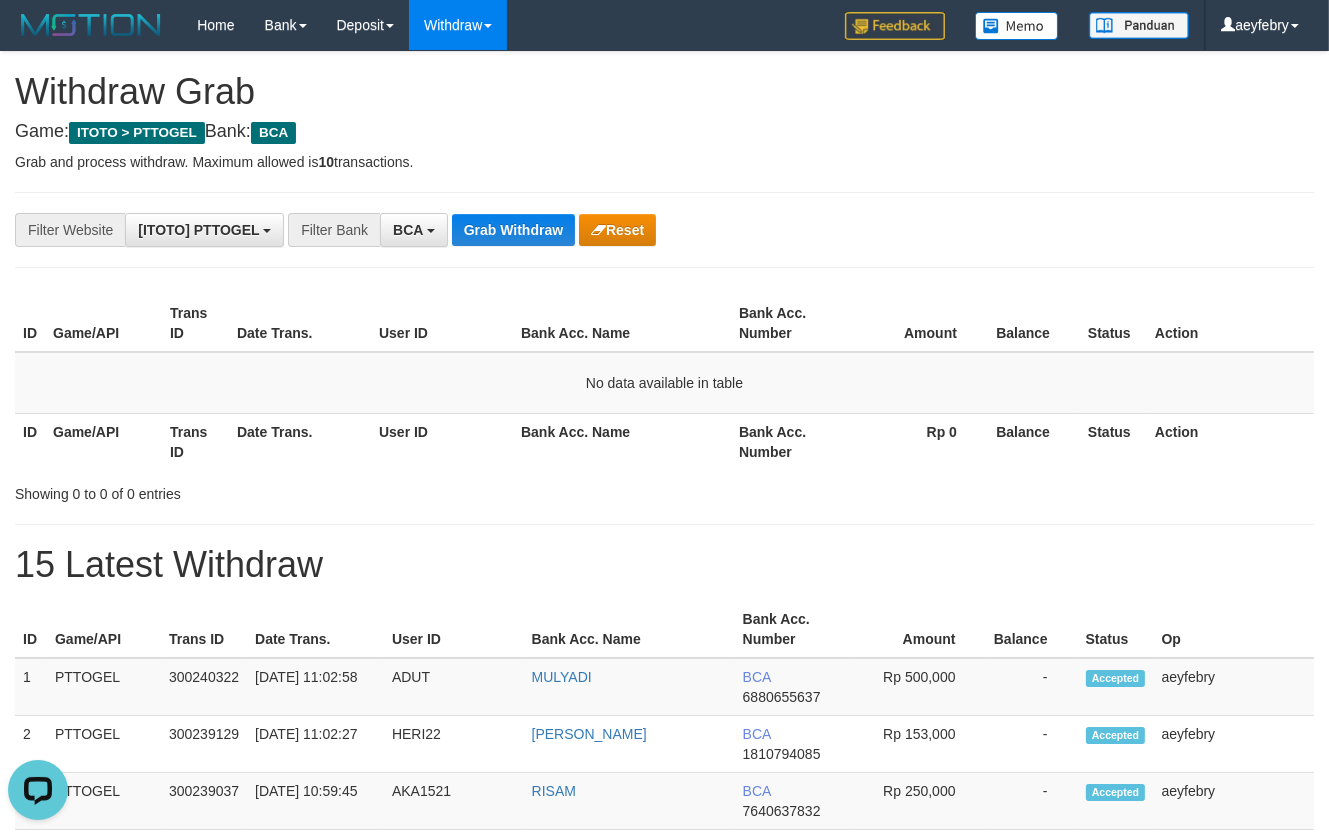 scroll, scrollTop: 17, scrollLeft: 0, axis: vertical 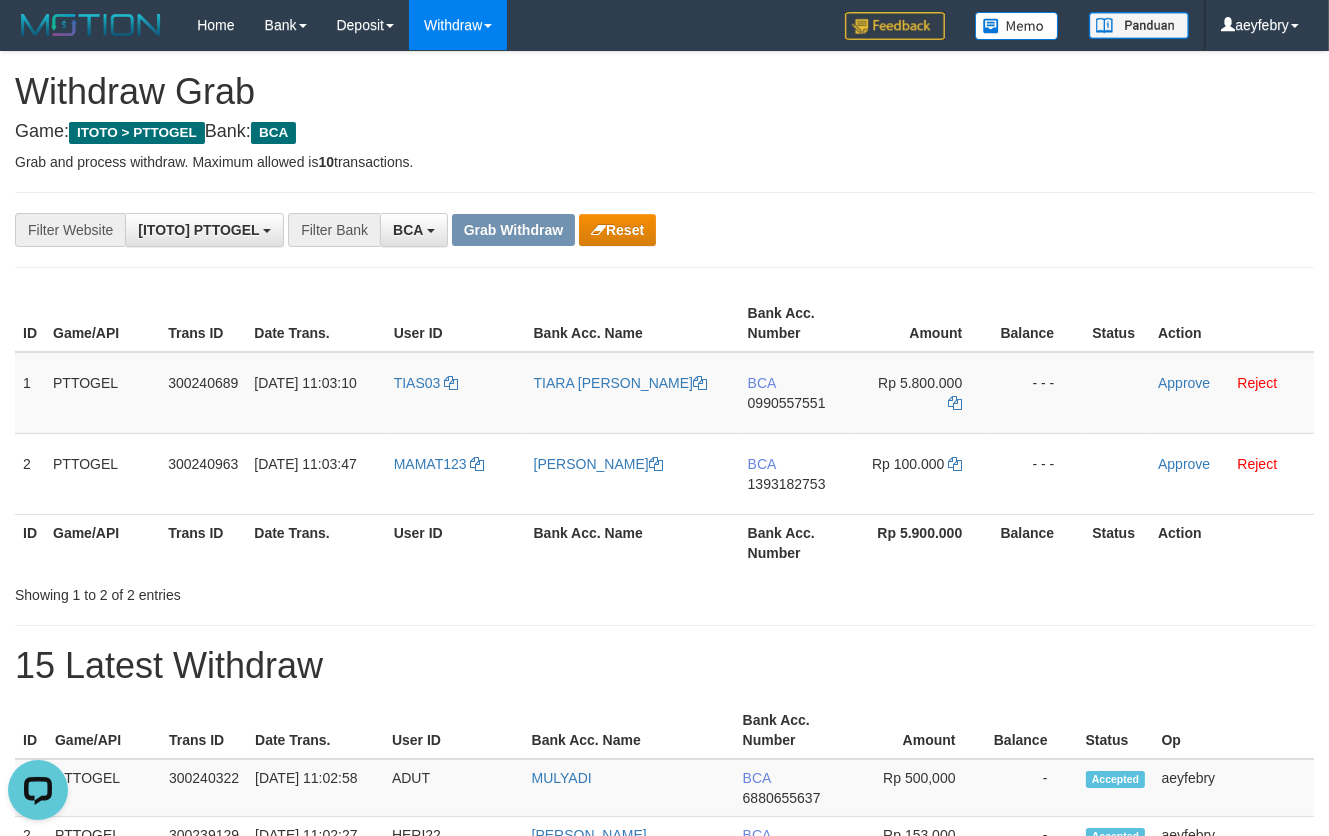 click on "Action" at bounding box center (1232, 542) 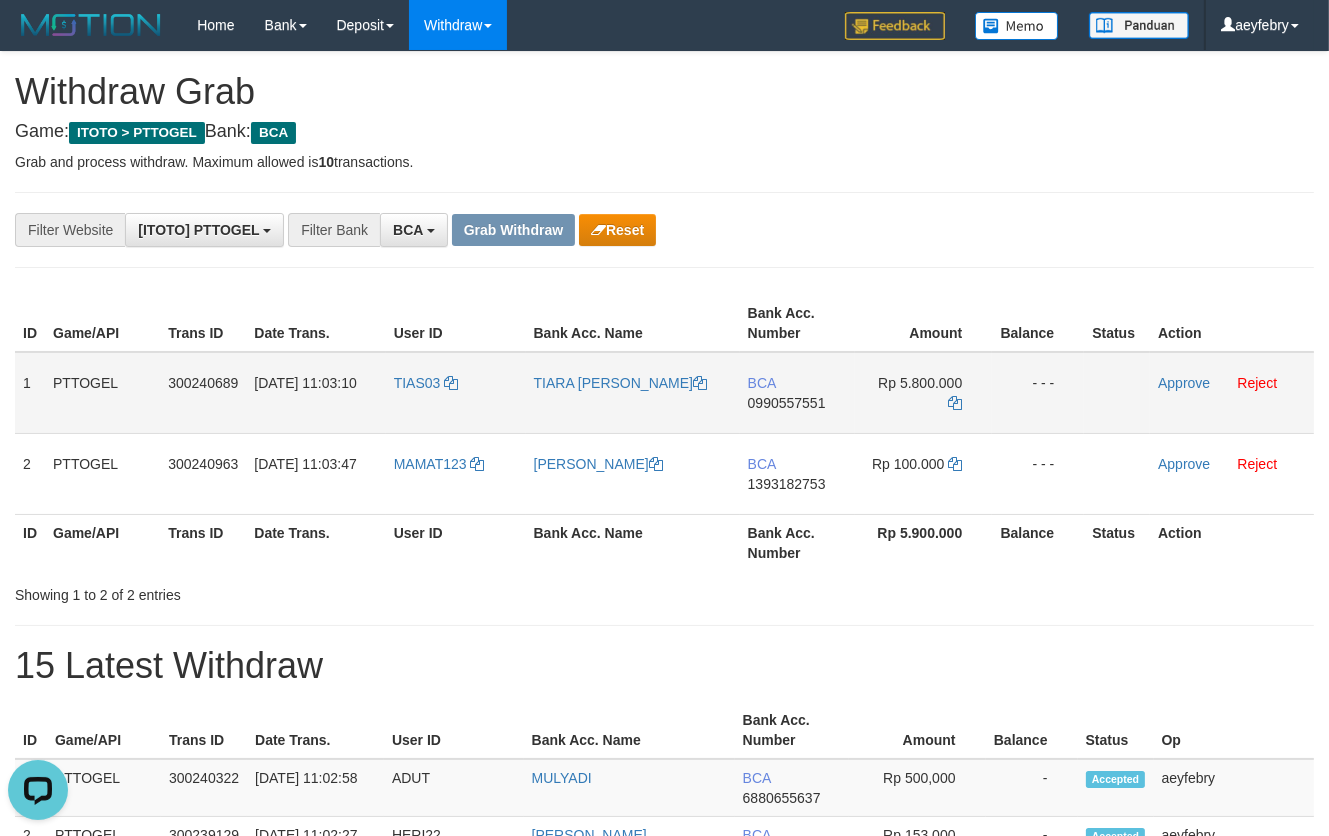 click on "0990557551" at bounding box center [787, 403] 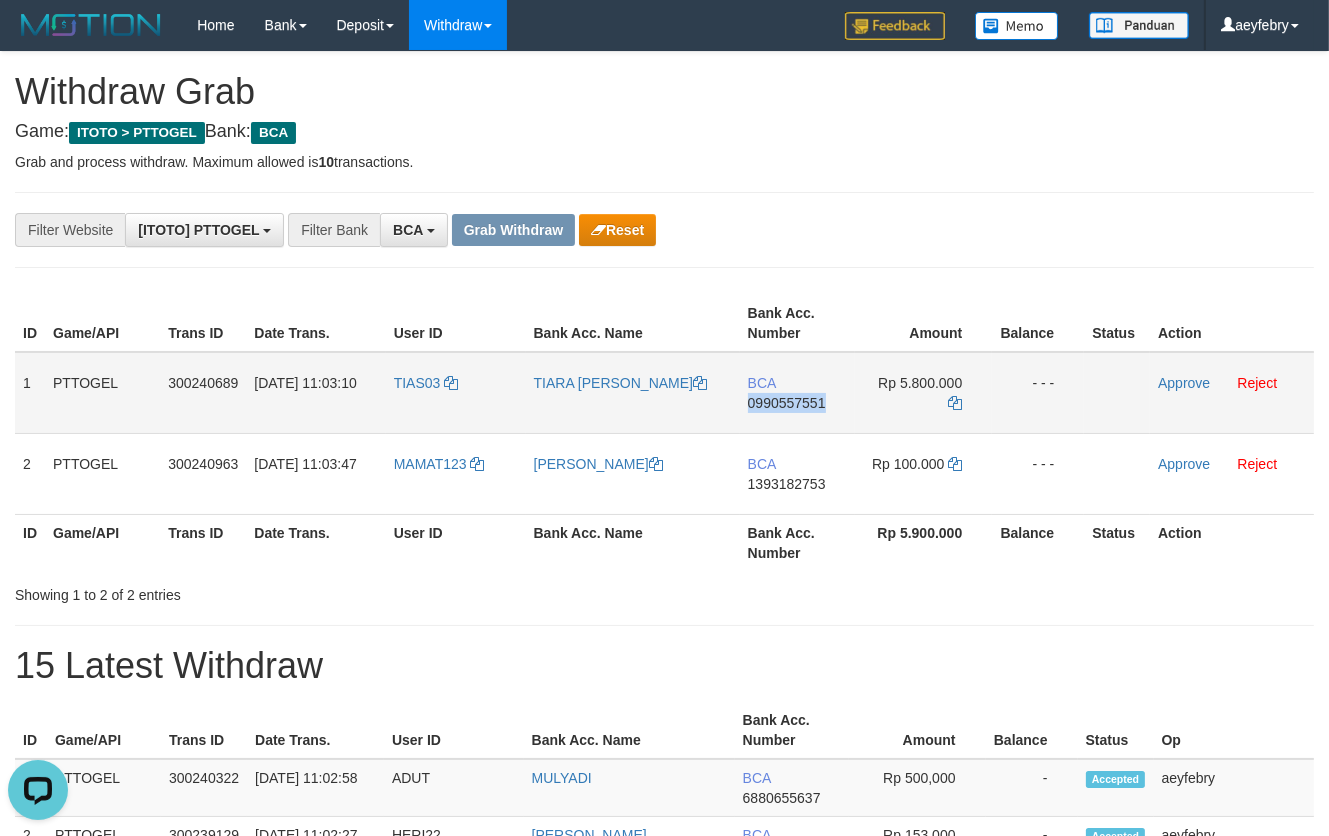 click on "0990557551" at bounding box center (787, 403) 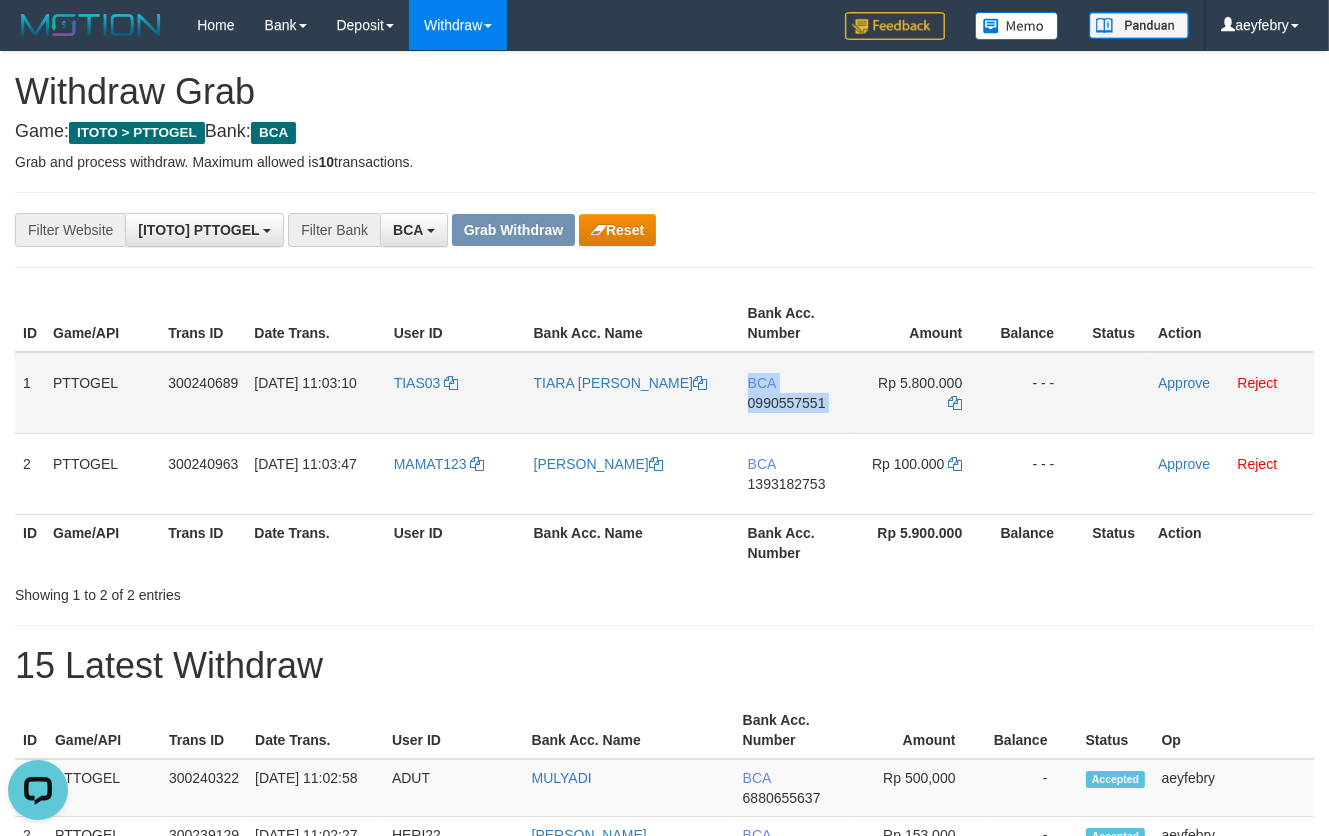 click on "0990557551" at bounding box center (787, 403) 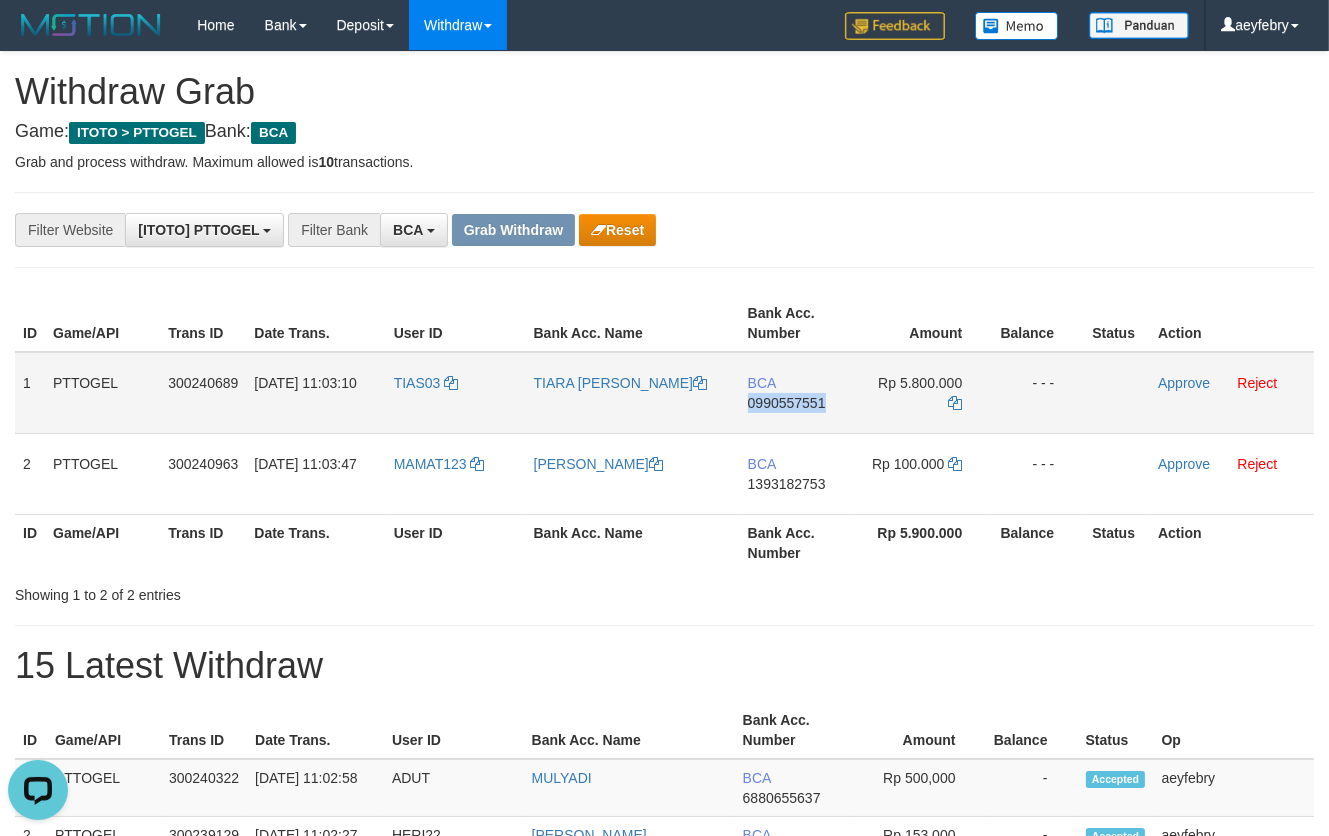 click on "0990557551" at bounding box center (787, 403) 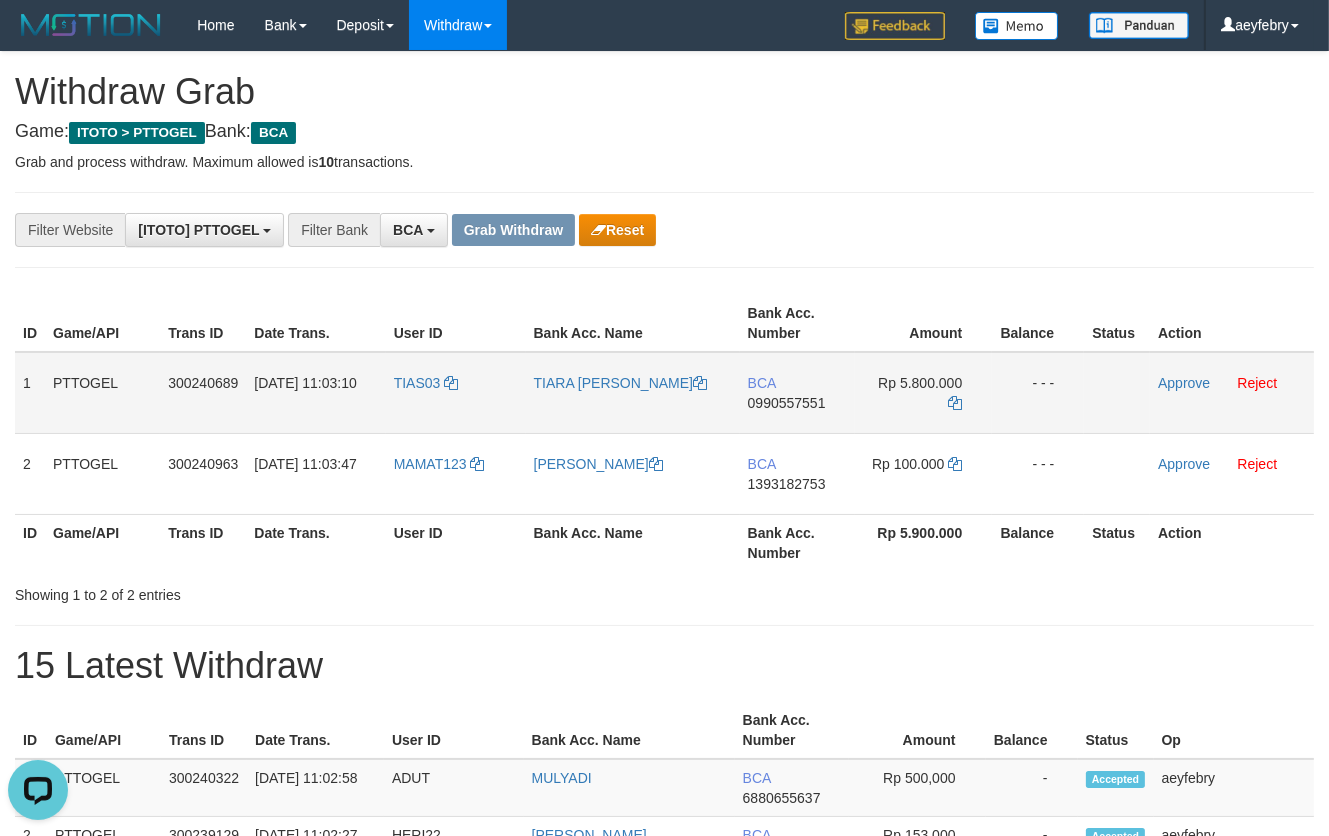 click on "0990557551" at bounding box center (787, 403) 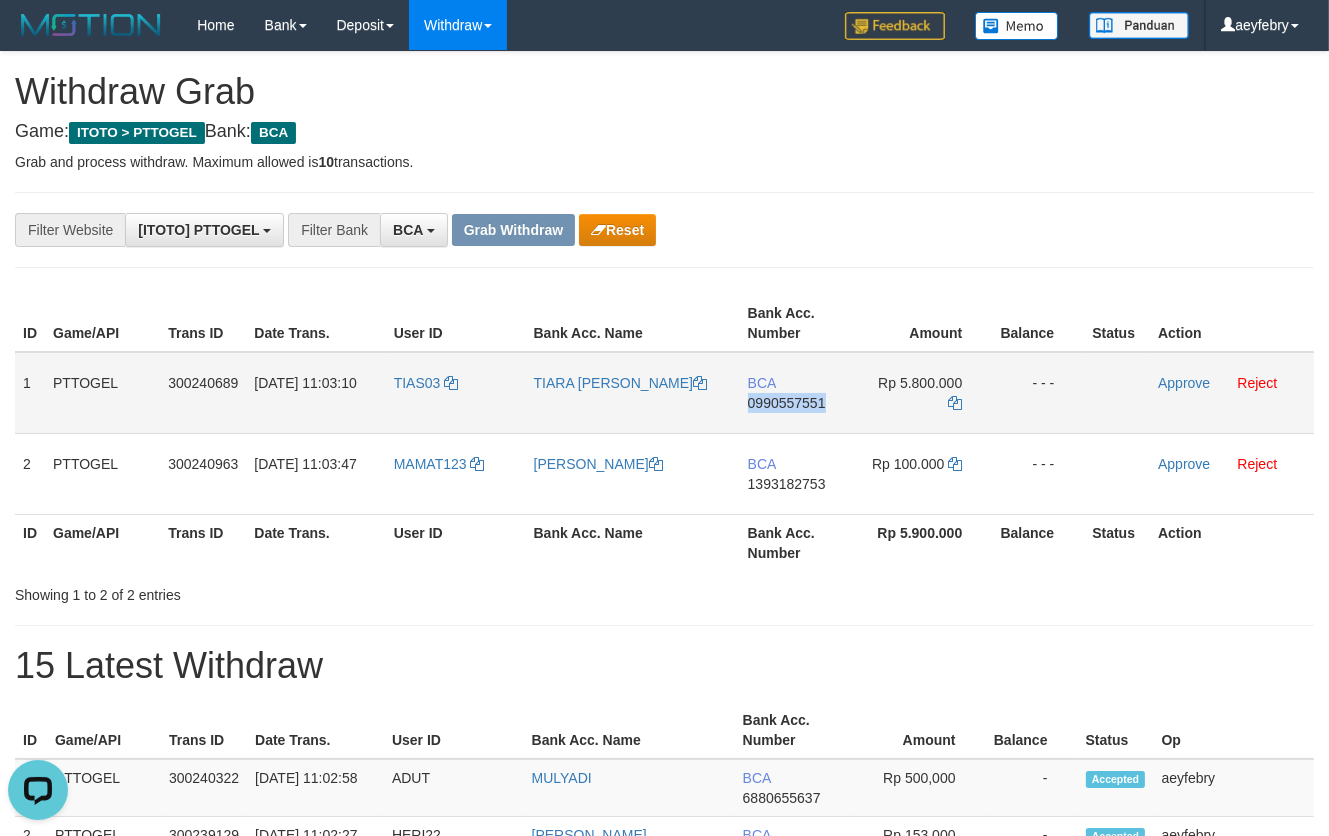 click on "0990557551" at bounding box center [787, 403] 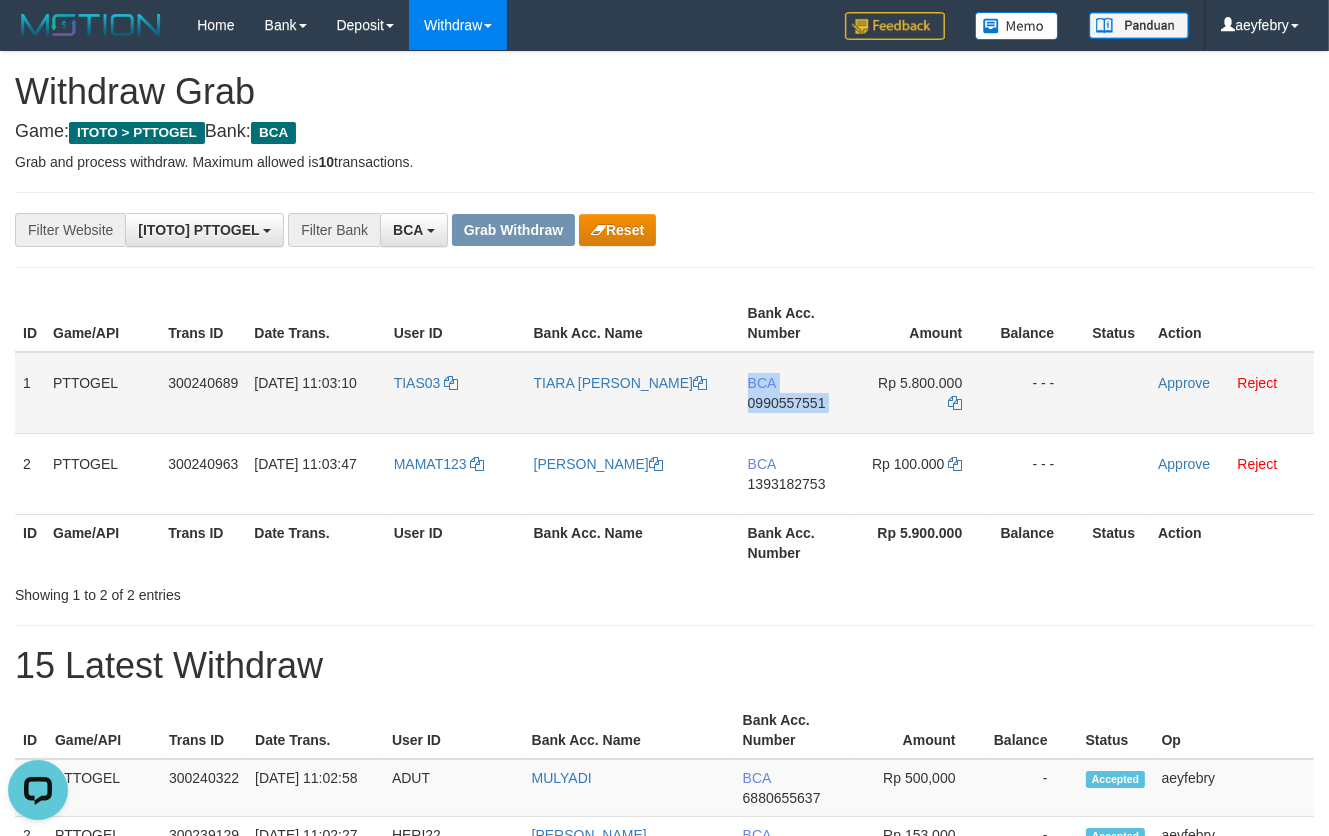 click on "0990557551" at bounding box center (787, 403) 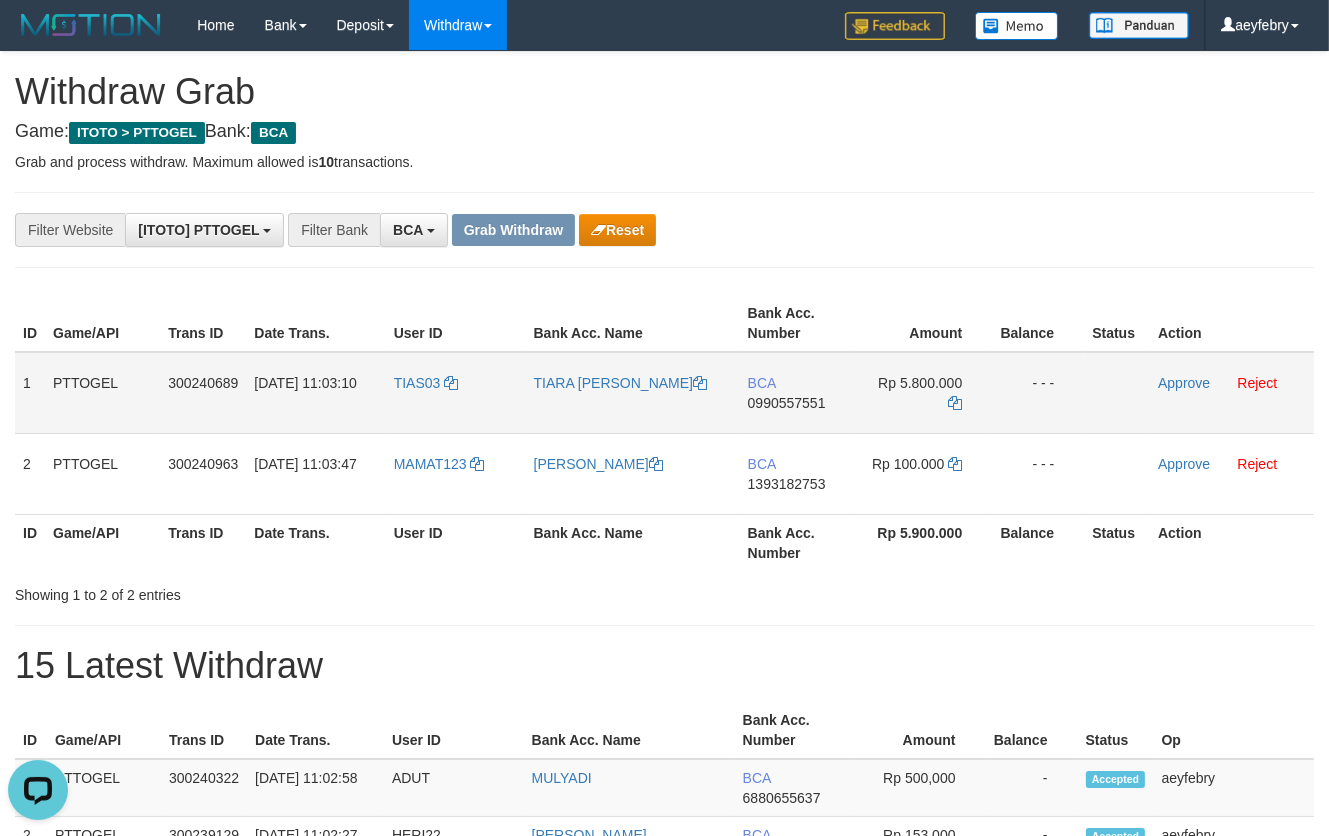 click on "BCA
0990557551" at bounding box center (798, 393) 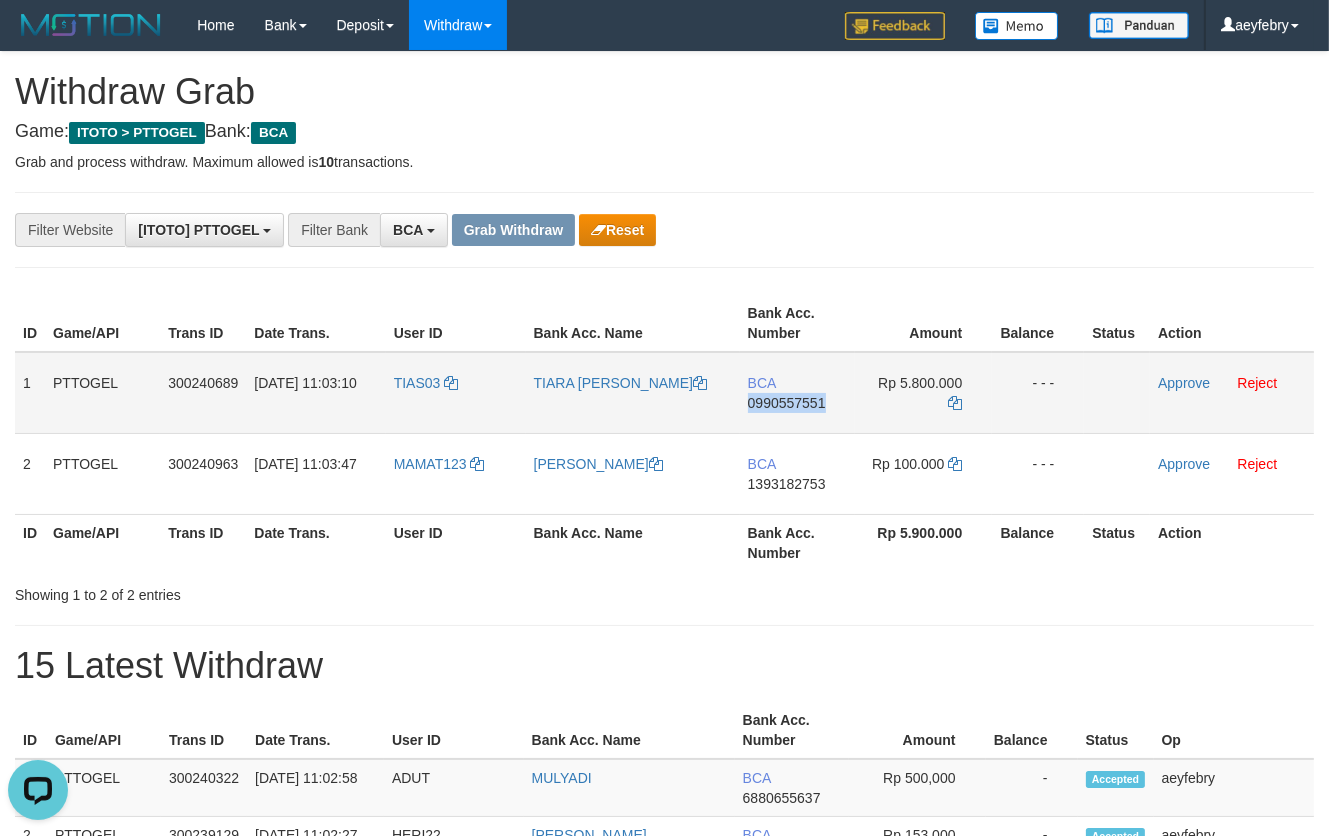 click on "0990557551" at bounding box center (787, 403) 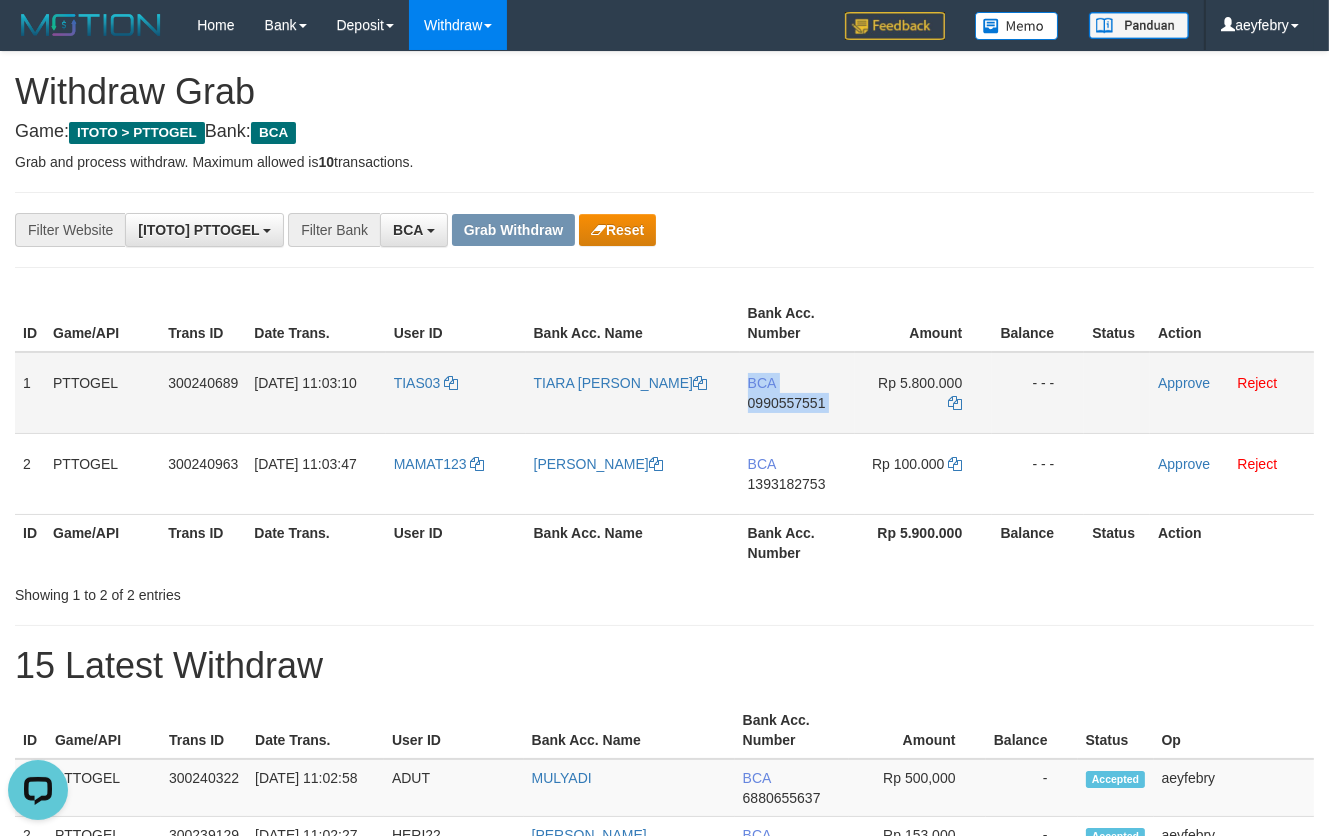 click on "0990557551" at bounding box center (787, 403) 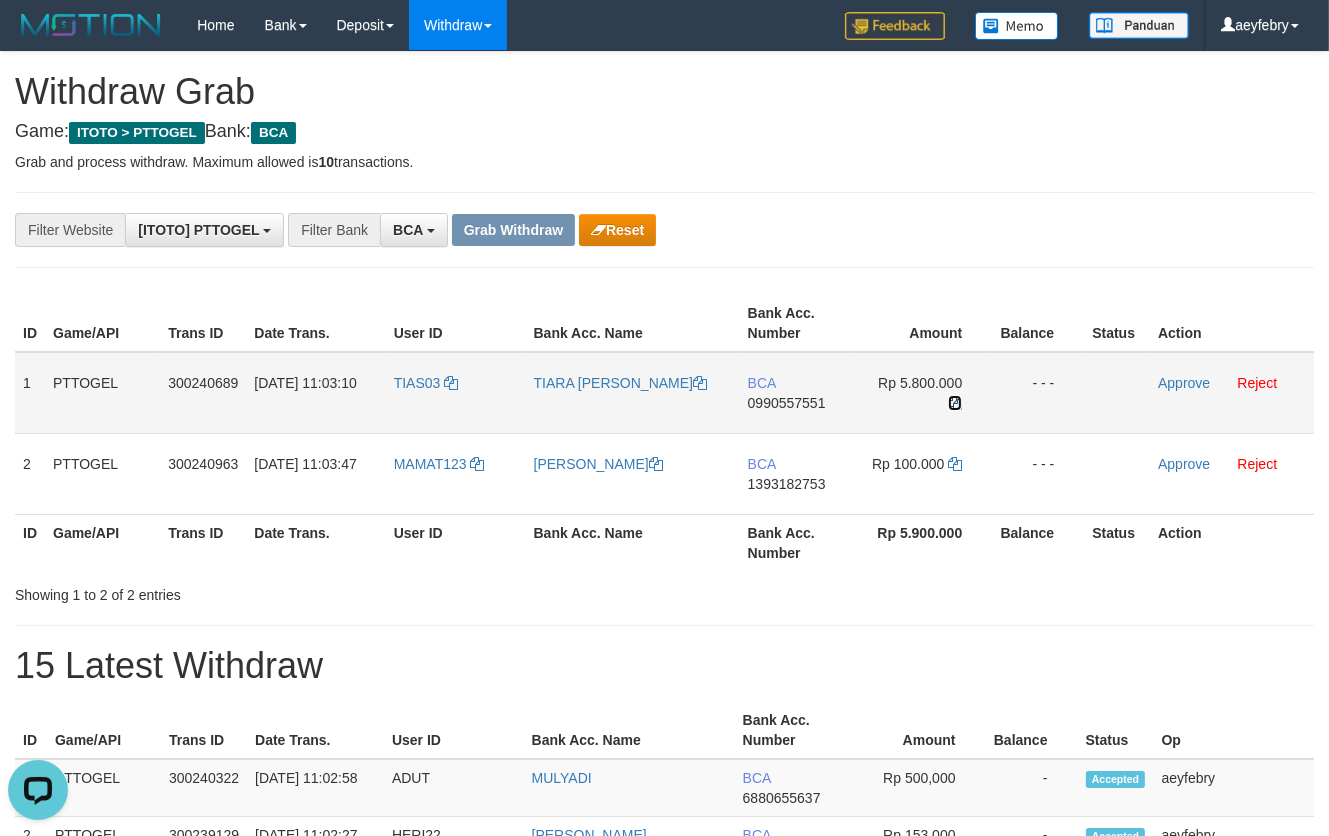 click at bounding box center [955, 403] 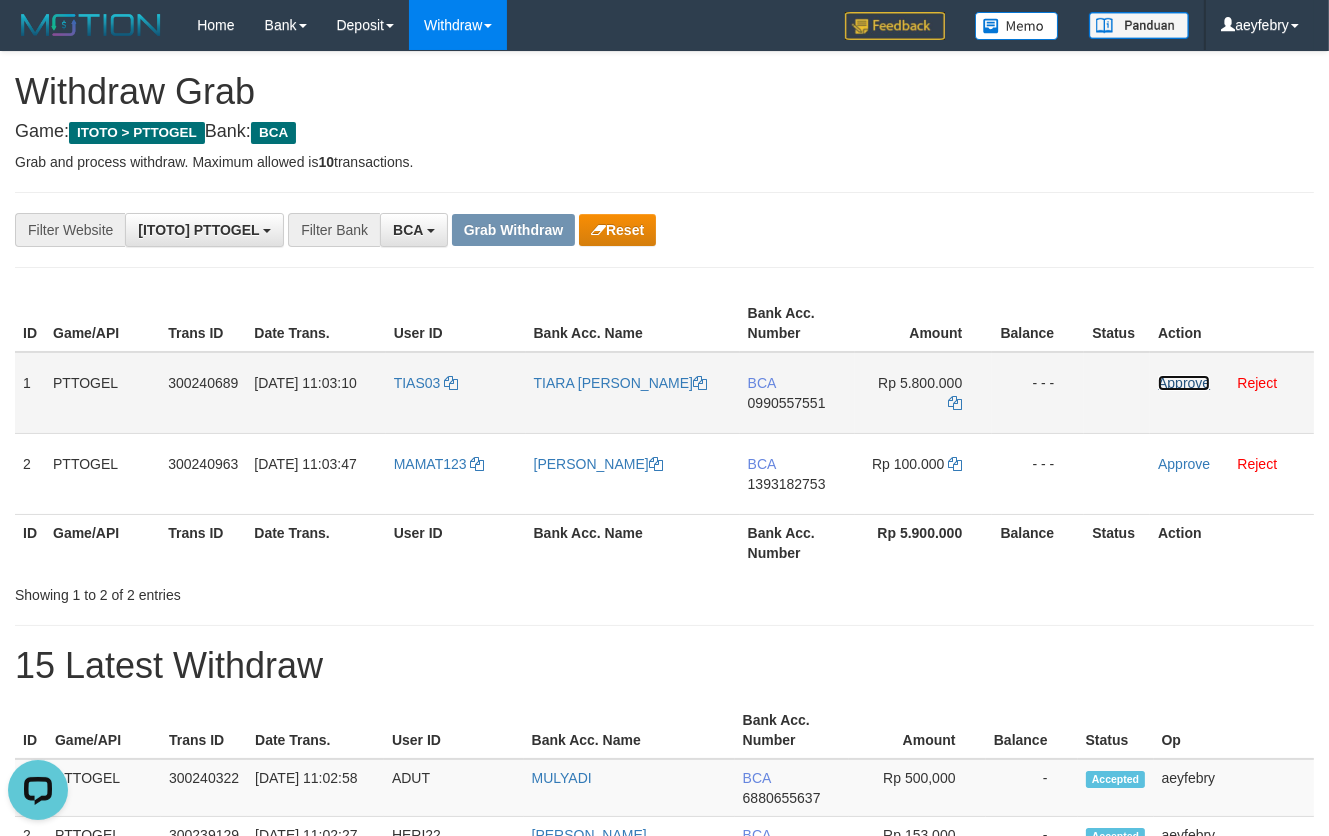 click on "Approve" at bounding box center [1184, 383] 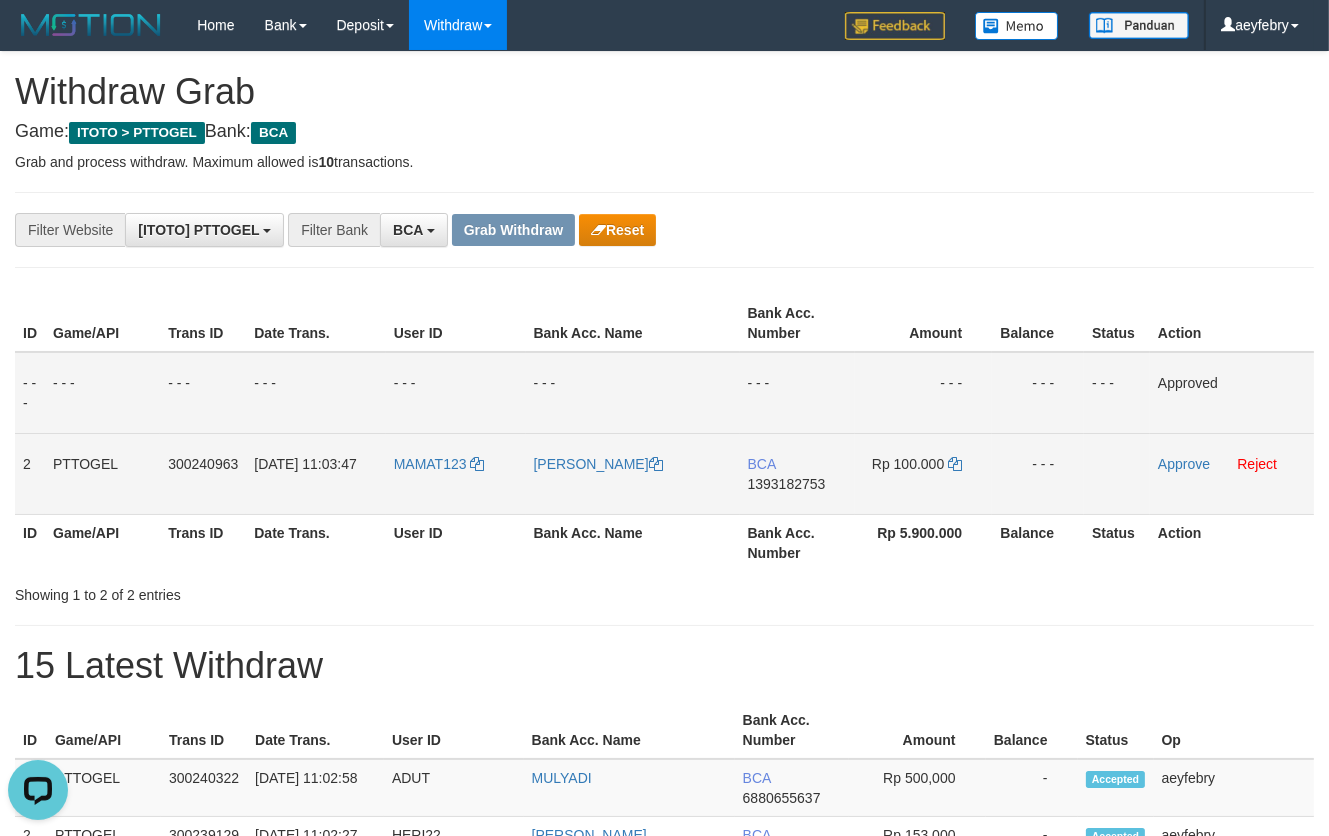 click on "1393182753" at bounding box center (787, 484) 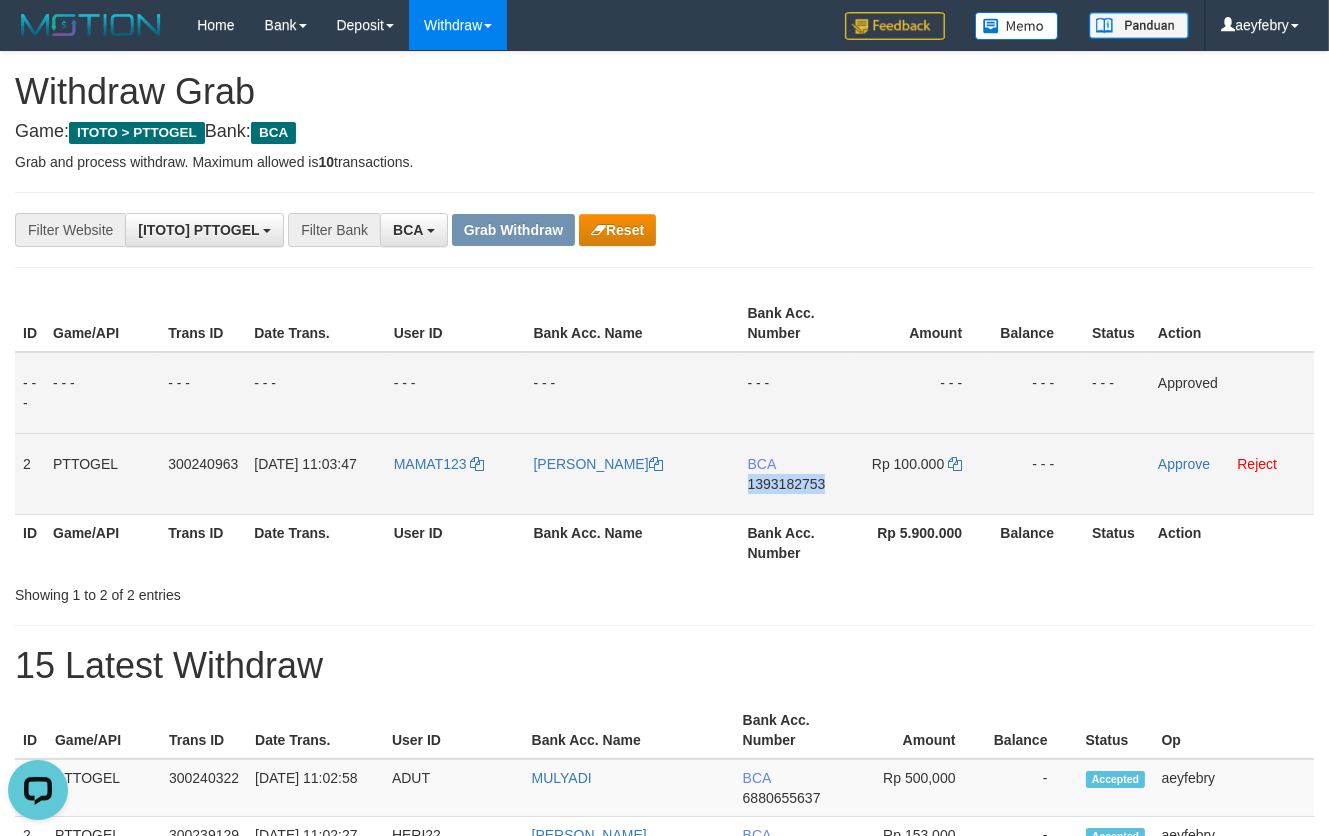 click on "1393182753" at bounding box center (787, 484) 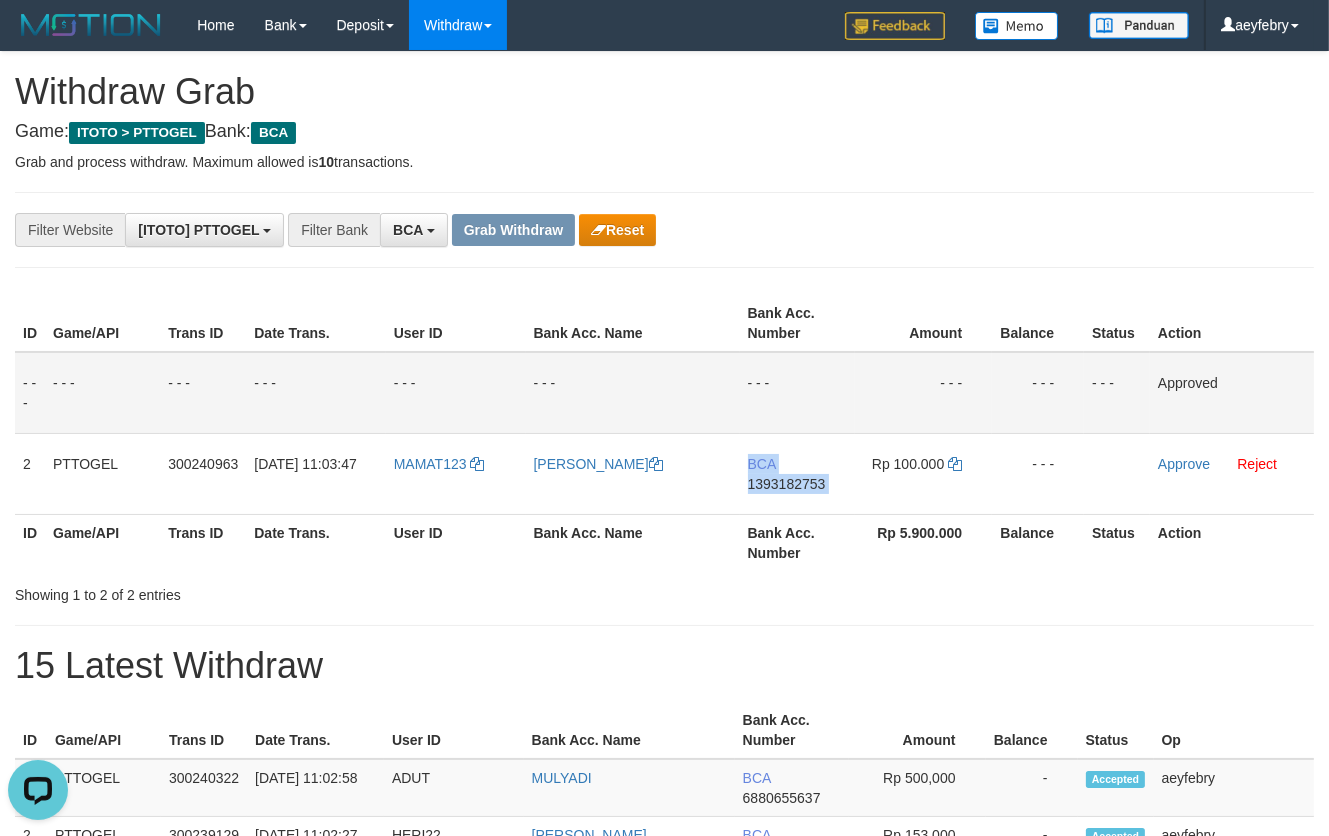 drag, startPoint x: 787, startPoint y: 483, endPoint x: 1, endPoint y: 551, distance: 788.936 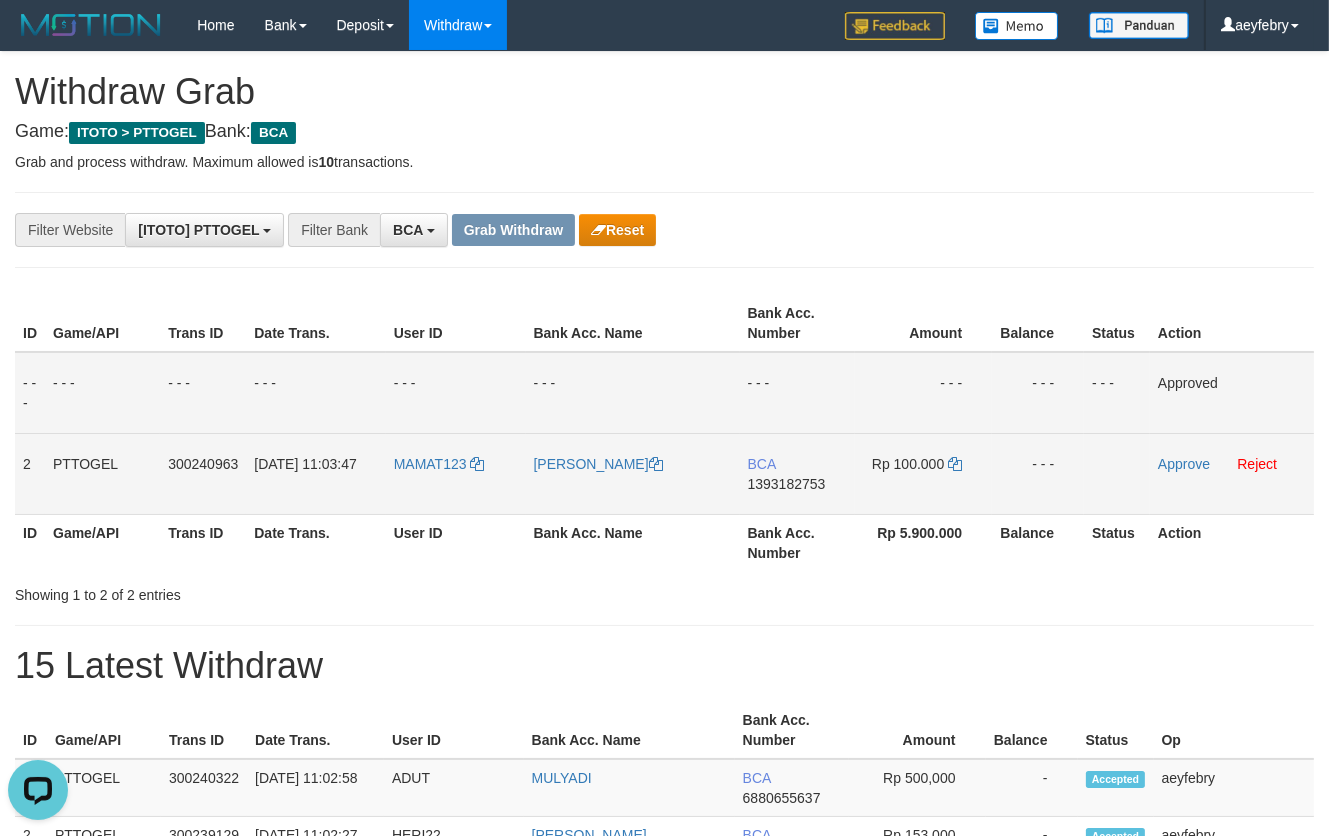 click on "1393182753" at bounding box center [787, 484] 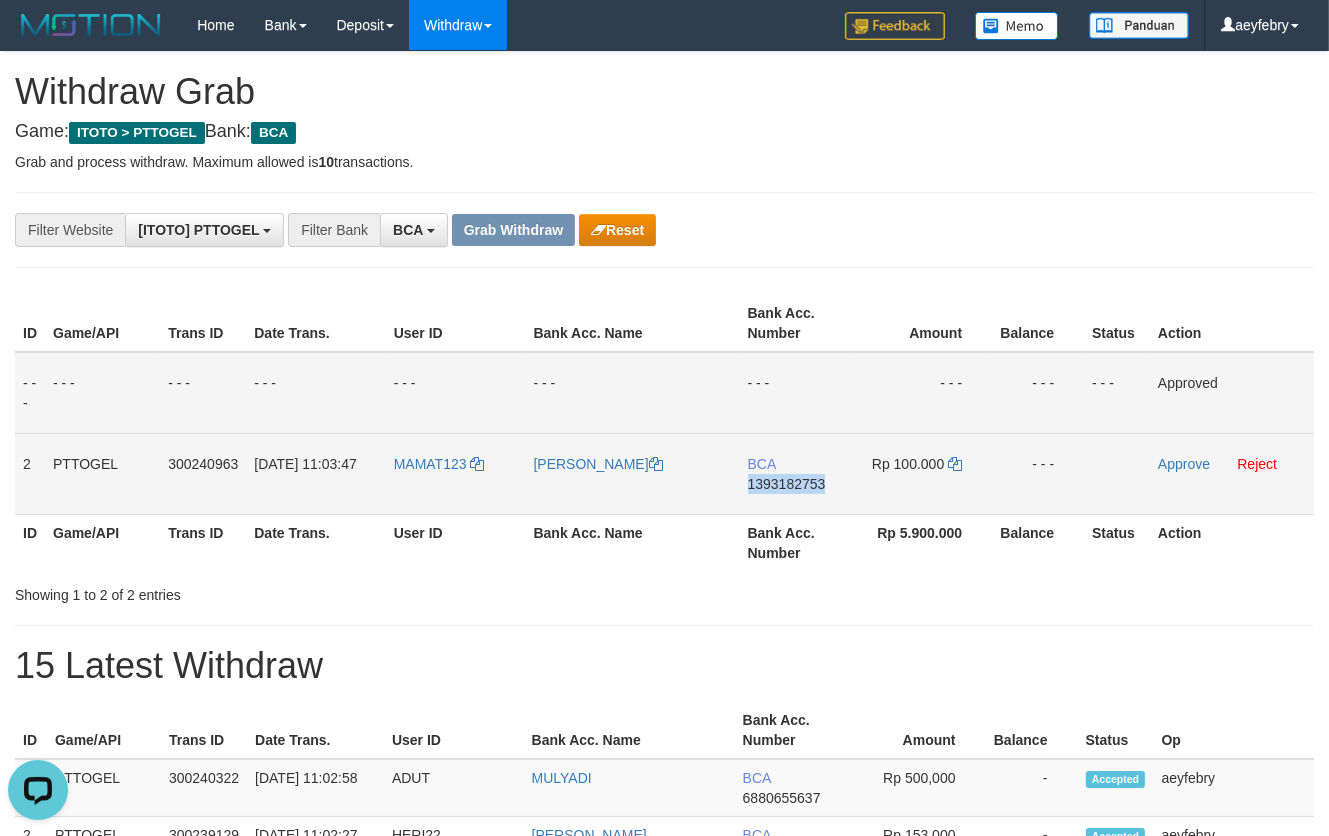 click on "1393182753" at bounding box center [787, 484] 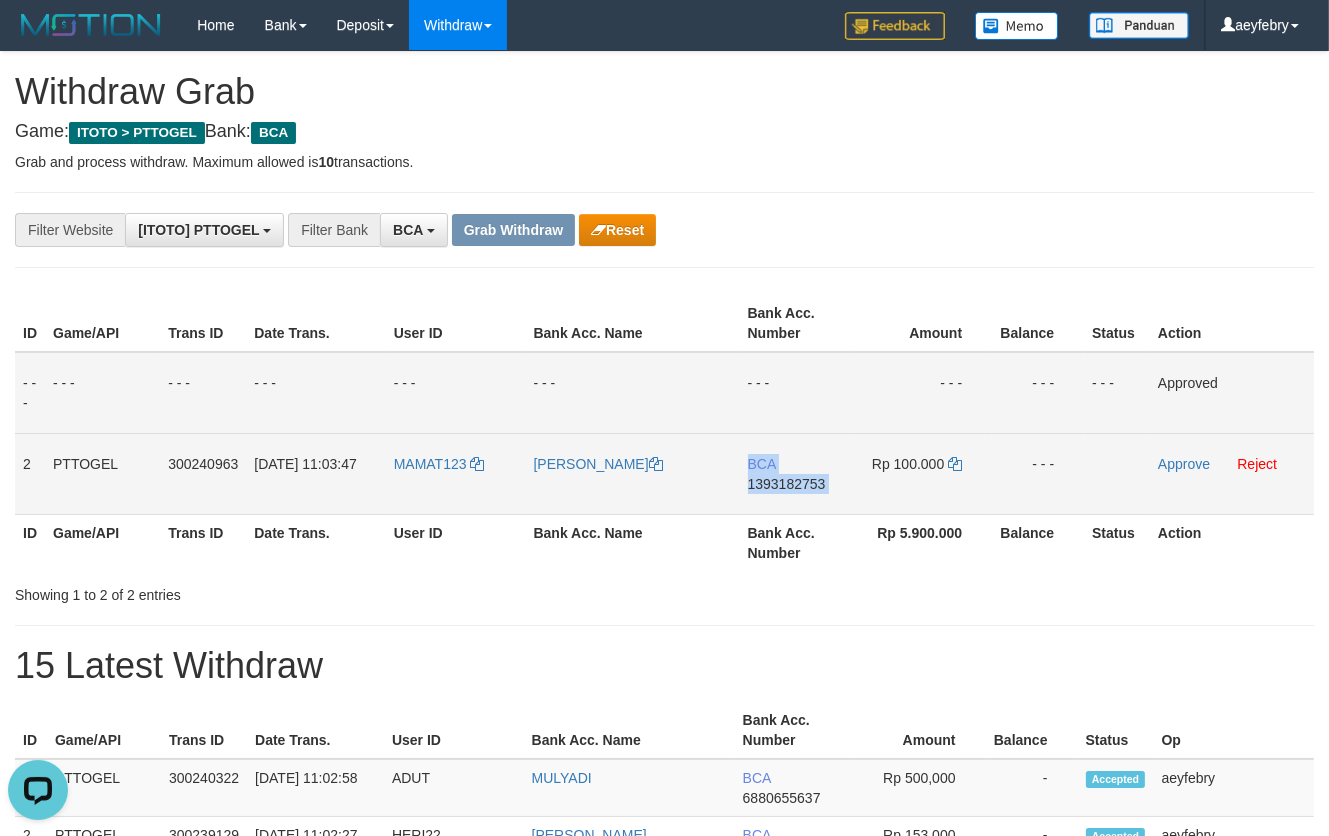 click on "1393182753" at bounding box center [787, 484] 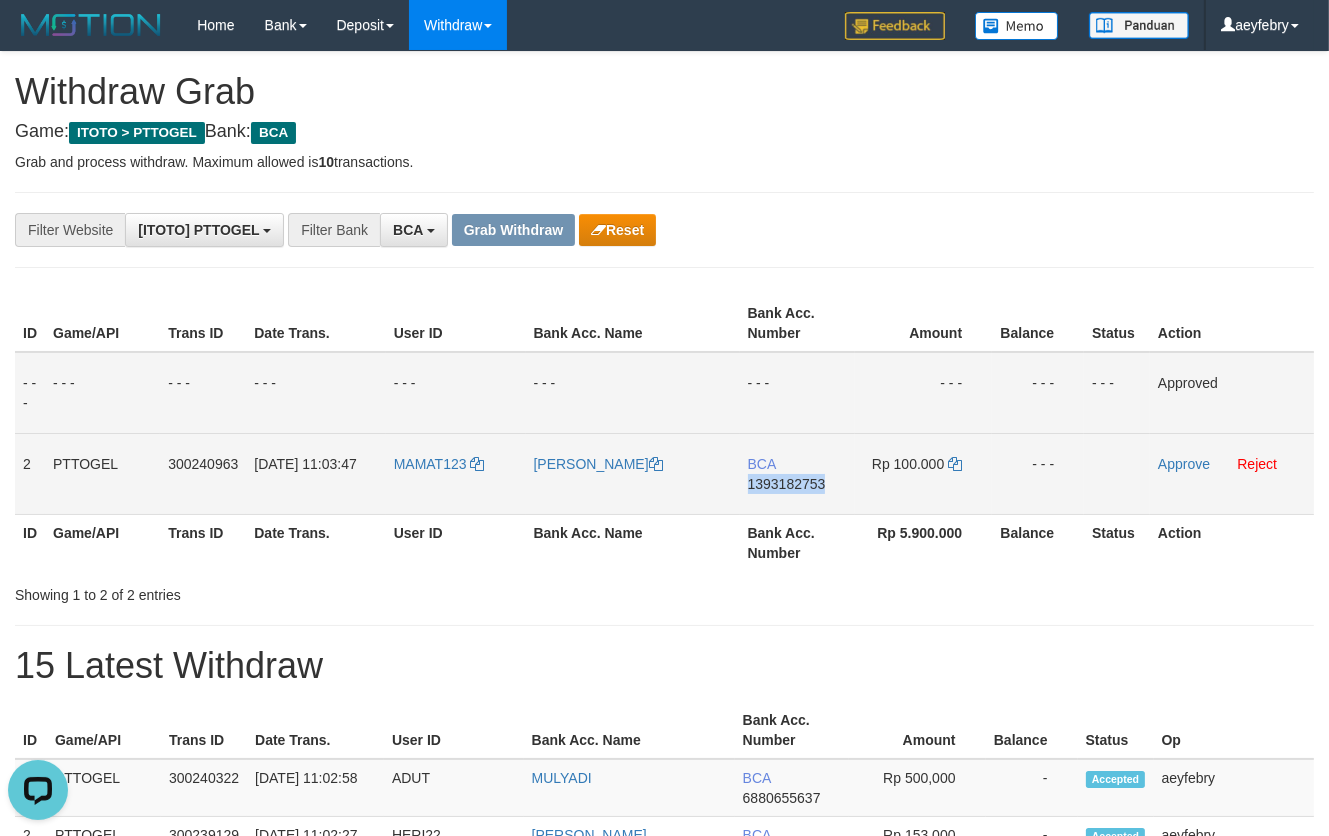 click on "1393182753" at bounding box center (787, 484) 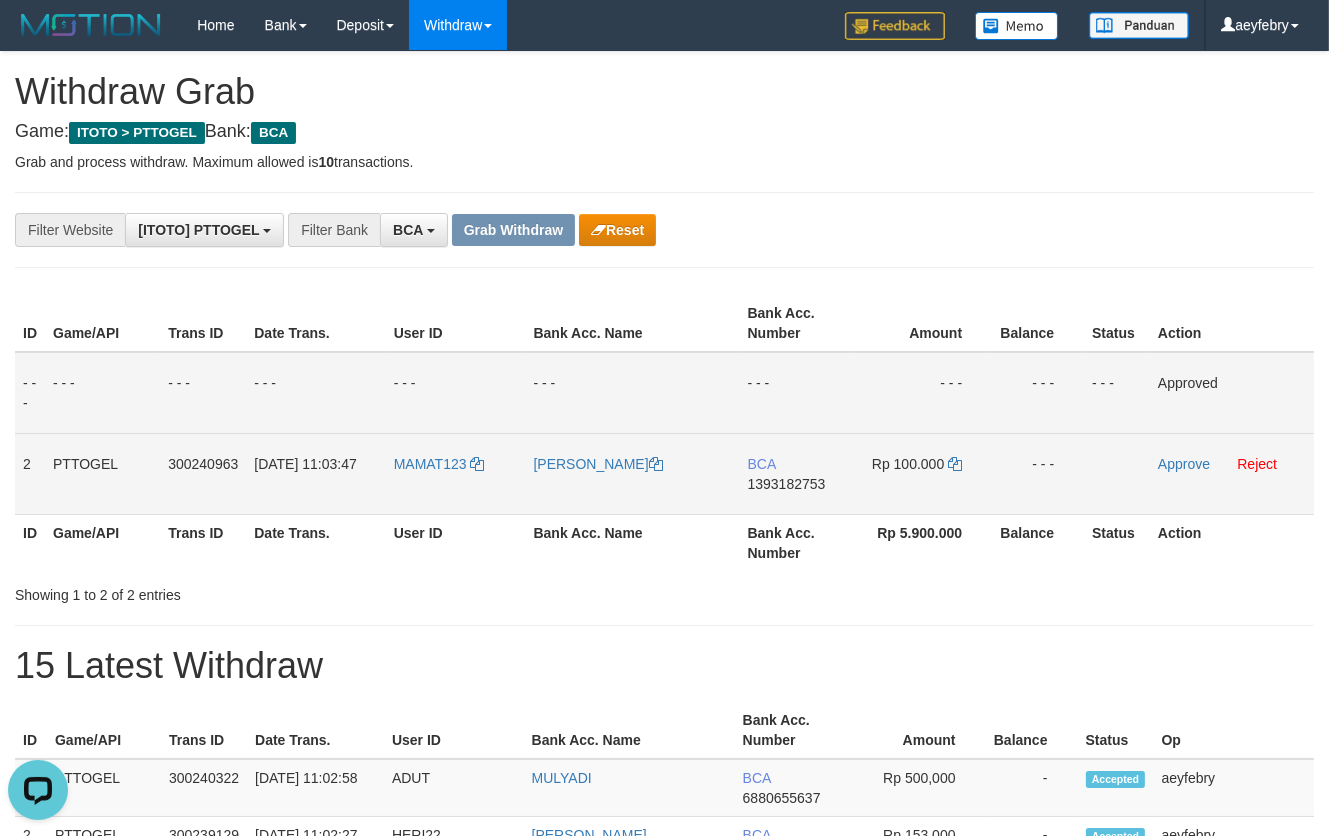 click on "1393182753" at bounding box center [787, 484] 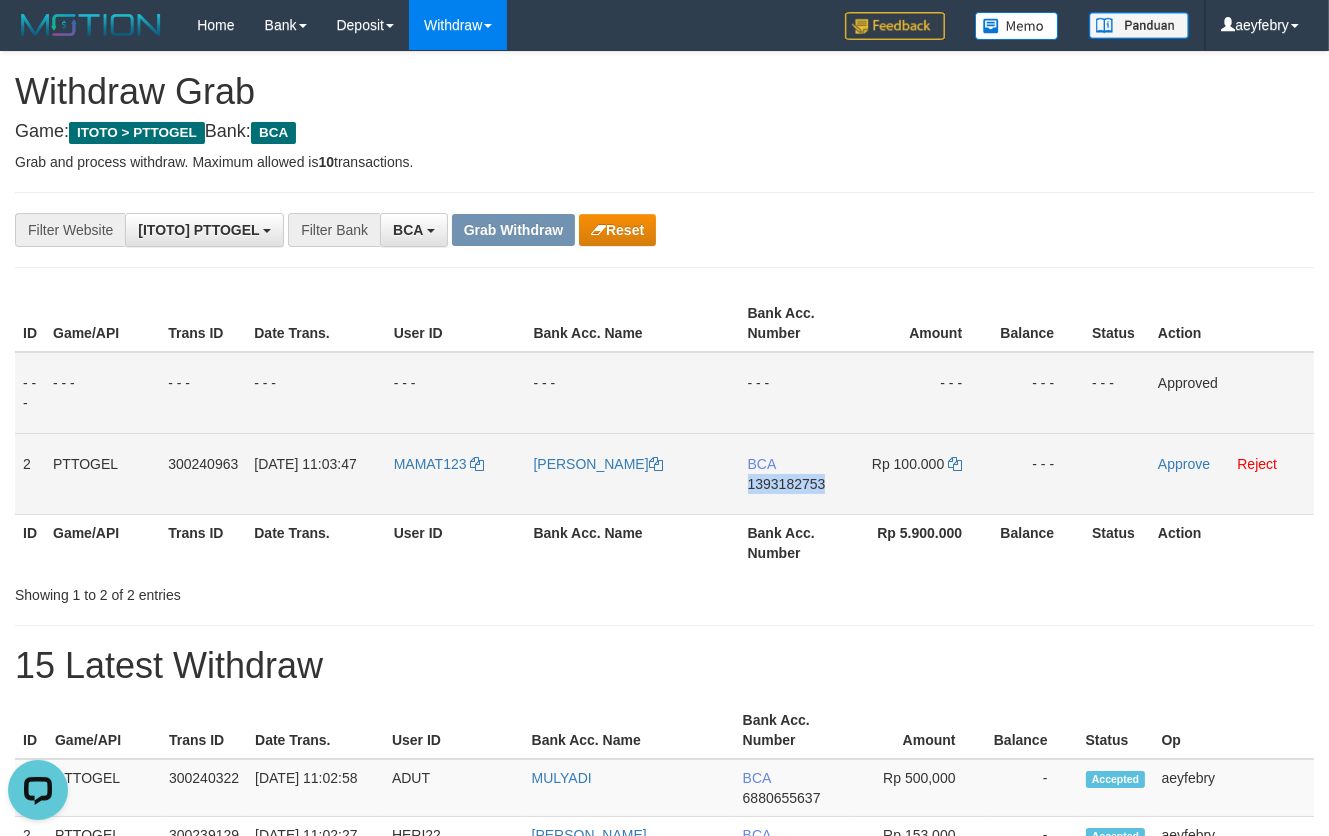 click on "1393182753" at bounding box center [787, 484] 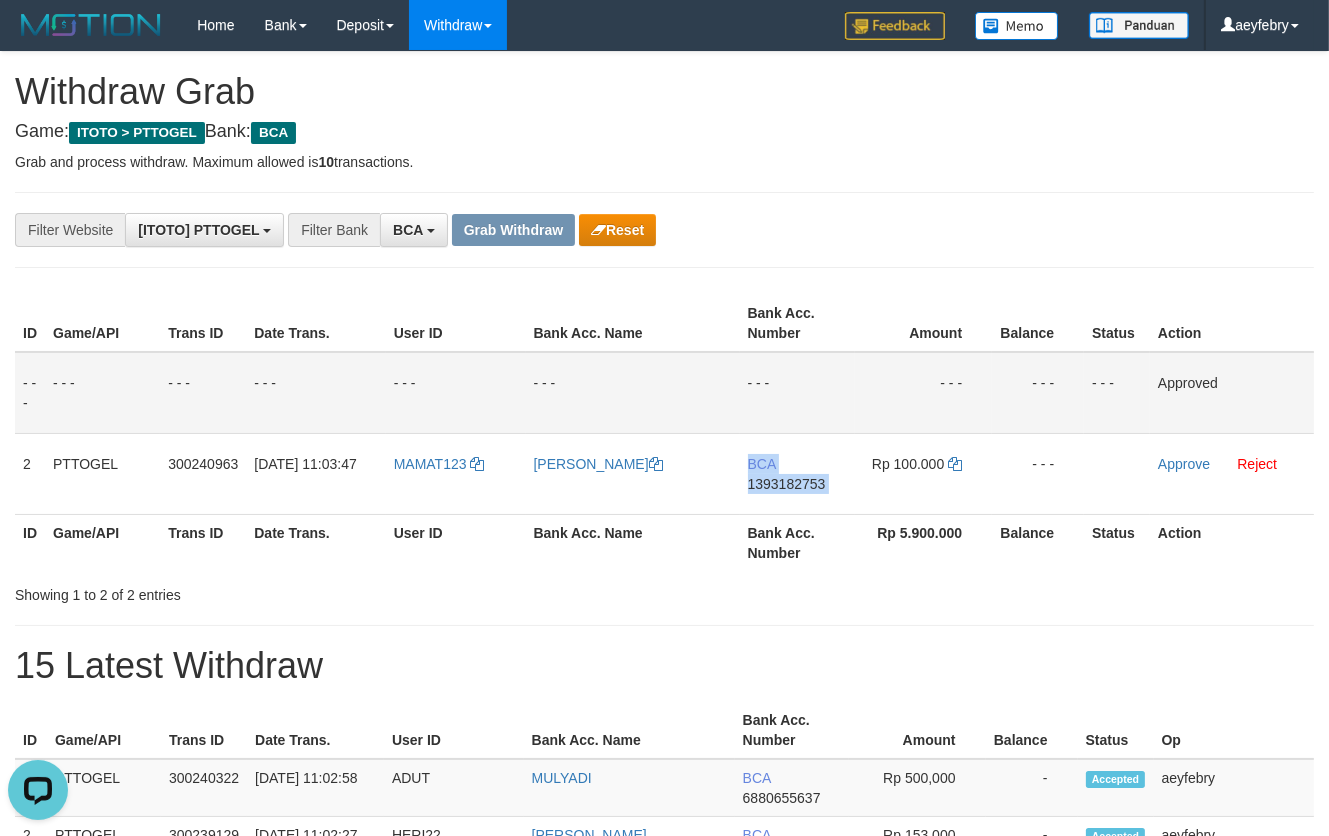 drag, startPoint x: 804, startPoint y: 483, endPoint x: 0, endPoint y: 374, distance: 811.35504 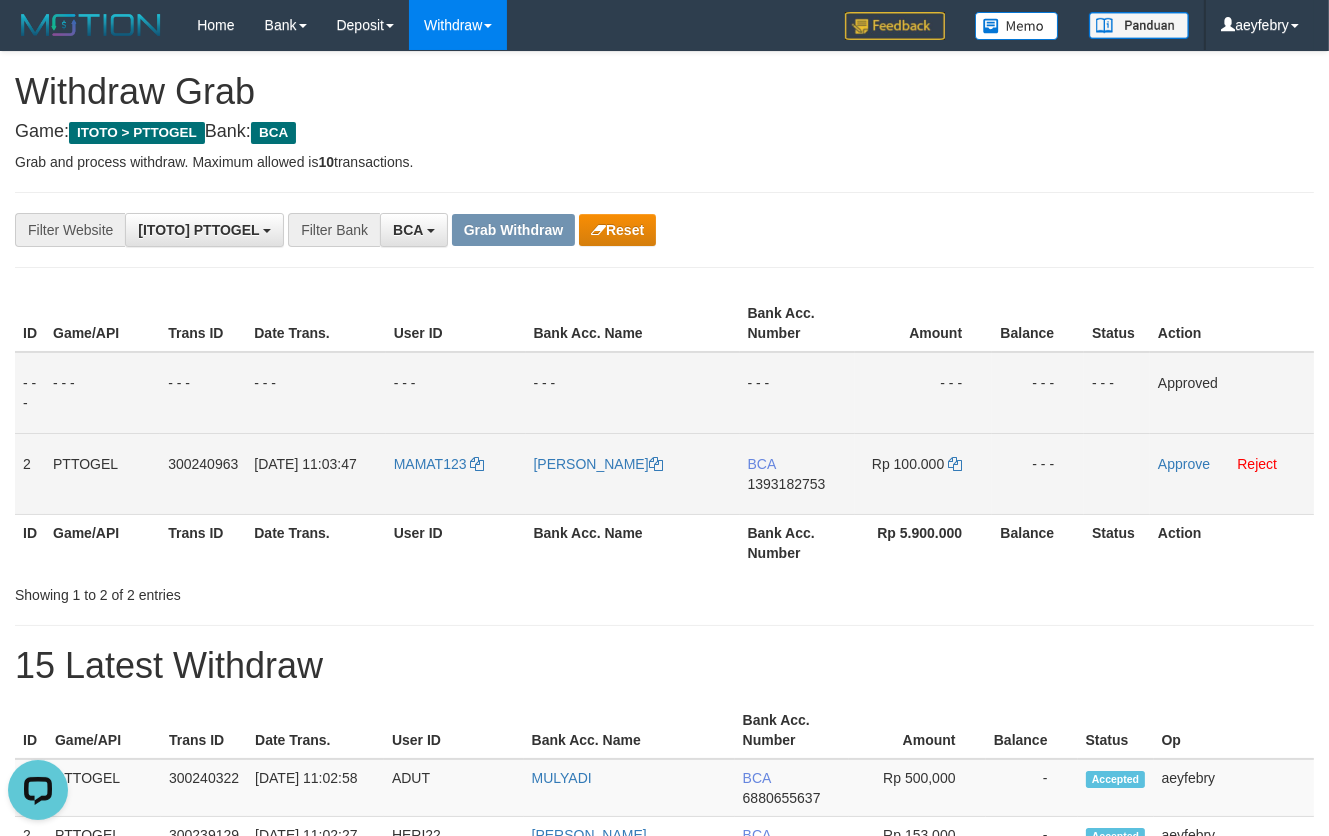 click on "1393182753" at bounding box center [787, 484] 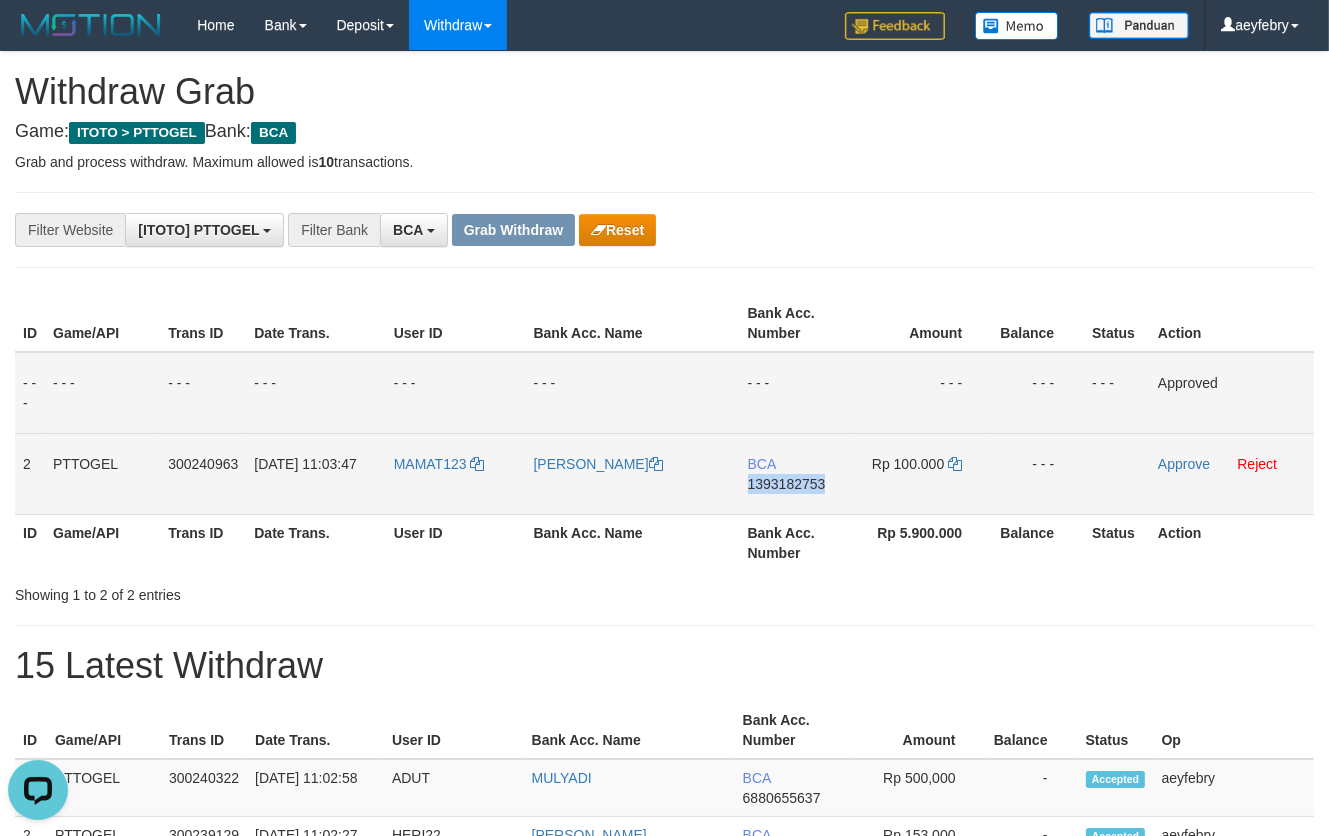 click on "1393182753" at bounding box center (787, 484) 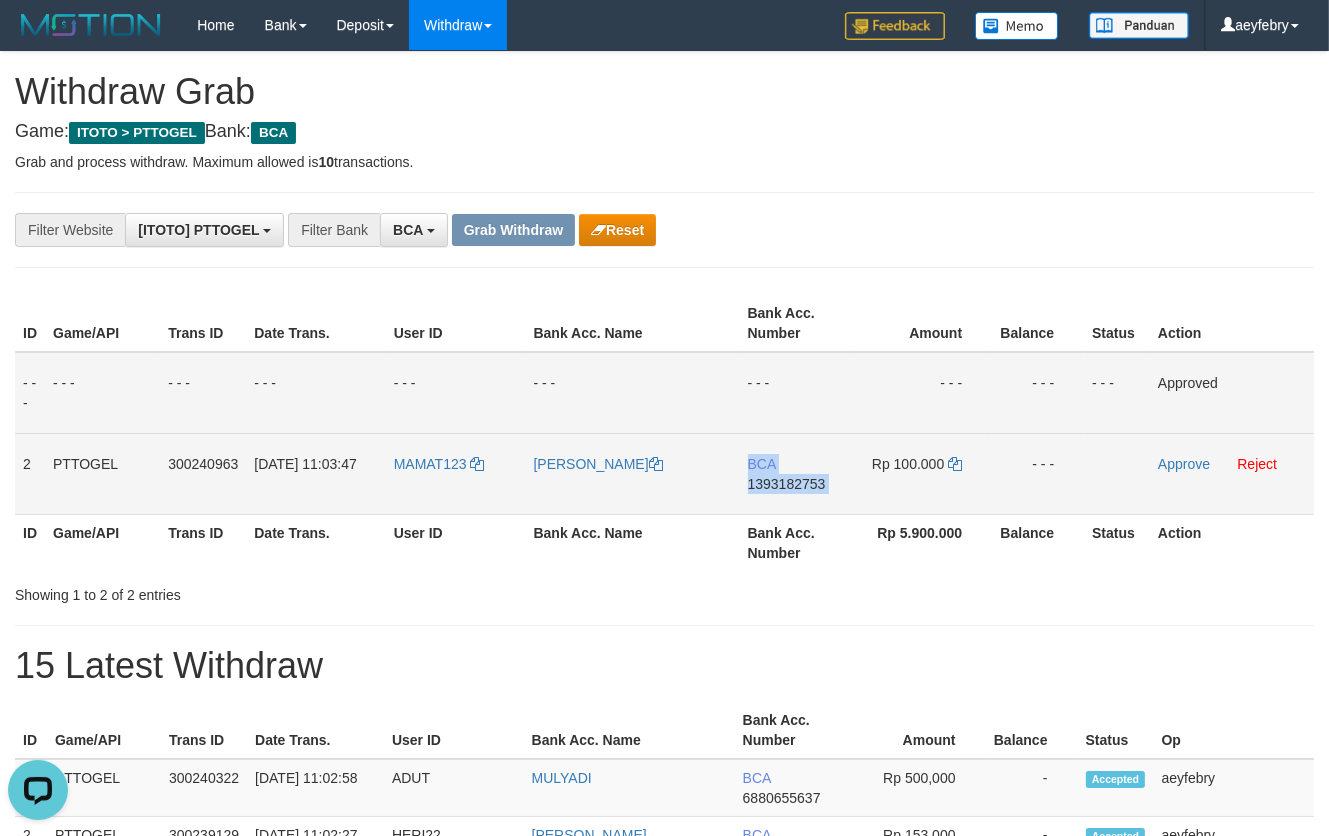 click on "1393182753" at bounding box center (787, 484) 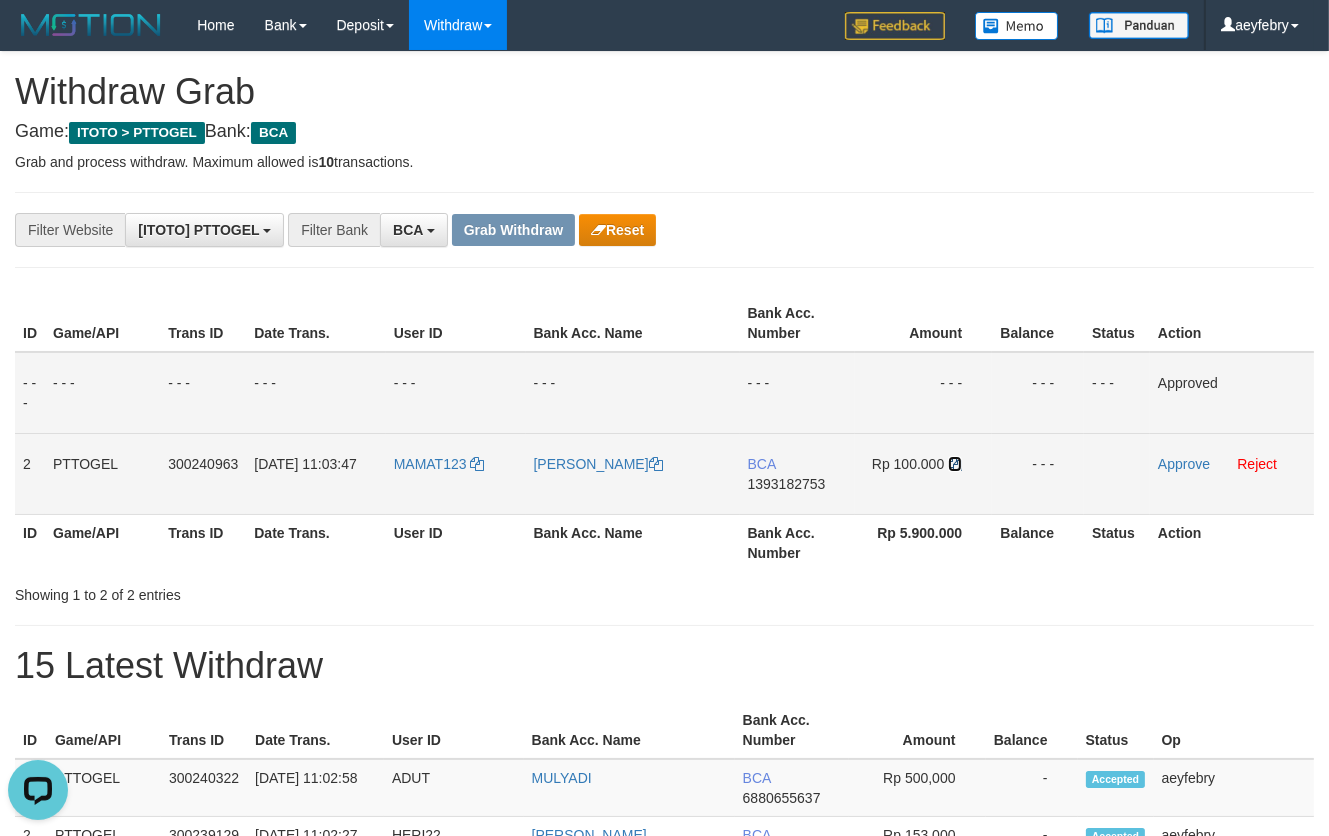 click at bounding box center [955, 464] 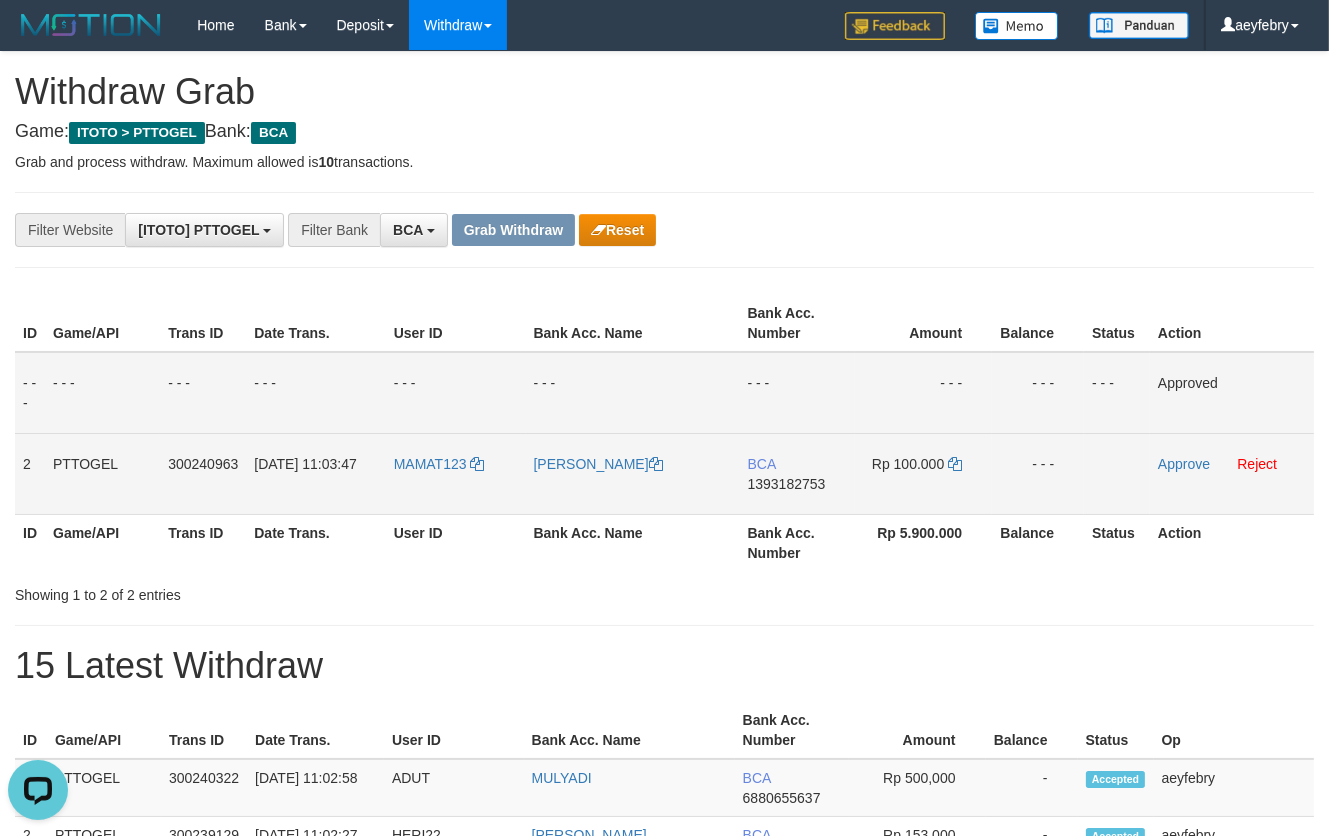 click on "Rp 100.000" at bounding box center [923, 473] 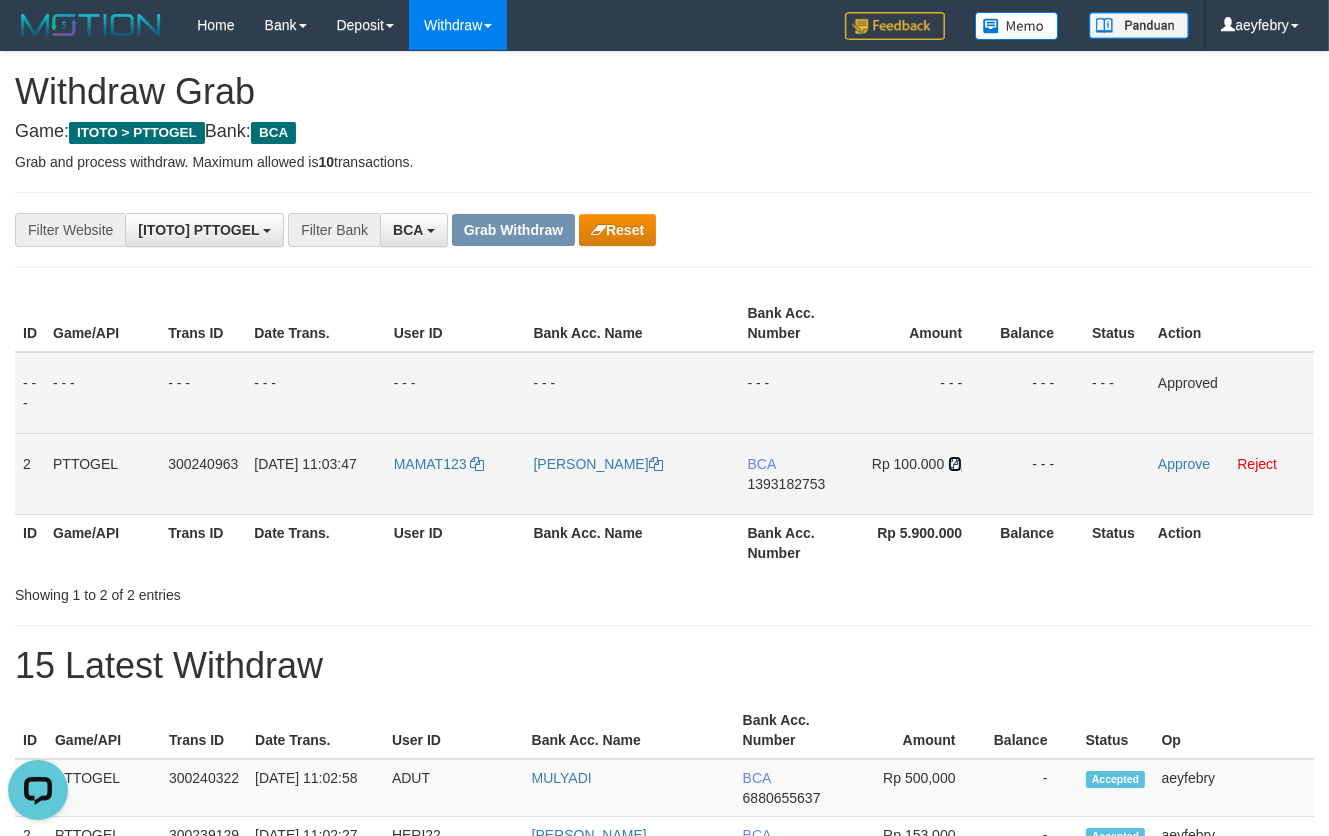 click at bounding box center (955, 464) 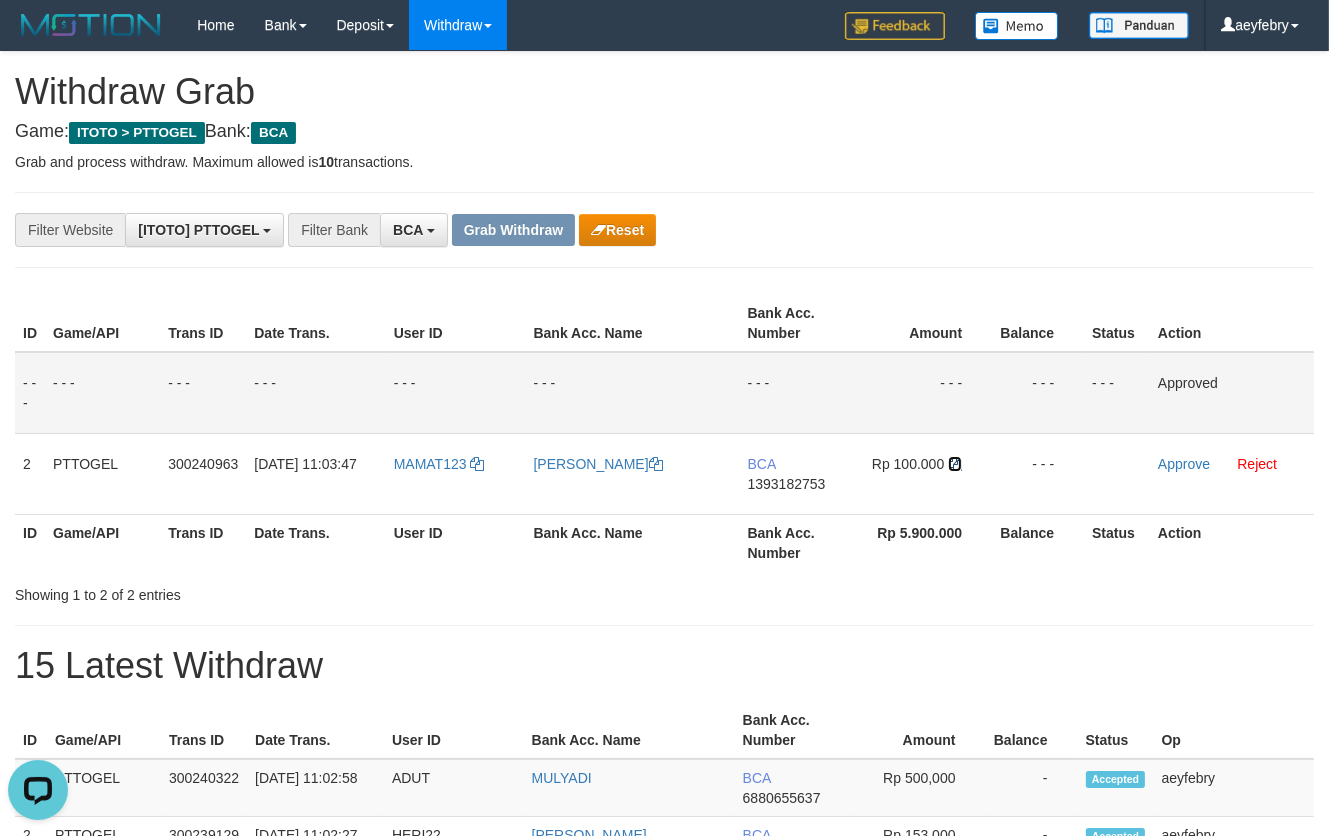 drag, startPoint x: 956, startPoint y: 465, endPoint x: 44, endPoint y: 352, distance: 918.9739 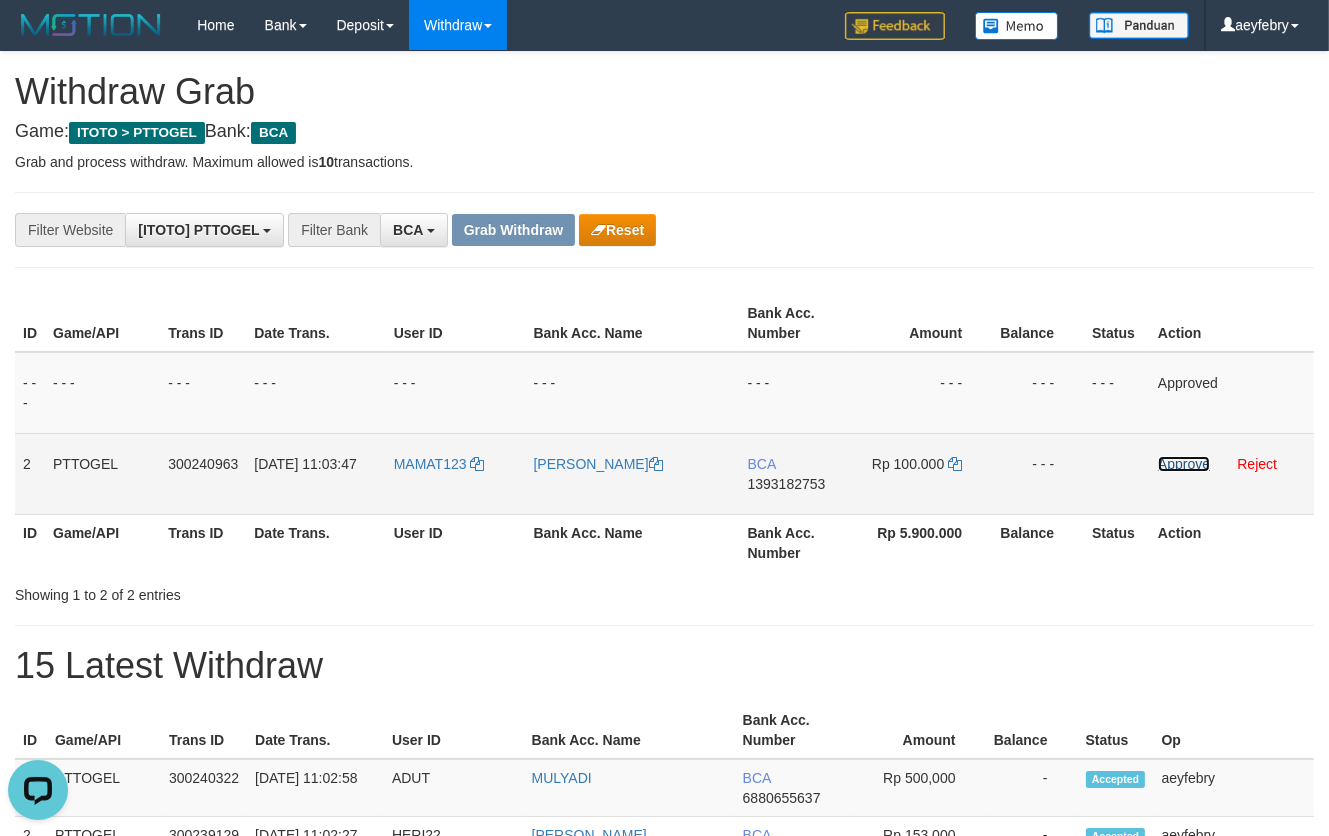 click on "Approve" at bounding box center [1184, 464] 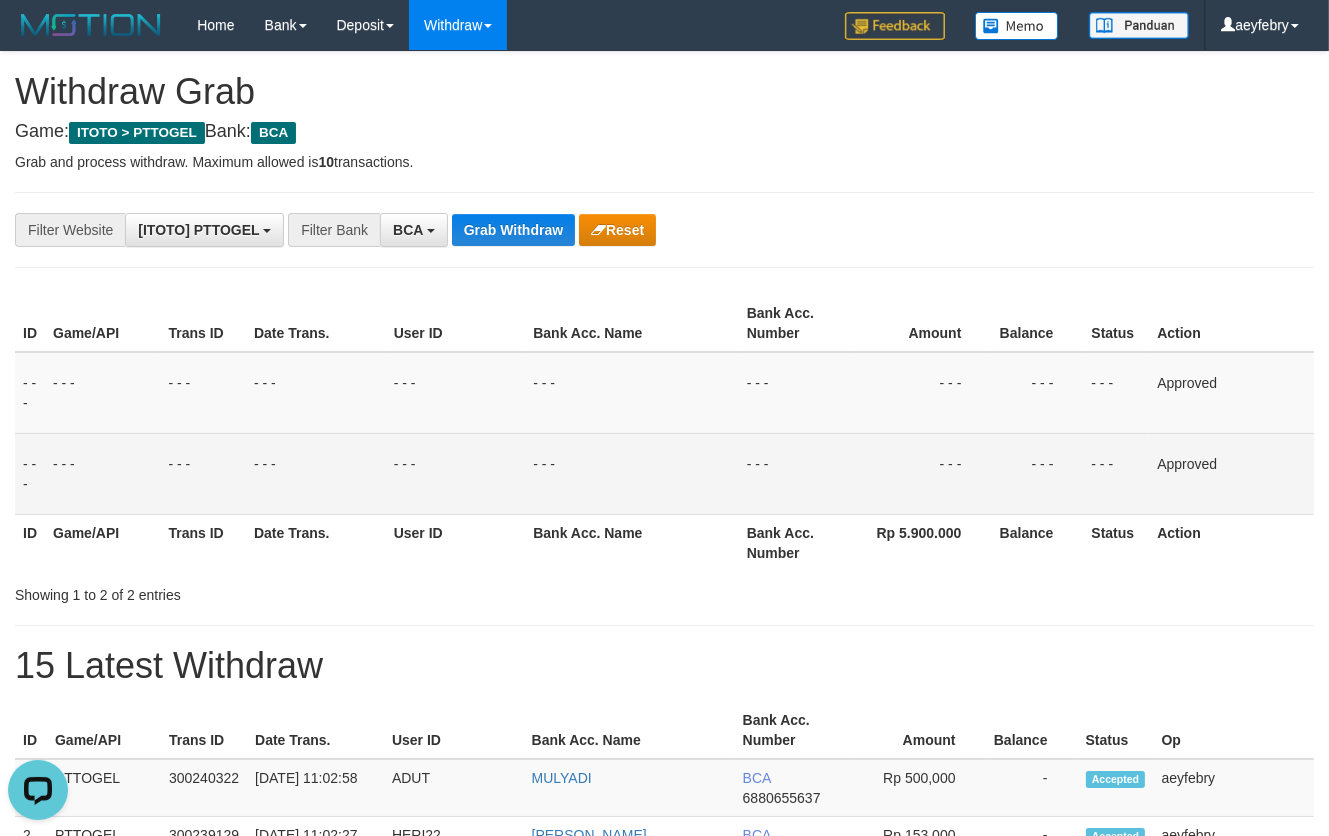click on "**********" at bounding box center (664, 1163) 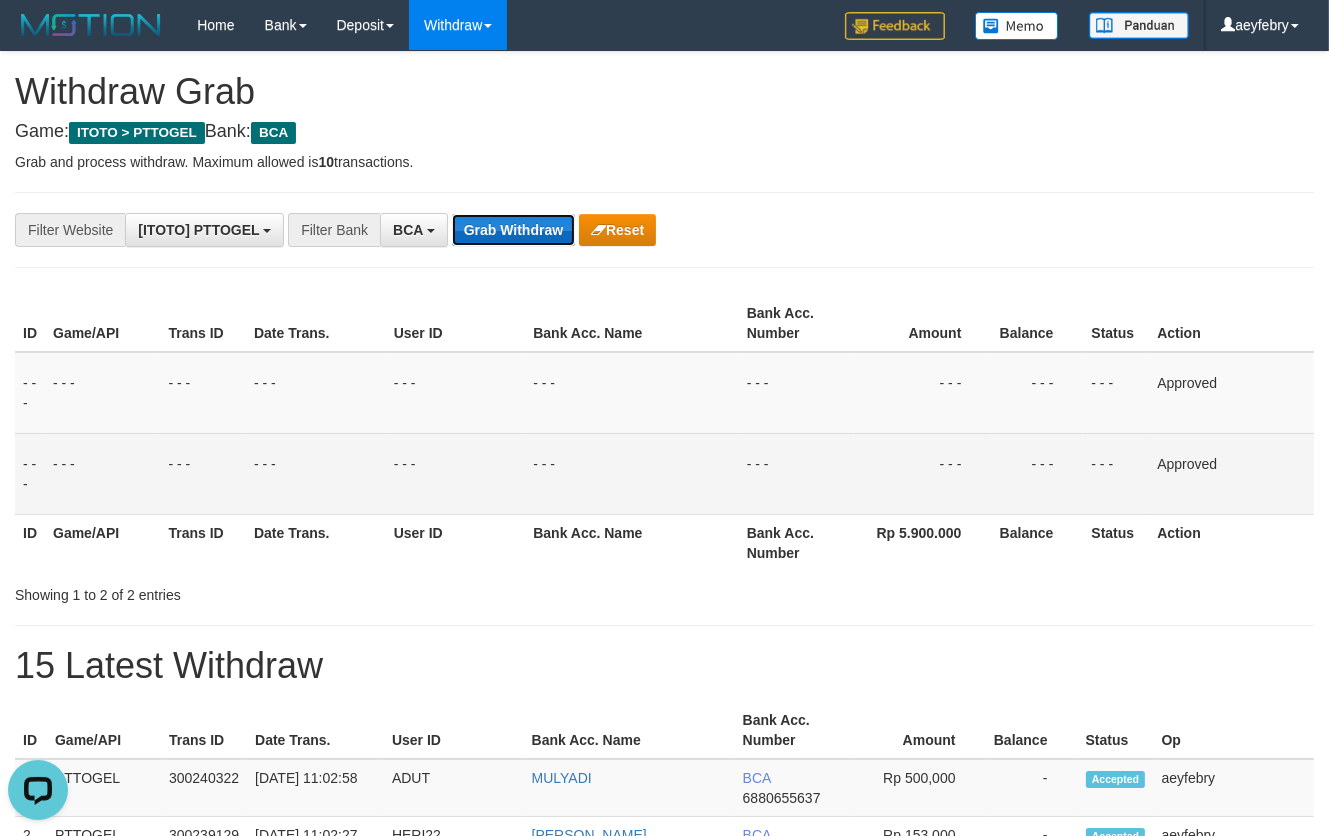 click on "Grab Withdraw" at bounding box center (513, 230) 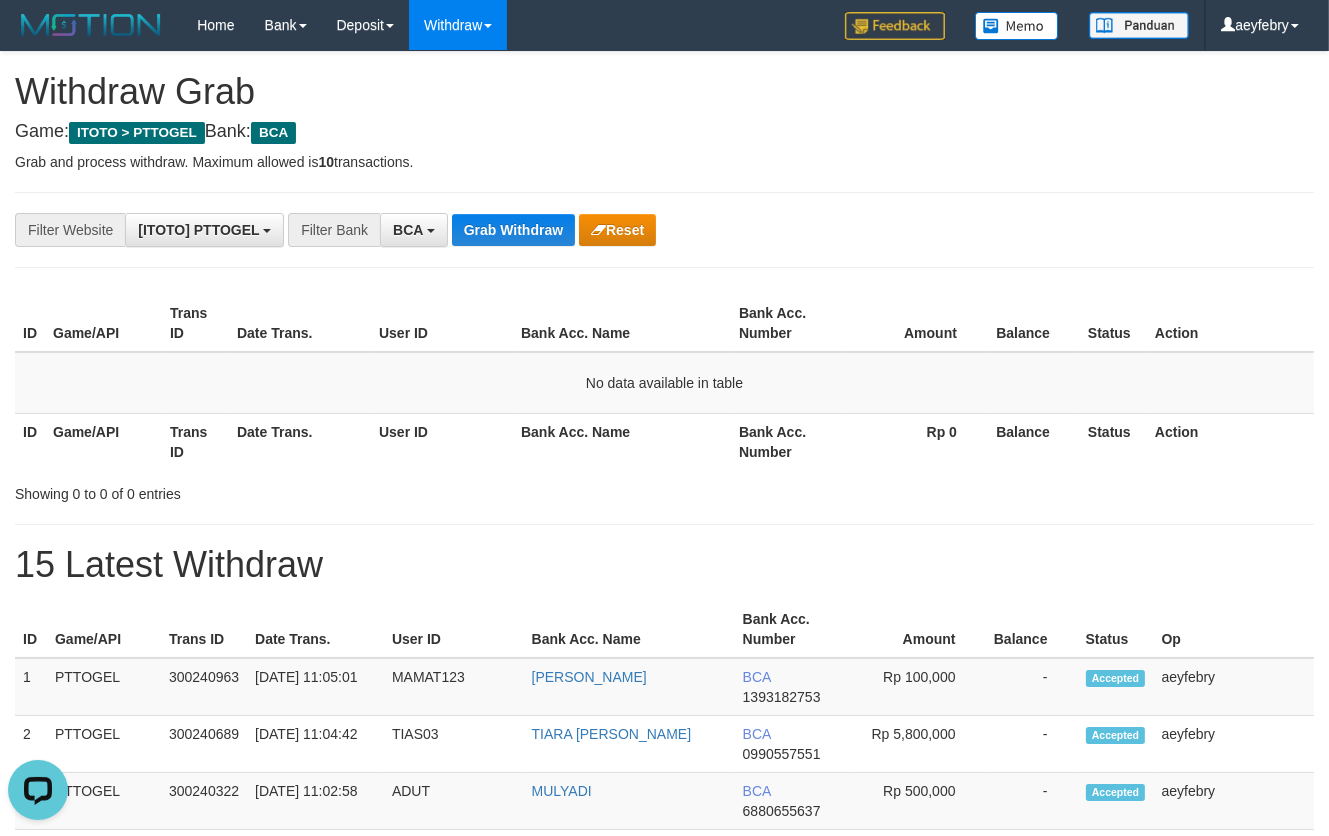 scroll, scrollTop: 0, scrollLeft: 0, axis: both 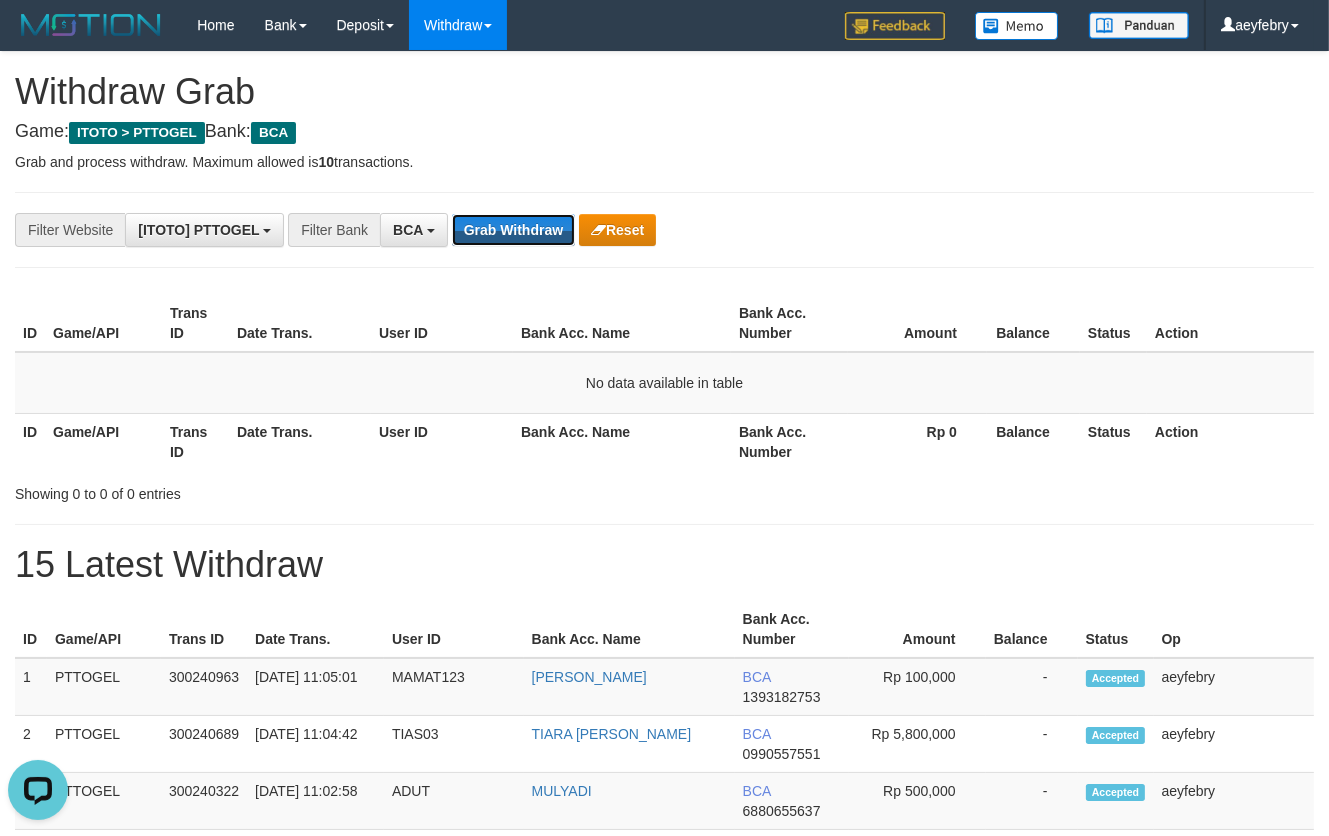 click on "Grab Withdraw" at bounding box center (513, 230) 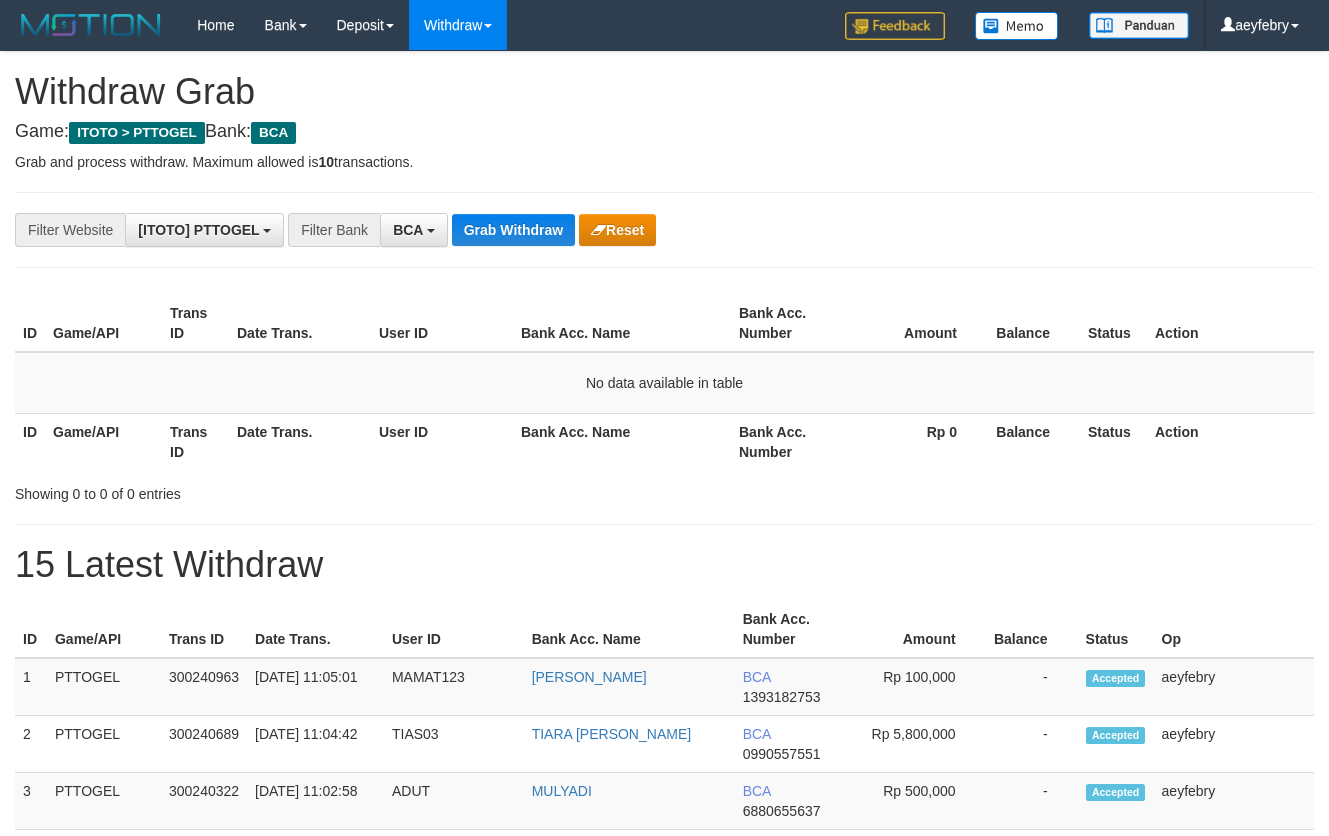 scroll, scrollTop: 0, scrollLeft: 0, axis: both 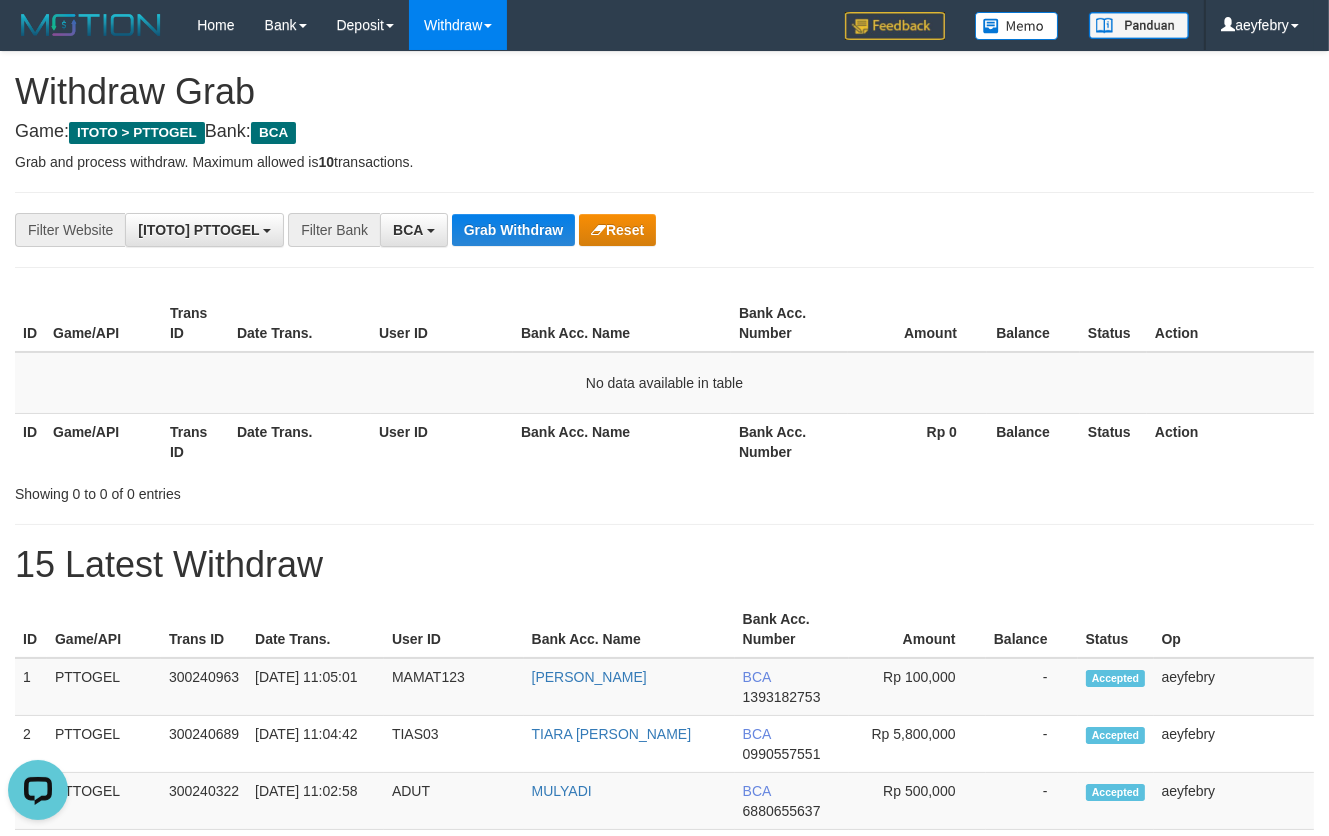 click on "15 Latest Withdraw" at bounding box center [664, 565] 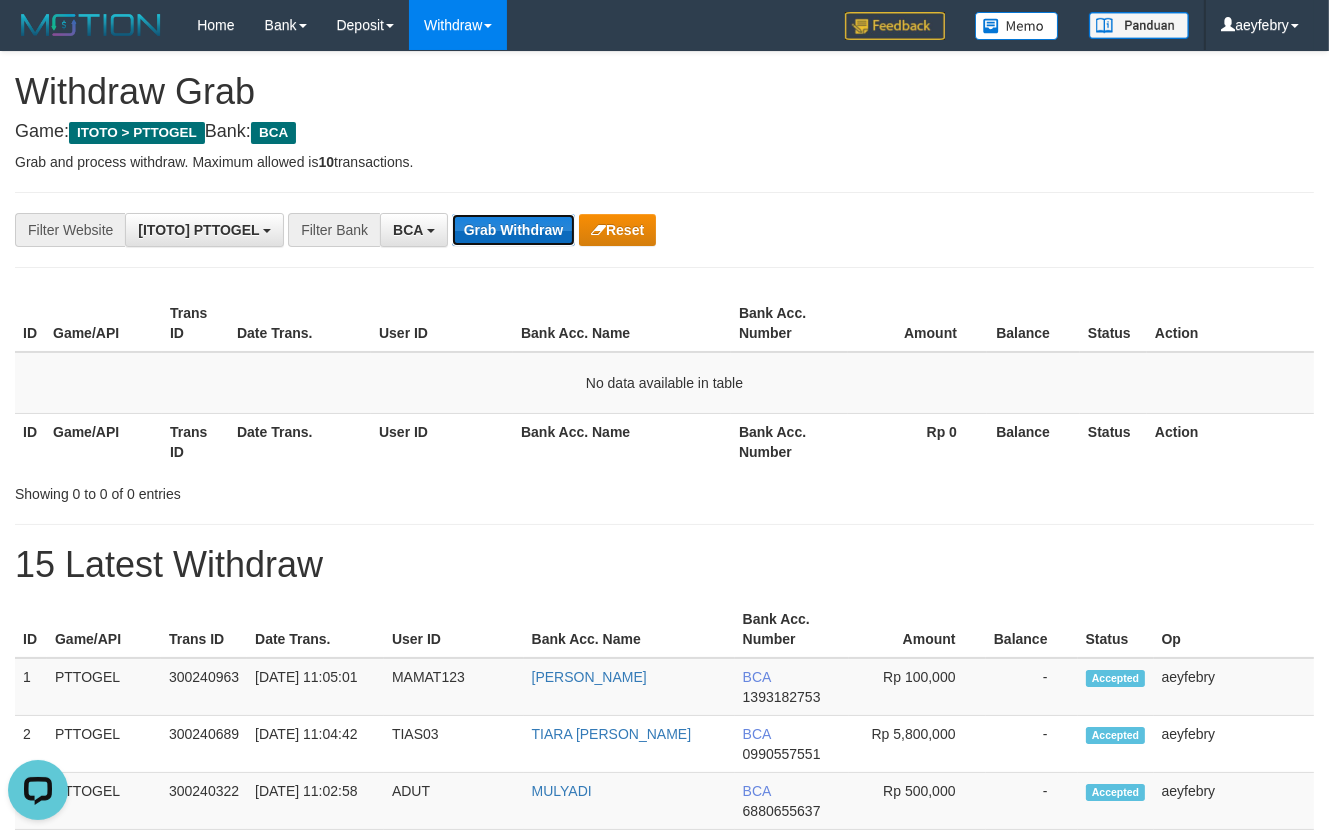click on "Grab Withdraw" at bounding box center (513, 230) 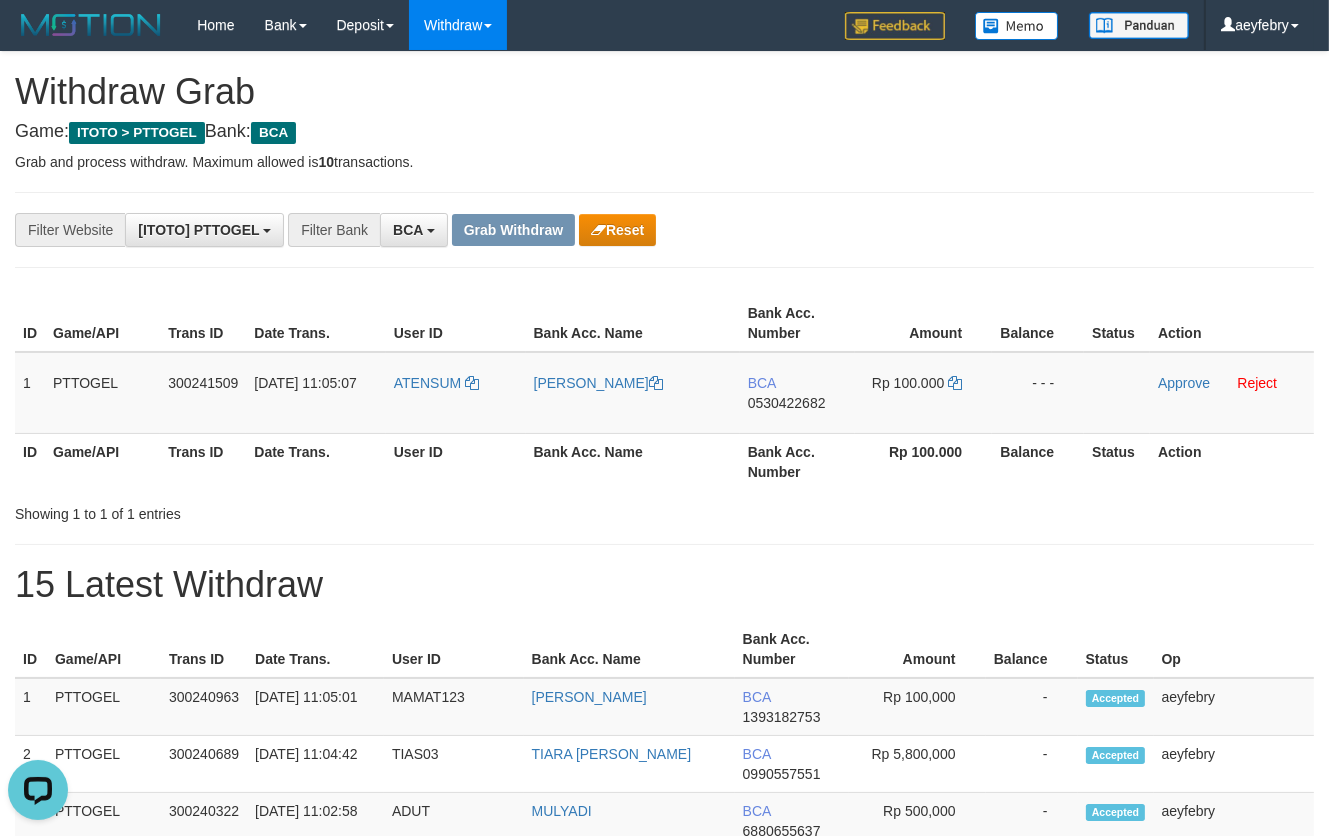 scroll, scrollTop: 0, scrollLeft: 0, axis: both 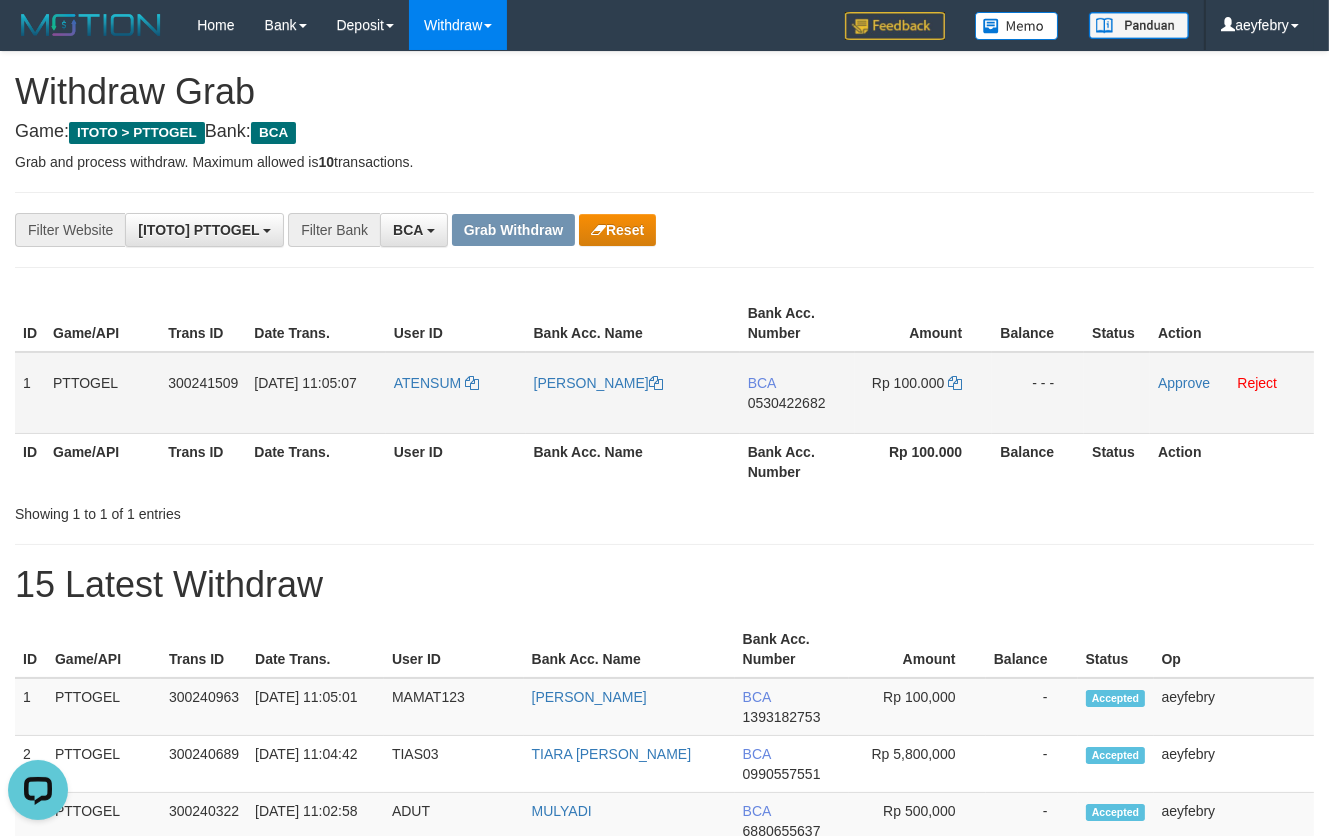 click on "0530422682" at bounding box center [787, 403] 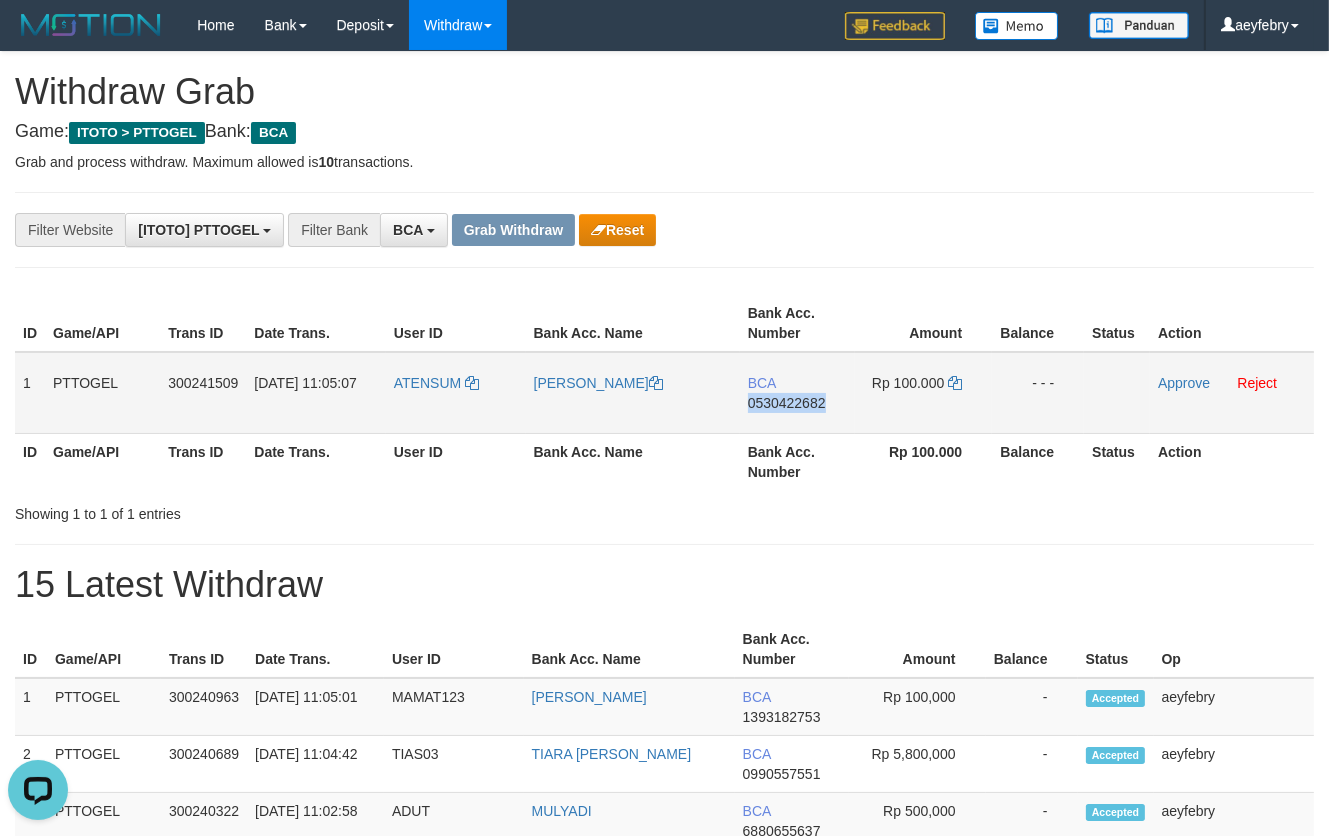 click on "0530422682" at bounding box center [787, 403] 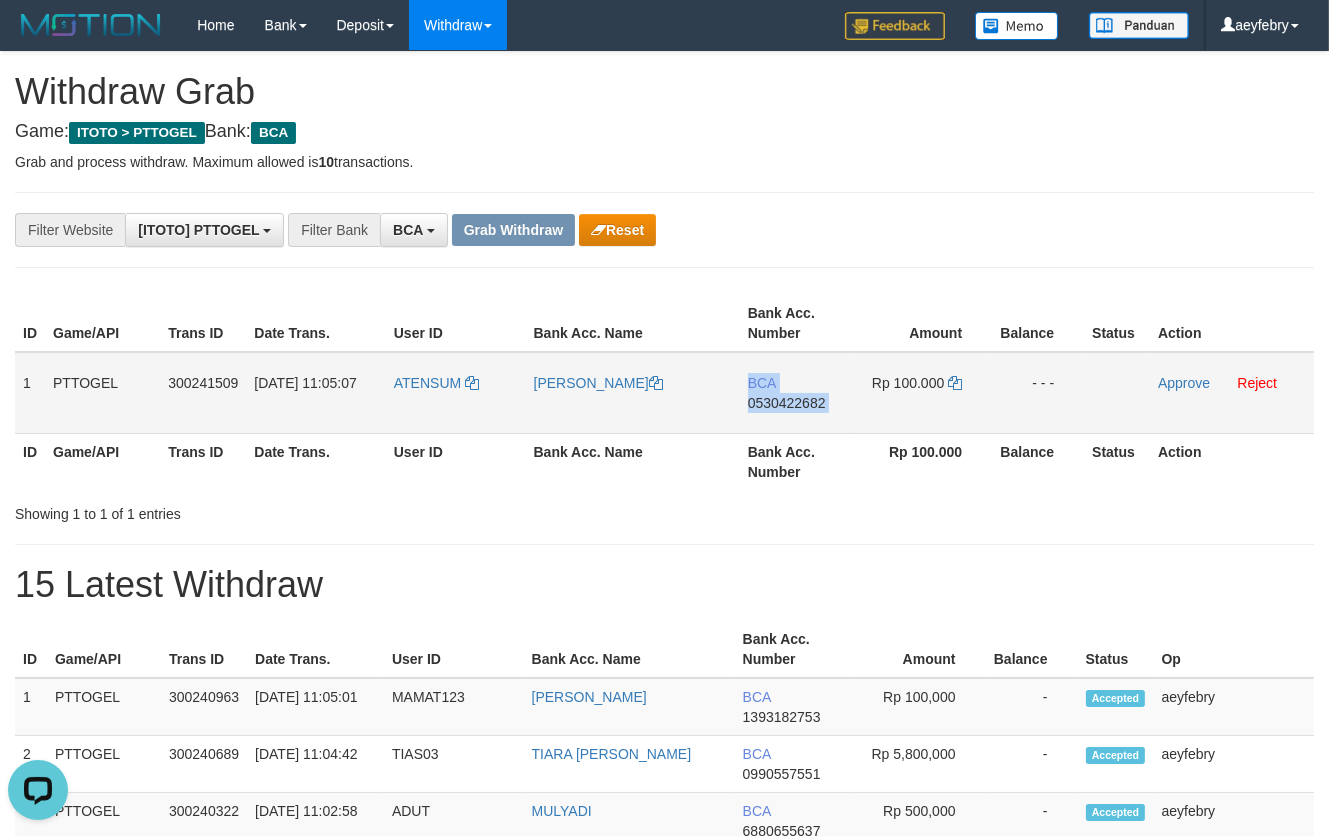 click on "0530422682" at bounding box center [787, 403] 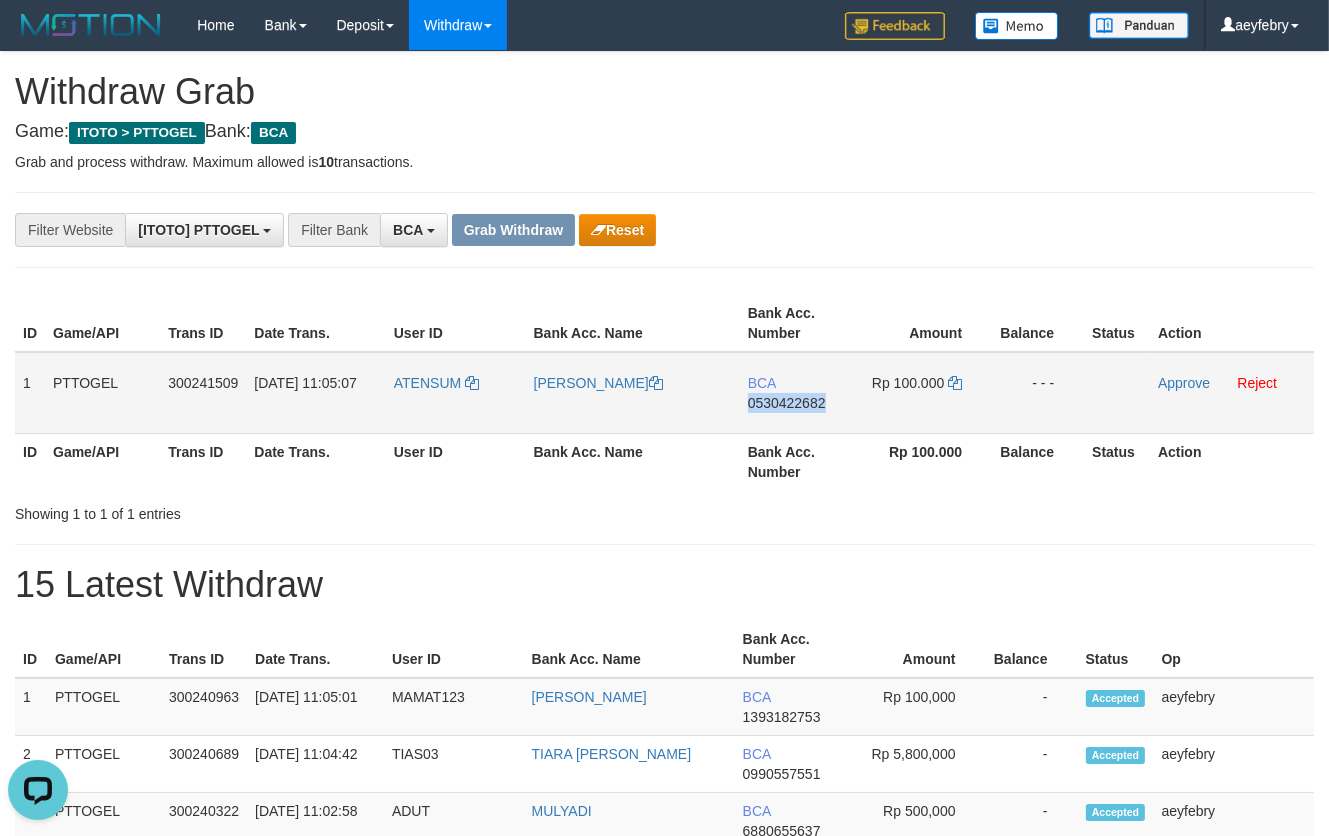 click on "0530422682" at bounding box center [787, 403] 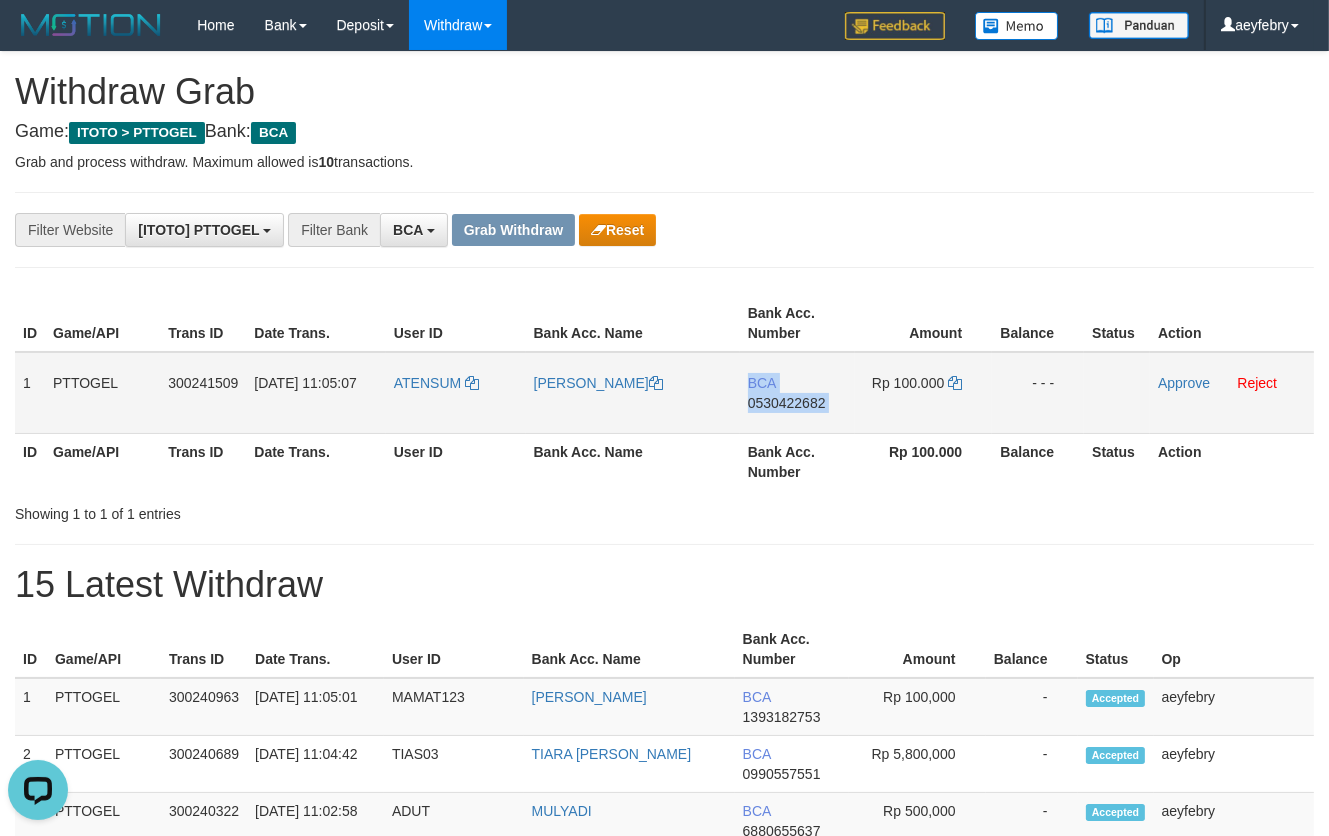 click on "0530422682" at bounding box center [787, 403] 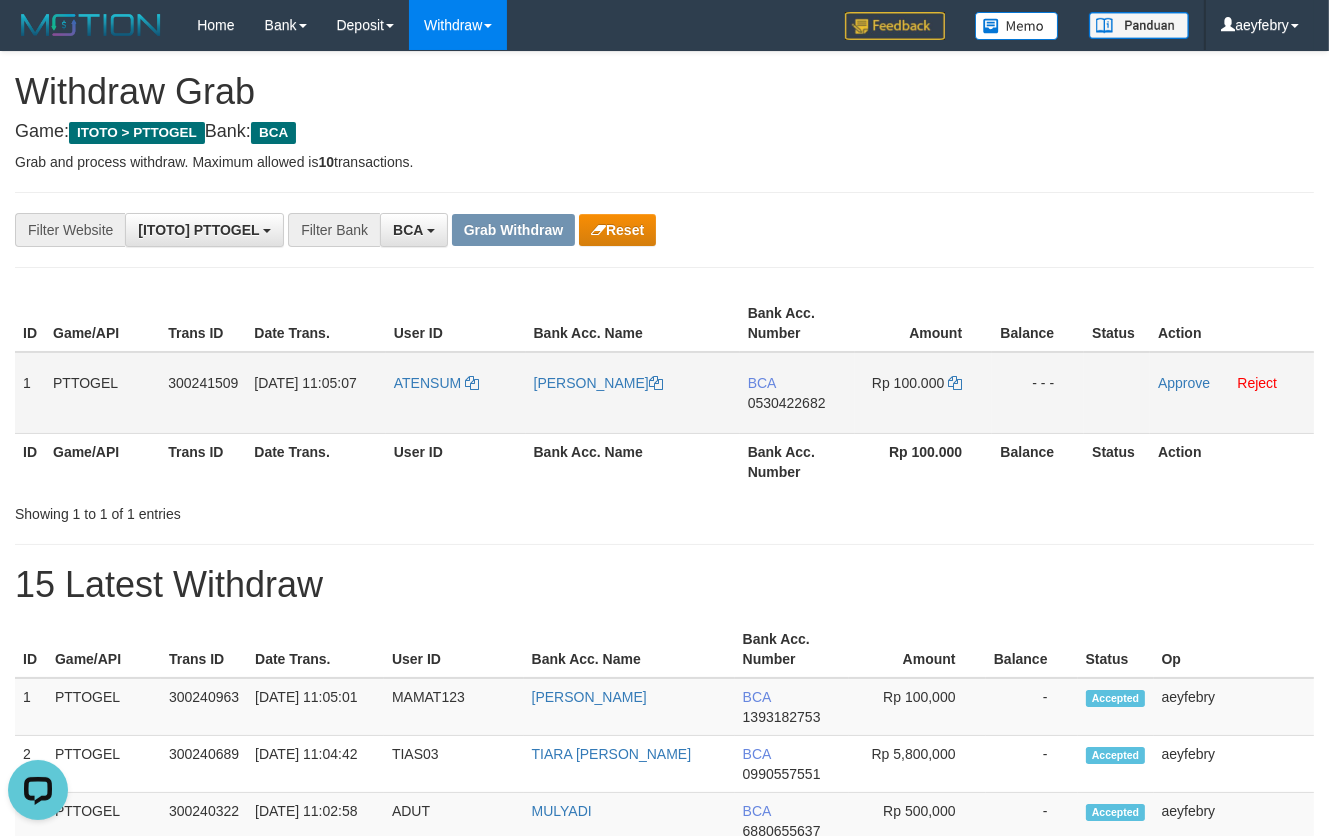 click on "0530422682" at bounding box center (787, 403) 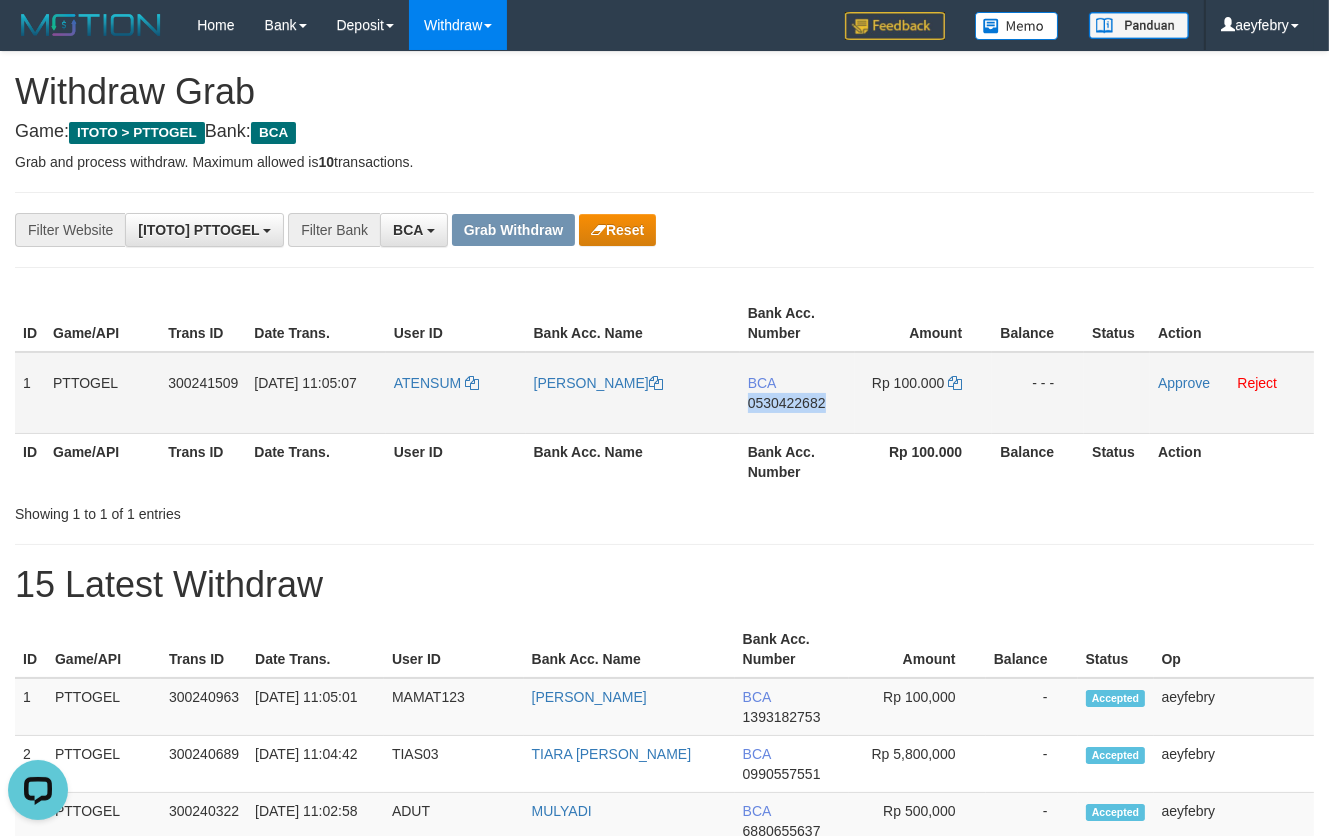 click on "0530422682" at bounding box center [787, 403] 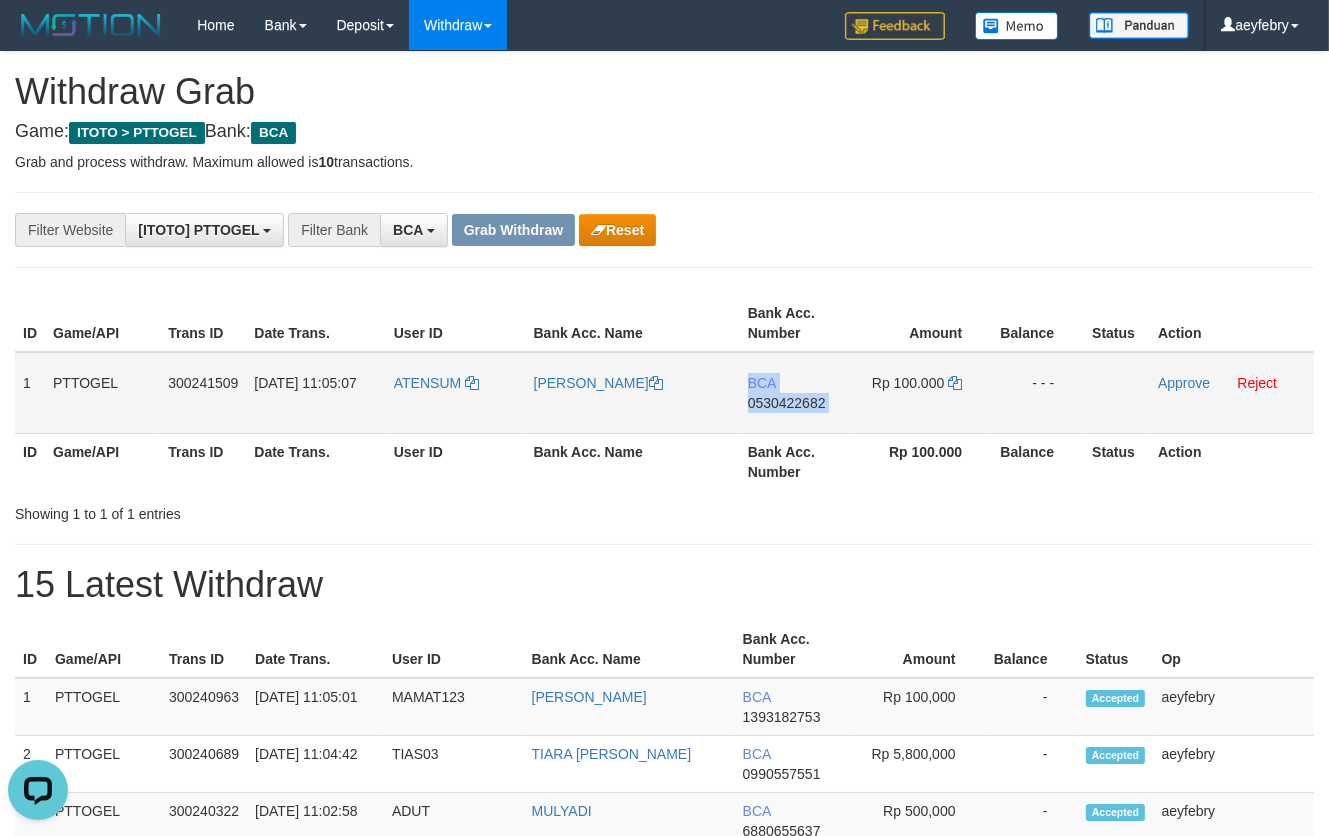 click on "0530422682" at bounding box center [787, 403] 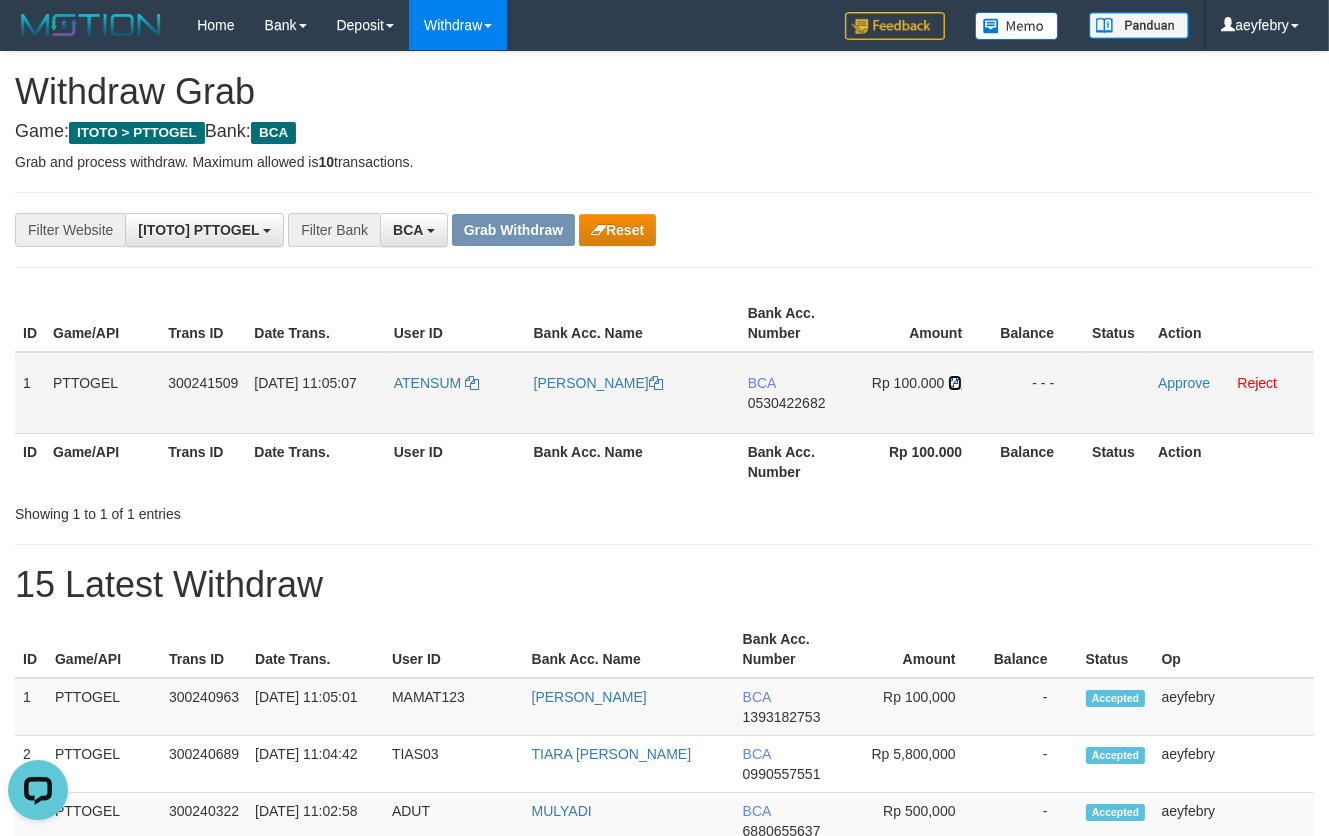 click at bounding box center (955, 383) 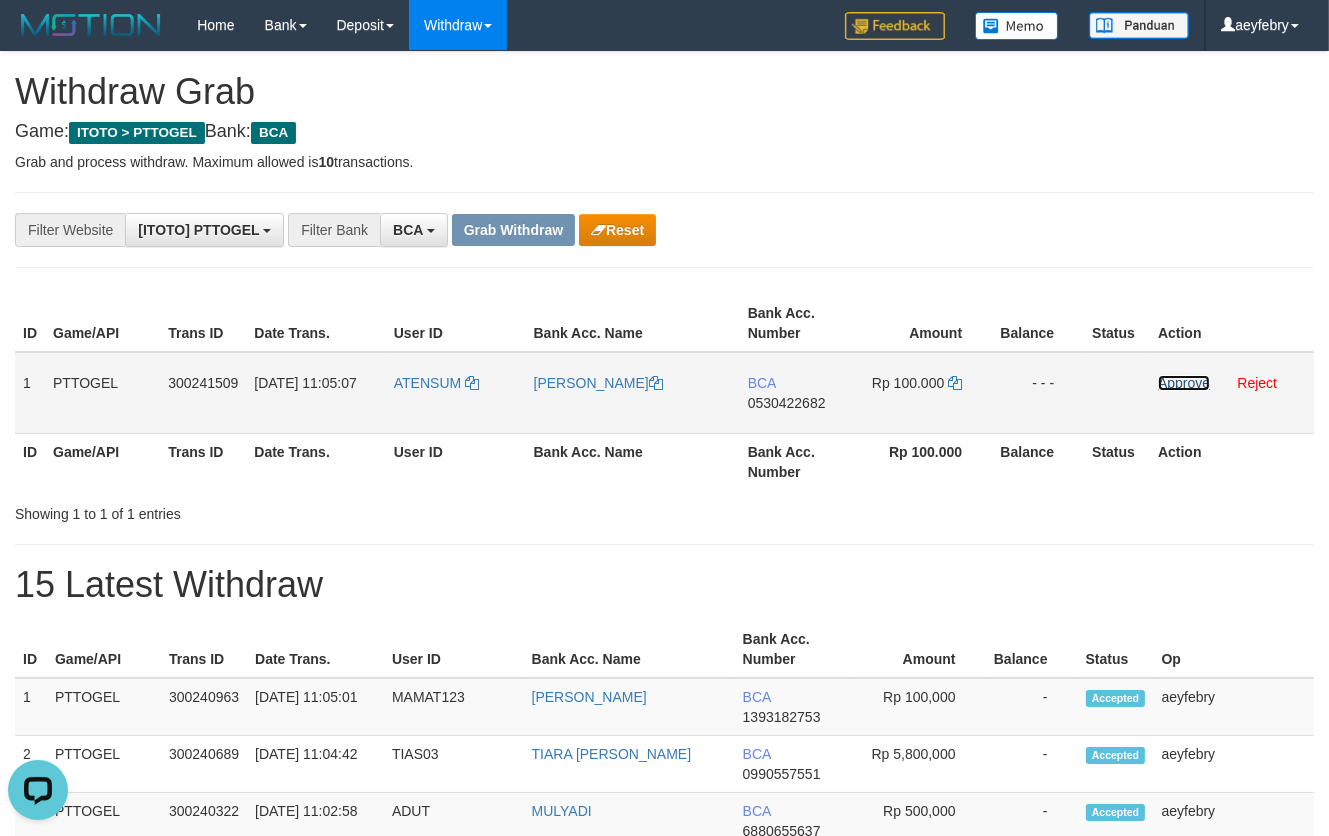 click on "Approve" at bounding box center (1184, 383) 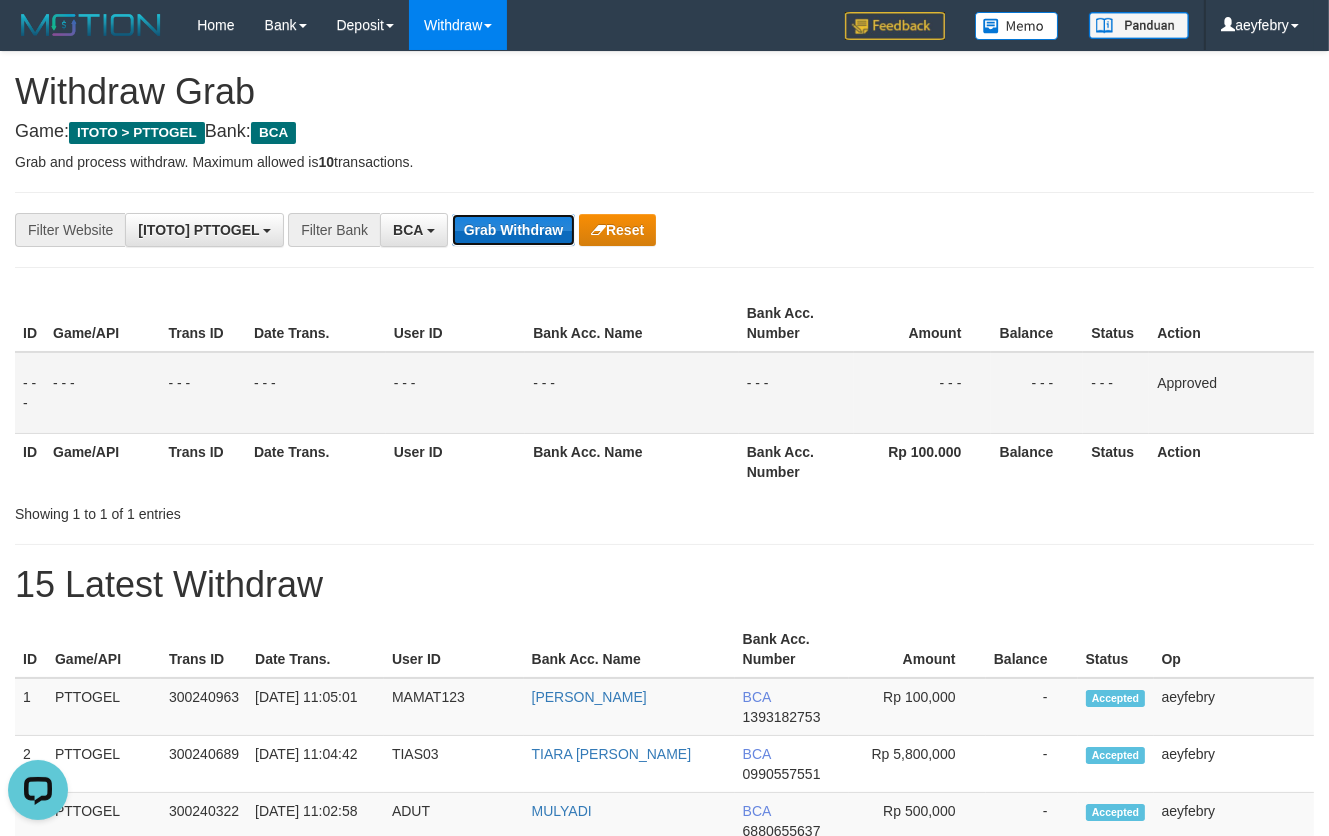 click on "Grab Withdraw" at bounding box center (513, 230) 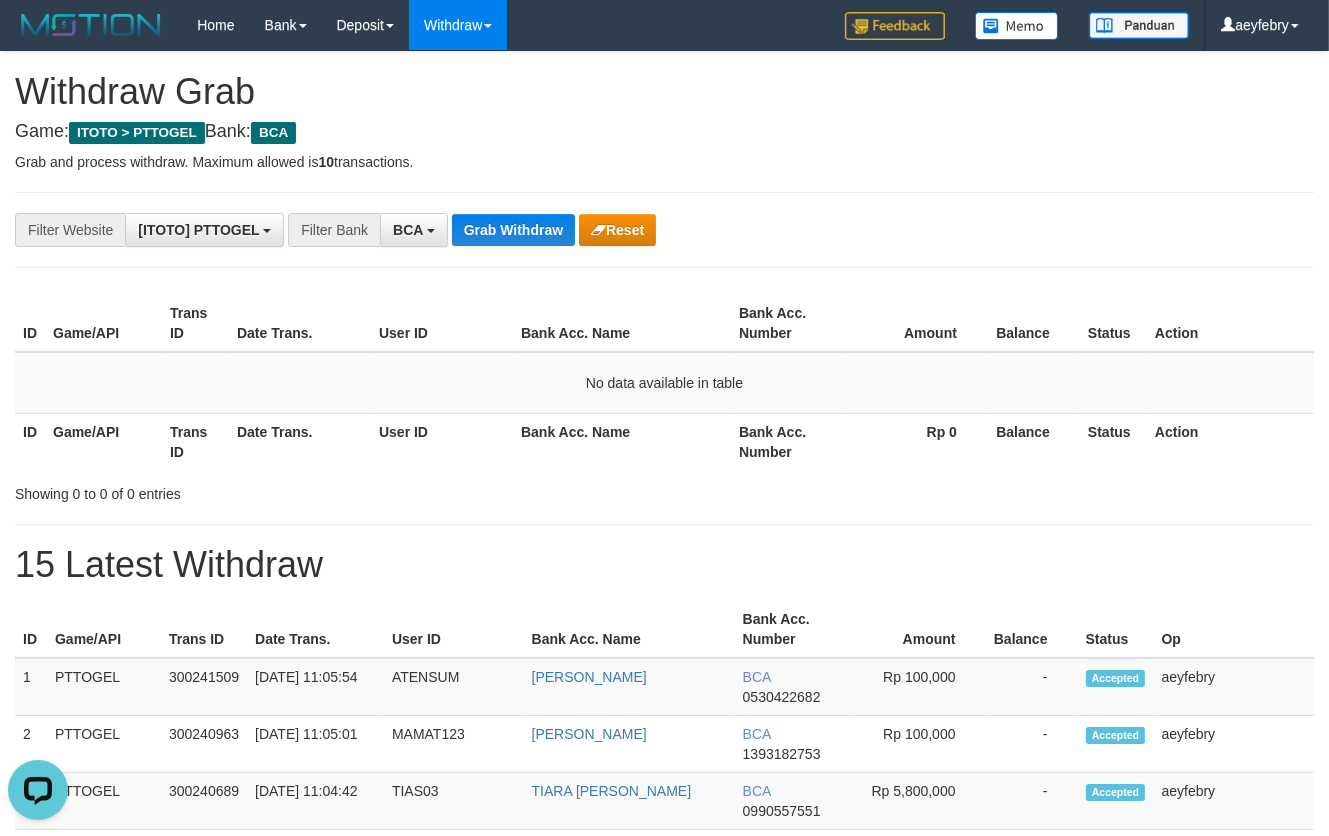 scroll, scrollTop: 0, scrollLeft: 0, axis: both 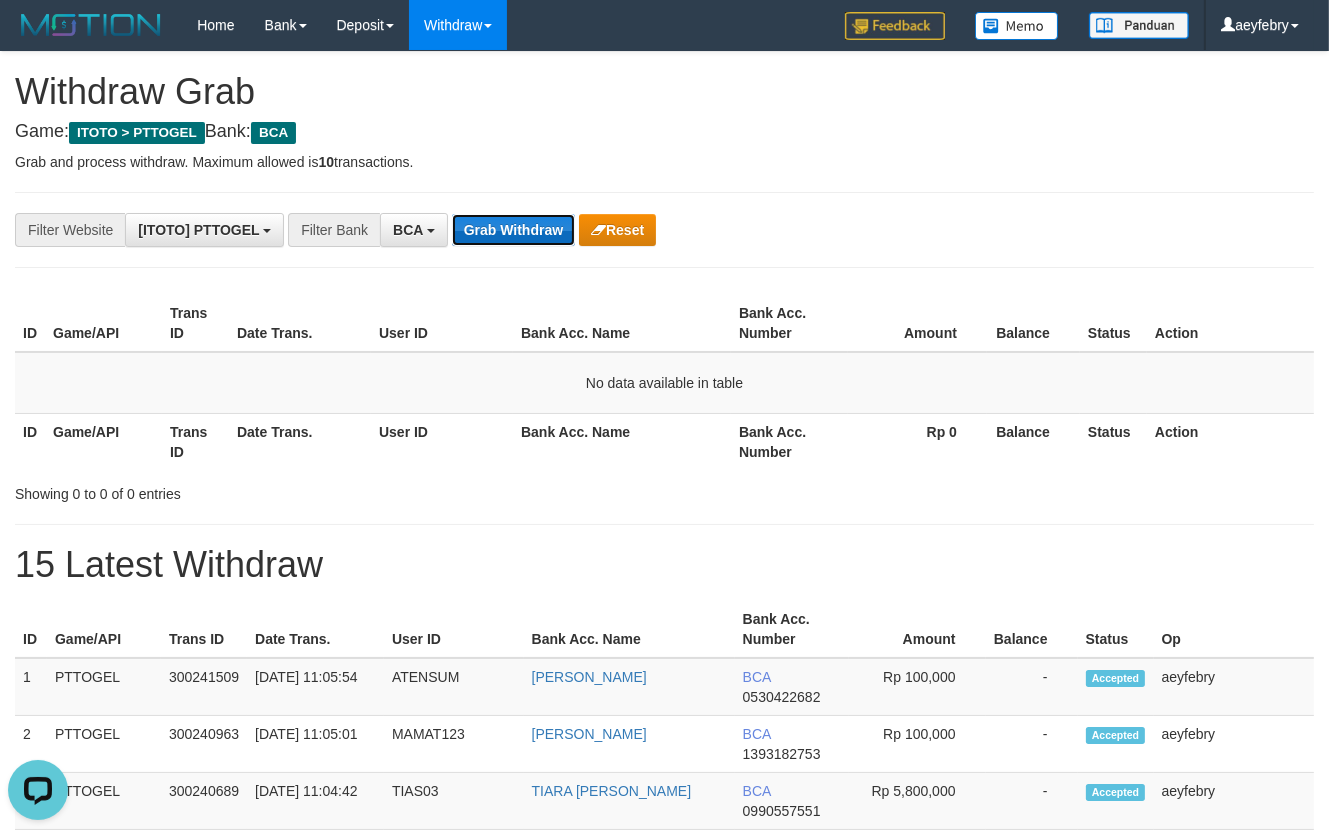 click on "Grab Withdraw" at bounding box center [513, 230] 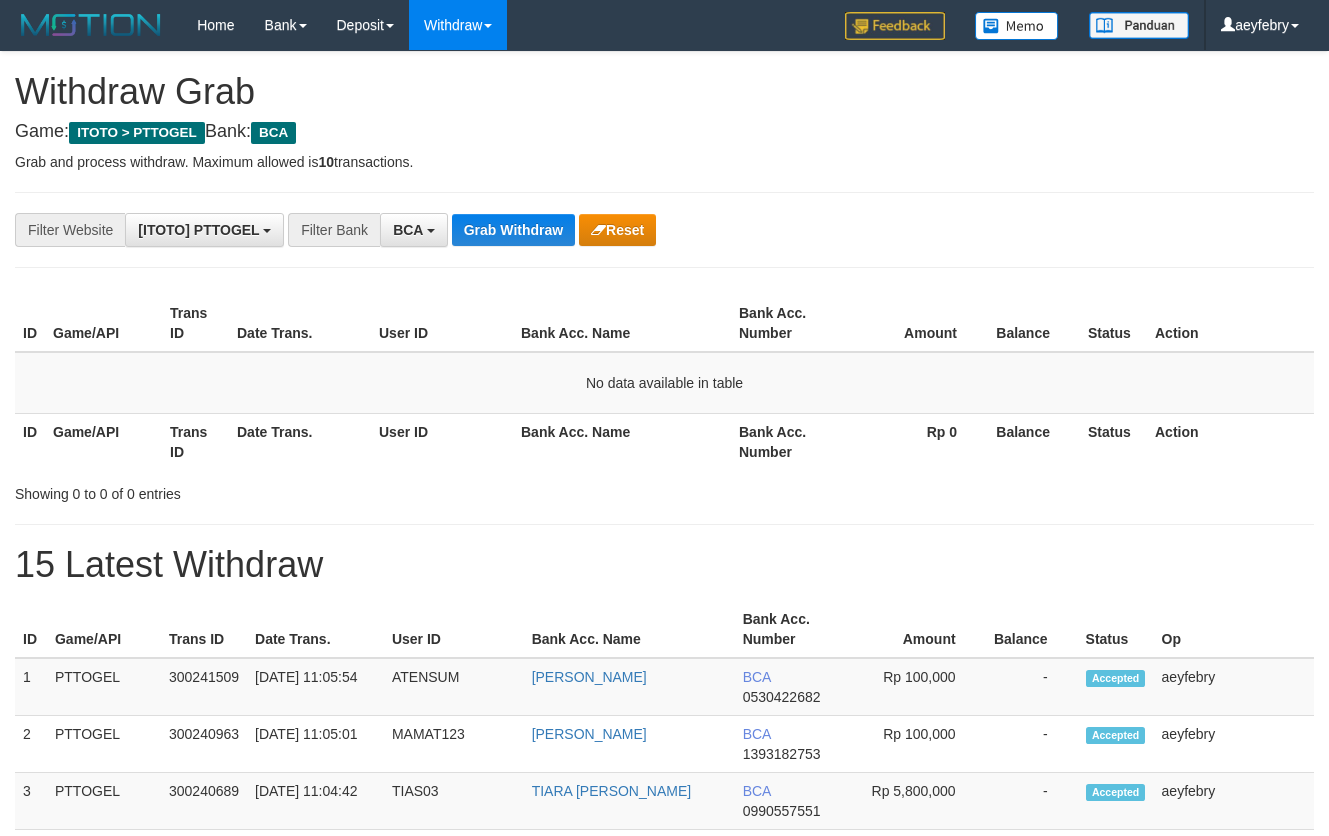 scroll, scrollTop: 0, scrollLeft: 0, axis: both 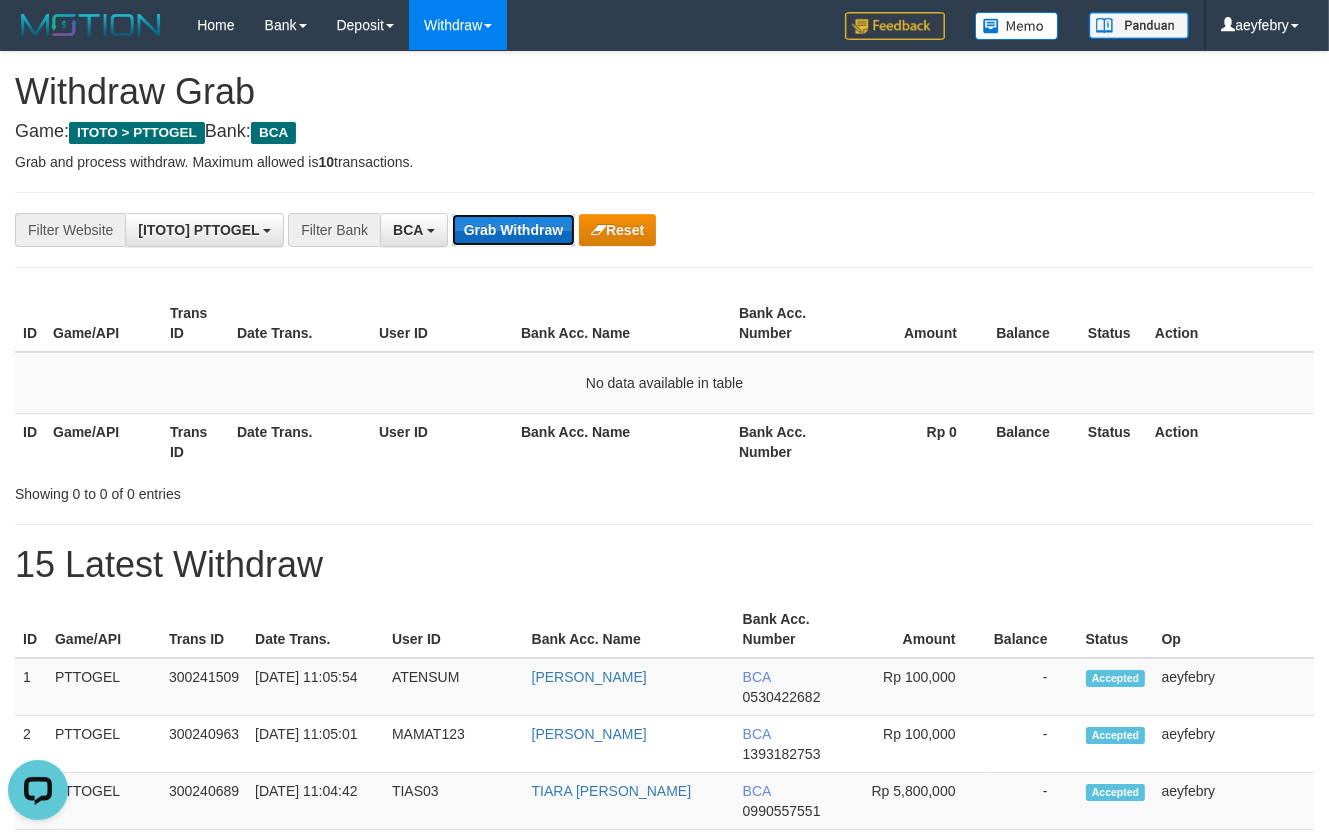 click on "Grab Withdraw" at bounding box center [513, 230] 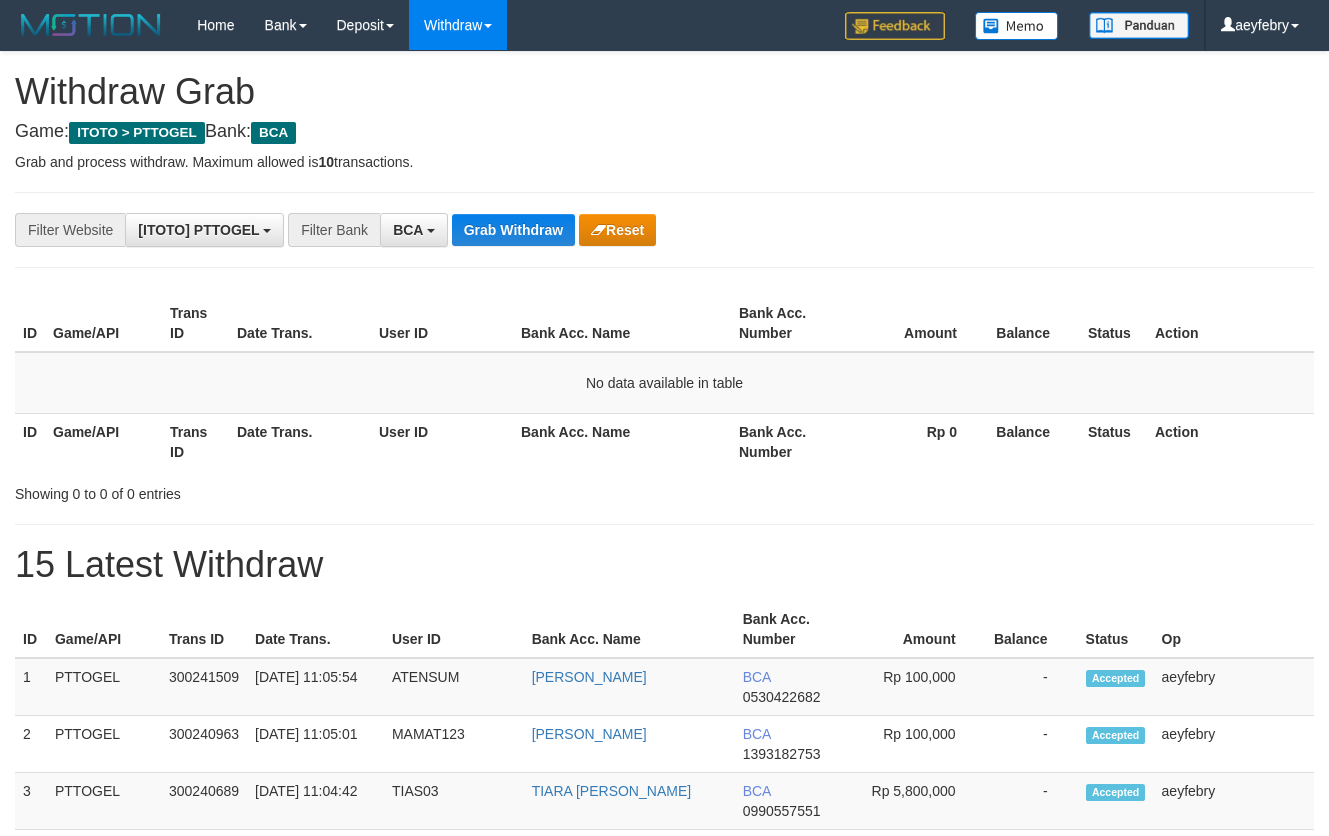 scroll, scrollTop: 0, scrollLeft: 0, axis: both 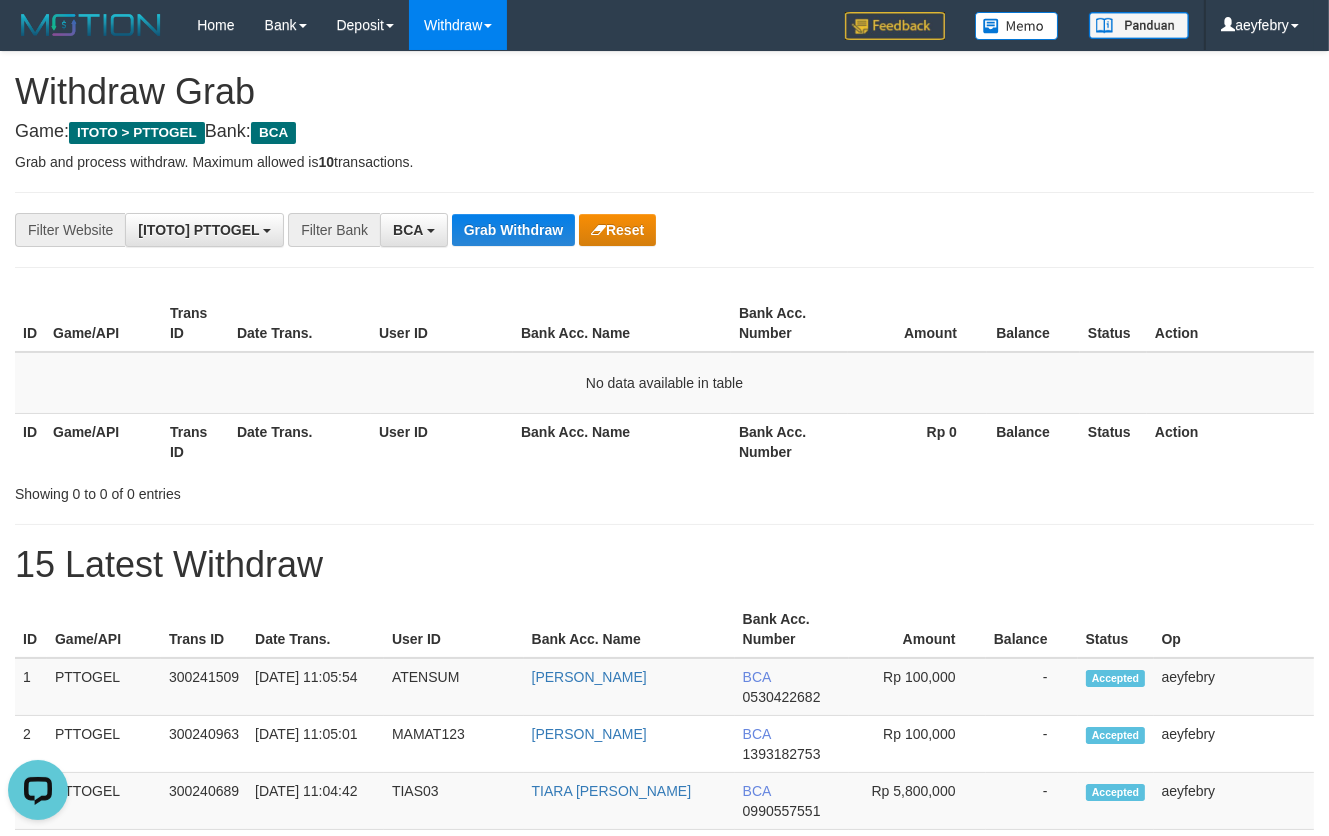 click on "15 Latest Withdraw" at bounding box center (664, 565) 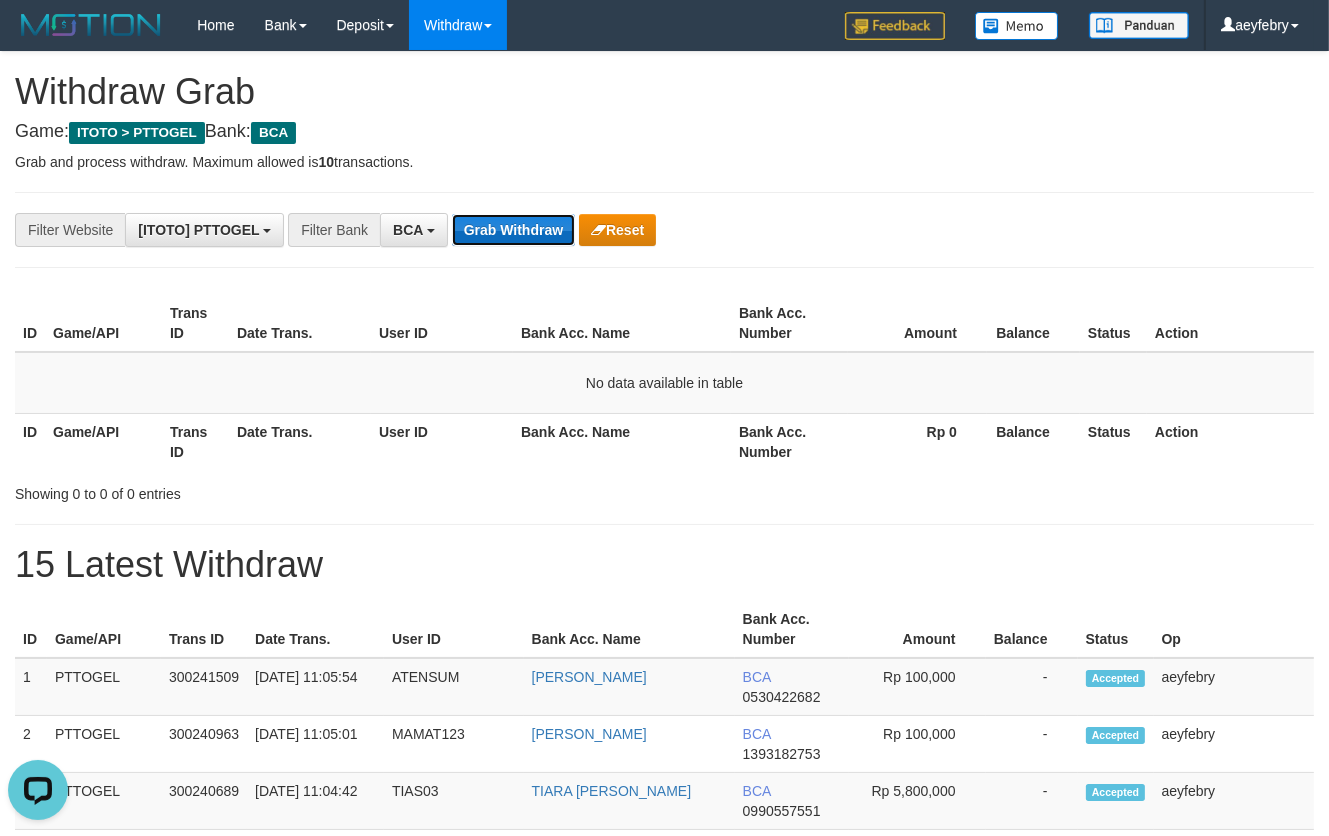 click on "Grab Withdraw" at bounding box center [513, 230] 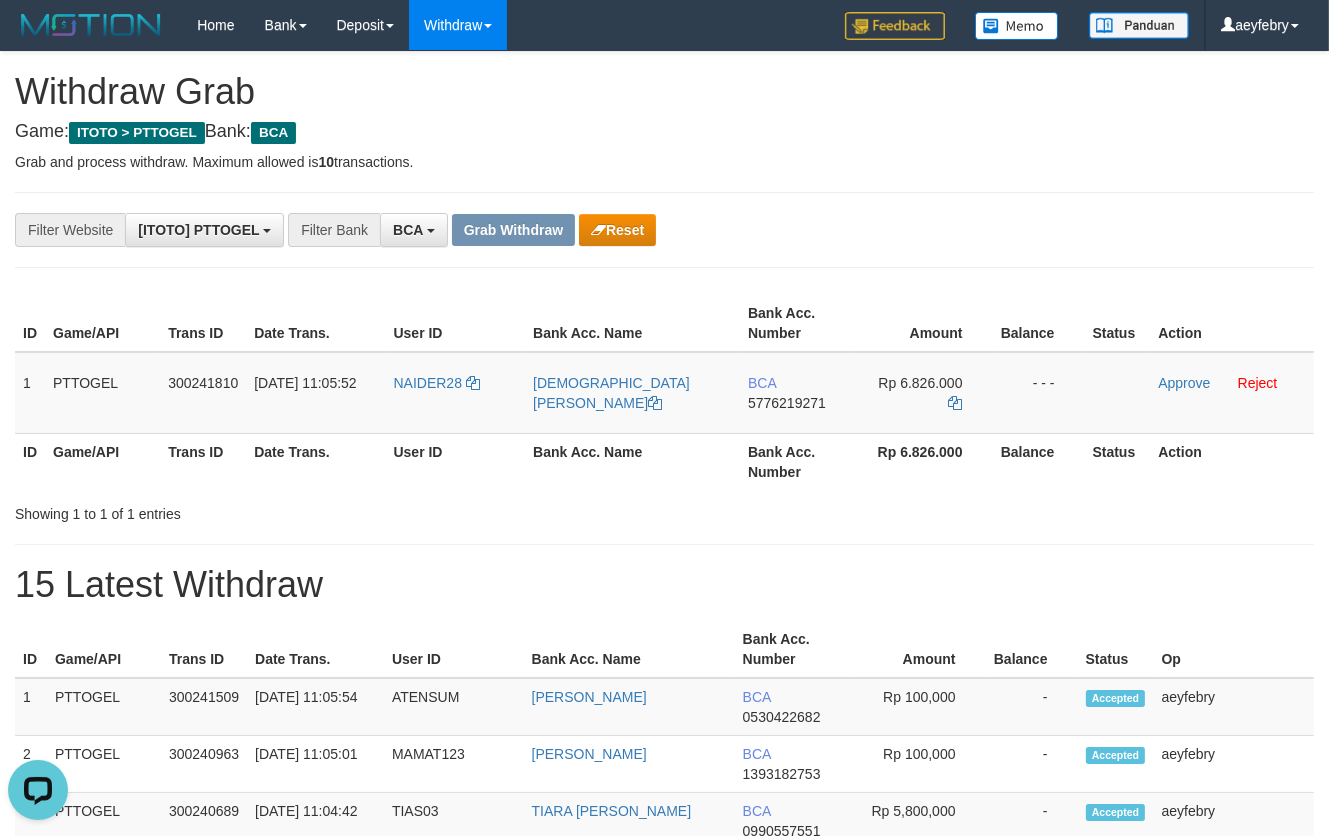 scroll, scrollTop: 0, scrollLeft: 0, axis: both 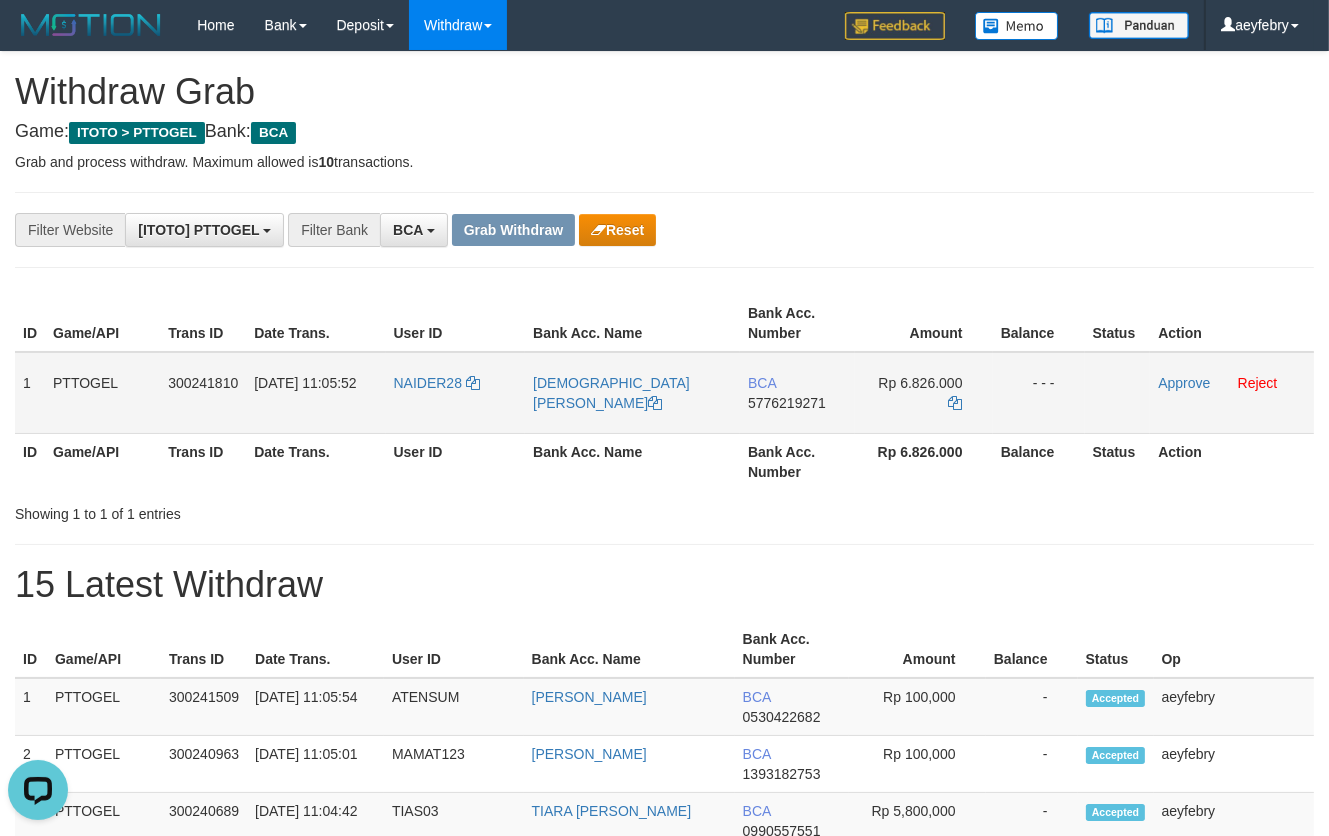 click on "5776219271" at bounding box center (787, 403) 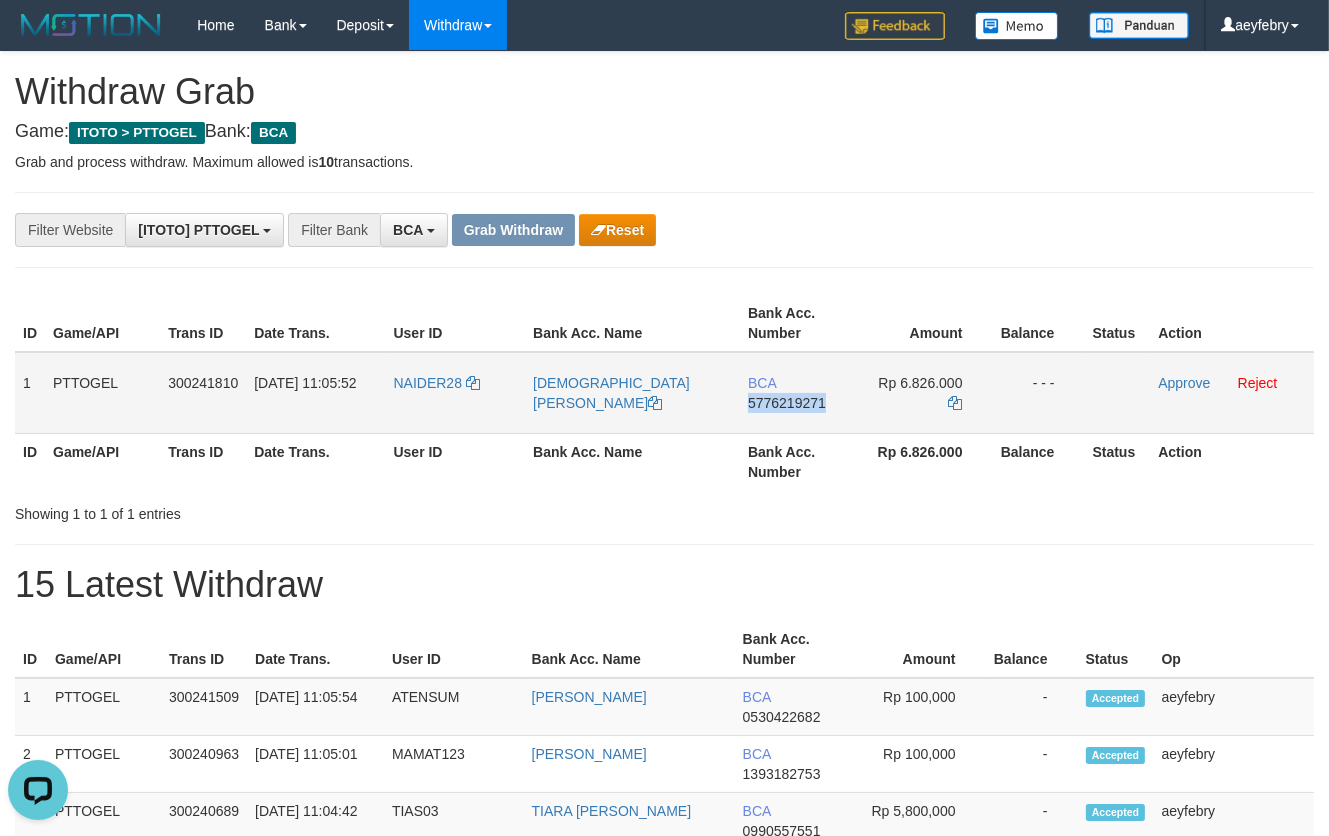 click on "5776219271" at bounding box center (787, 403) 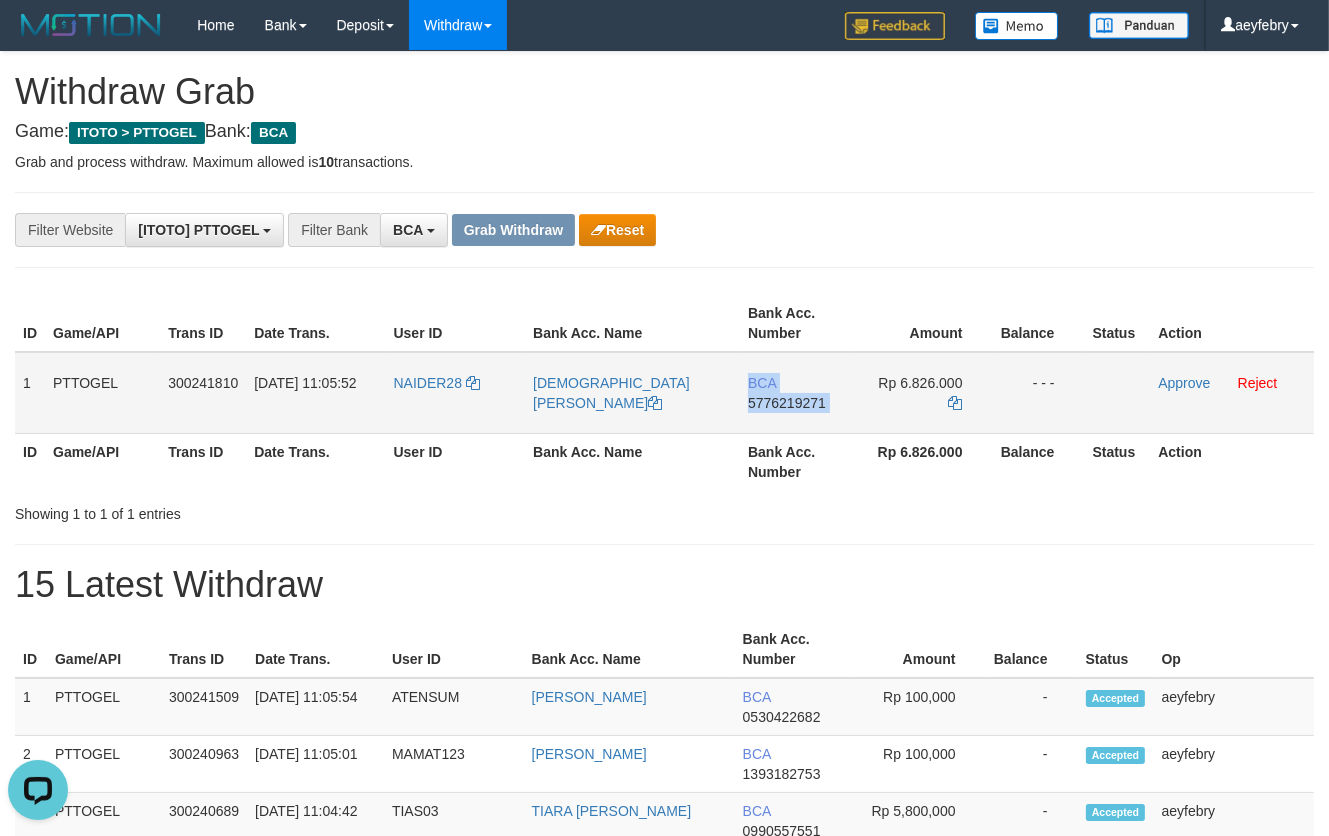 click on "5776219271" at bounding box center (787, 403) 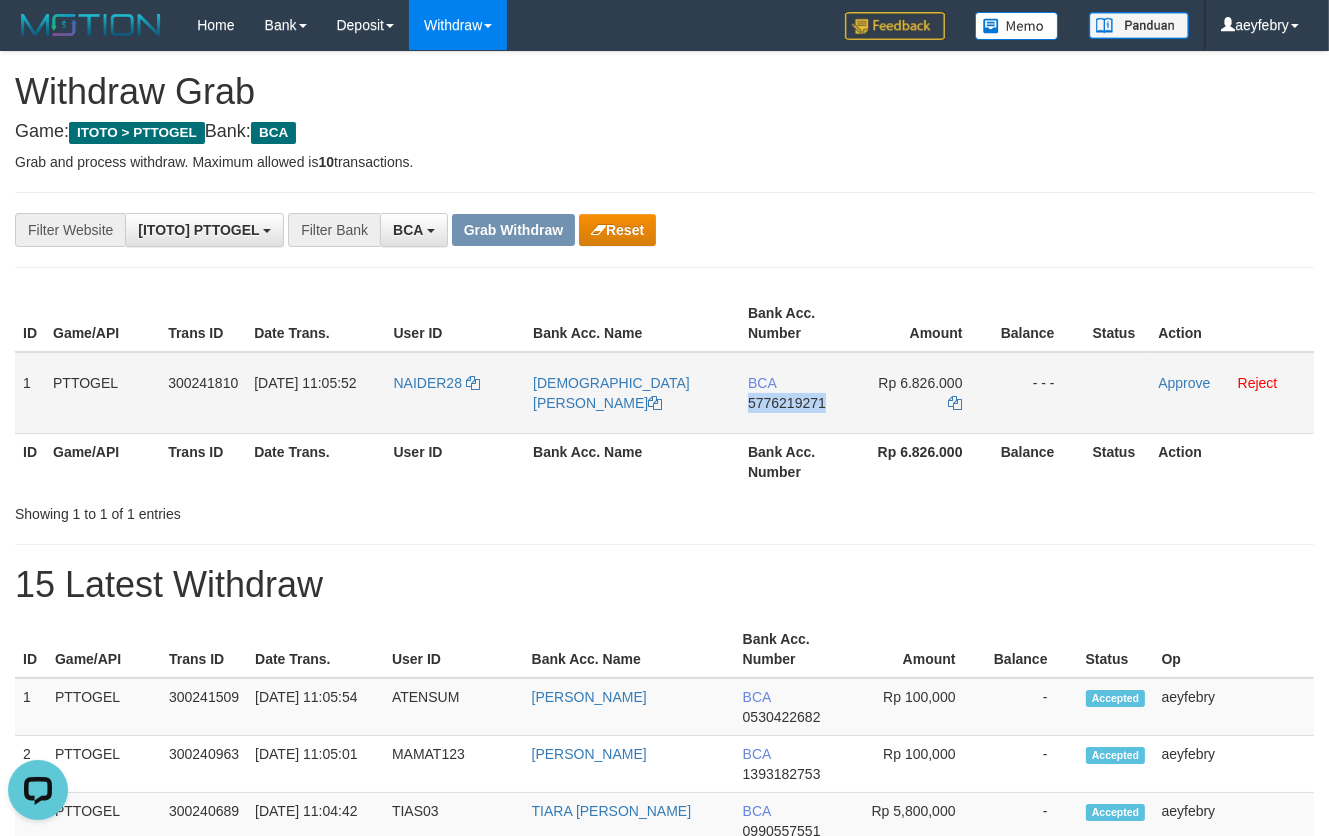 click on "5776219271" at bounding box center [787, 403] 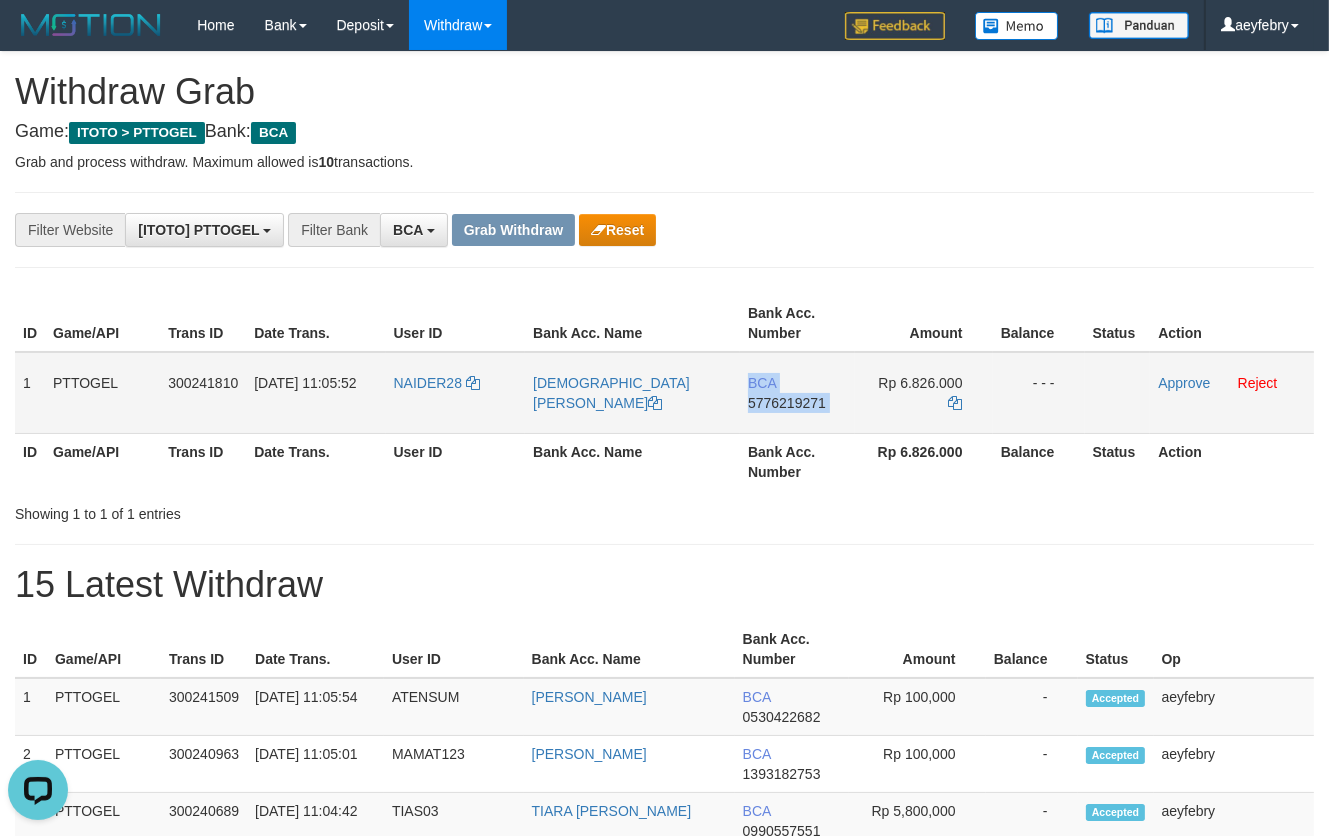 click on "5776219271" at bounding box center [787, 403] 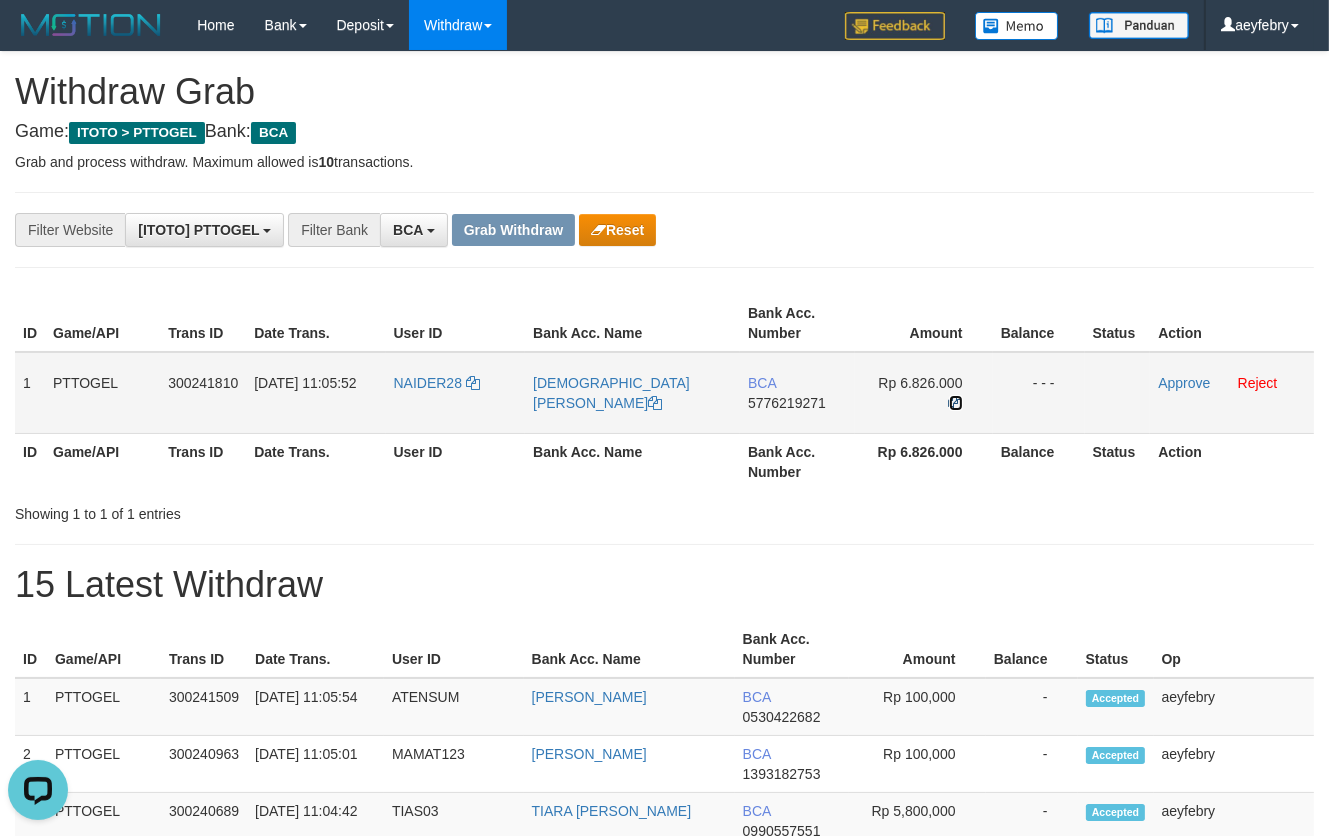 click at bounding box center (956, 403) 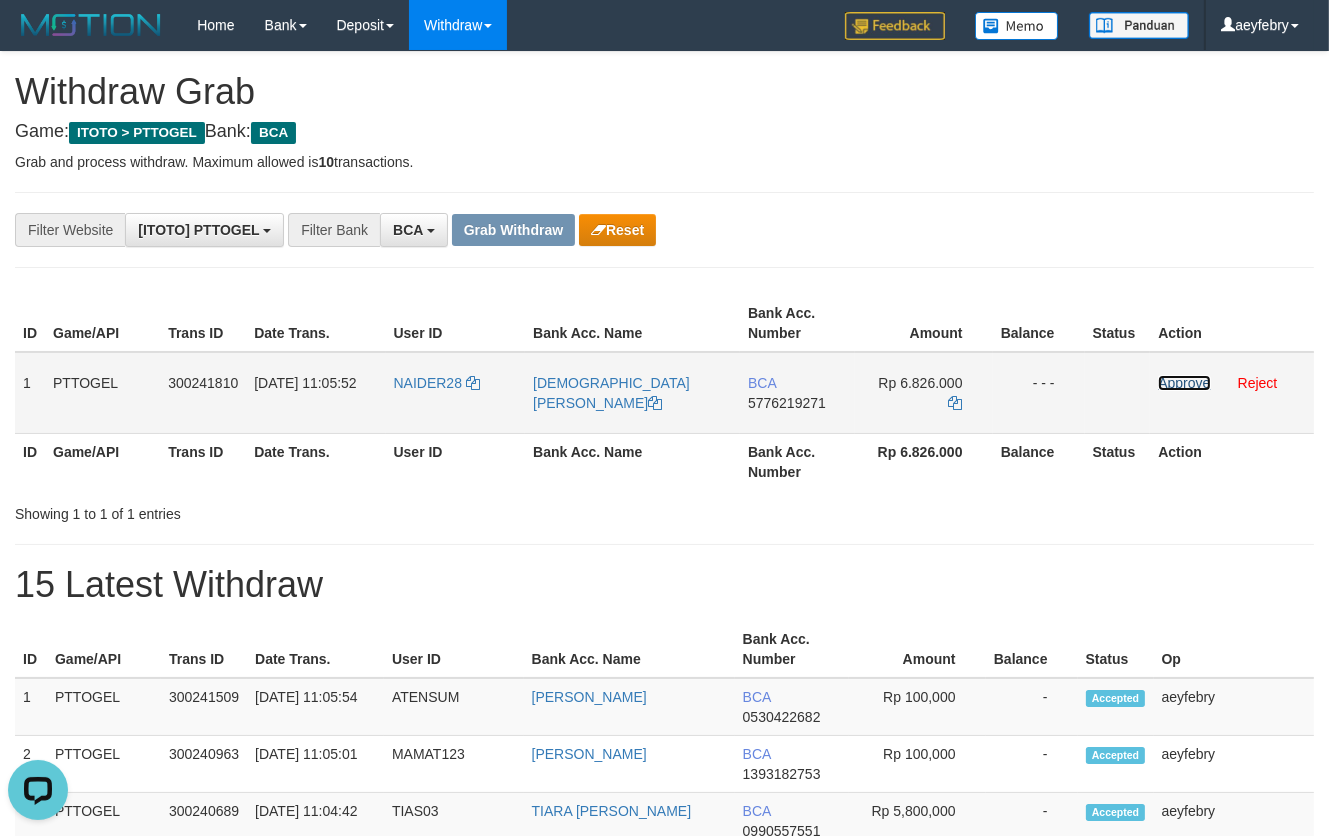 click on "Approve" at bounding box center [1184, 383] 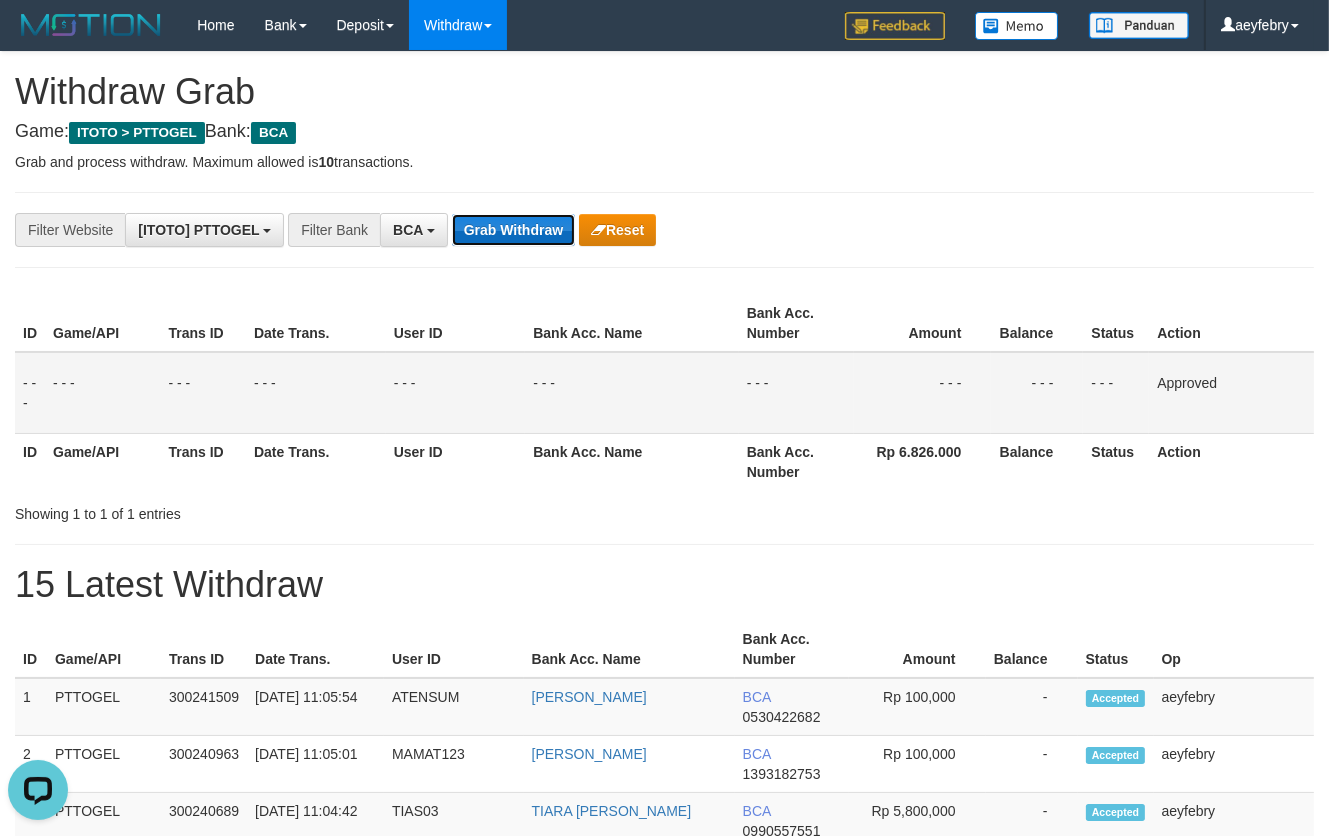 click on "Grab Withdraw" at bounding box center (513, 230) 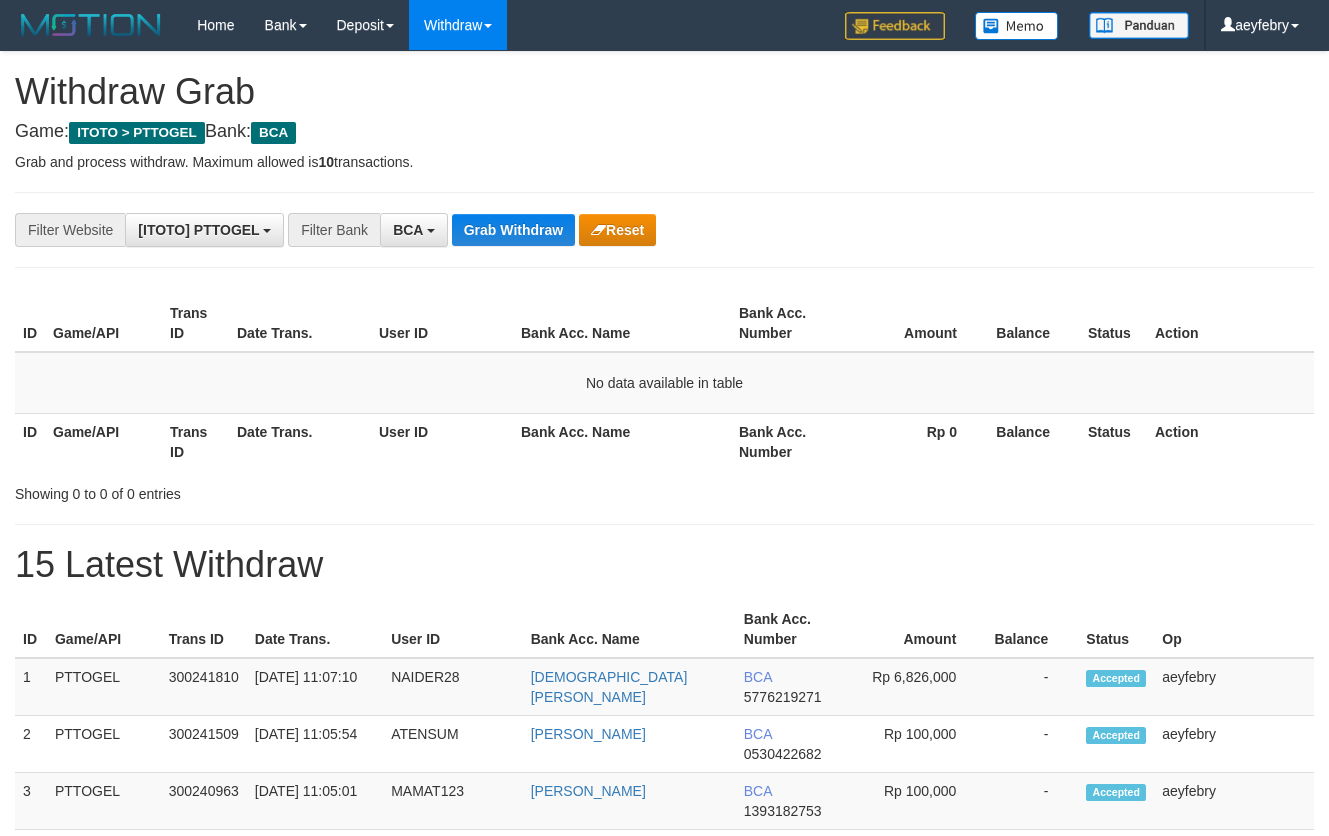 scroll, scrollTop: 0, scrollLeft: 0, axis: both 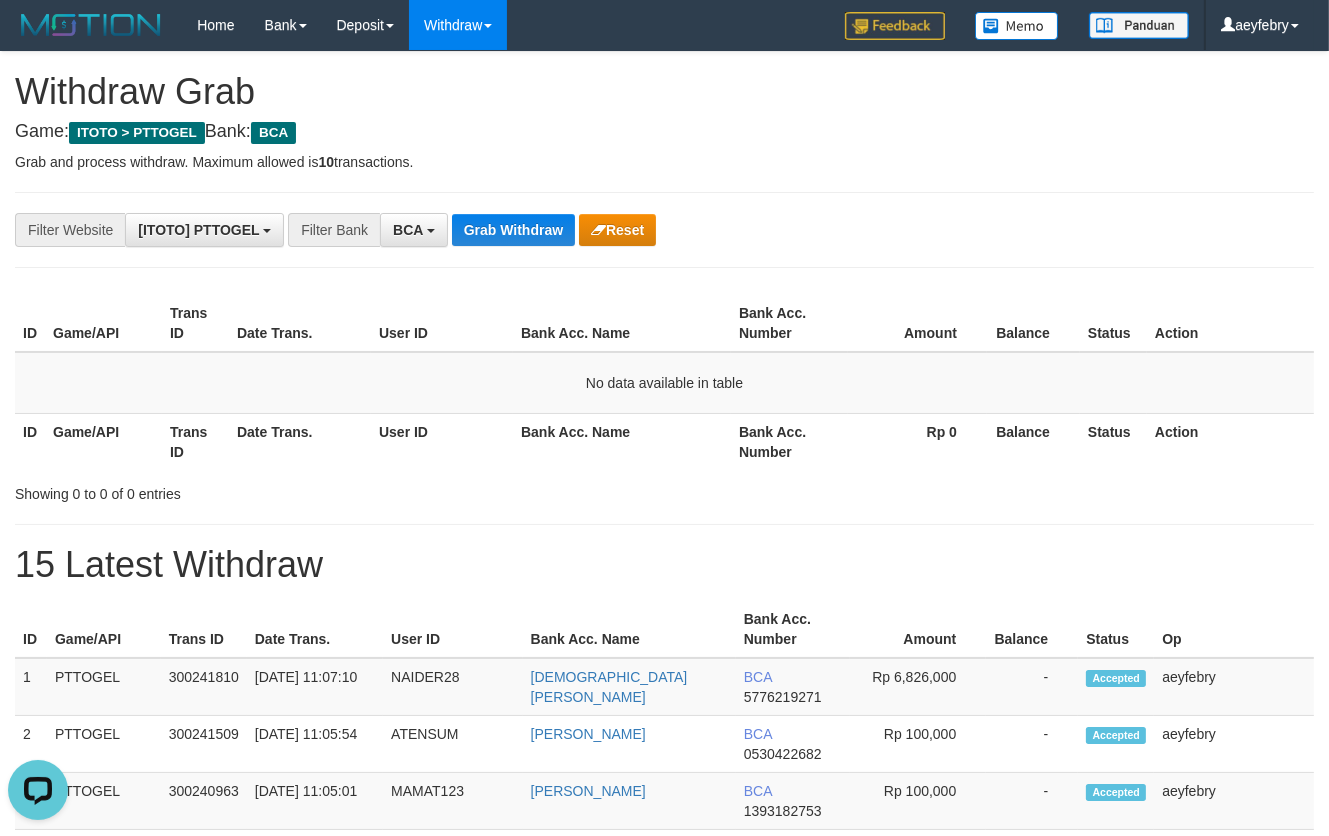 click on "Balance" at bounding box center (1033, 441) 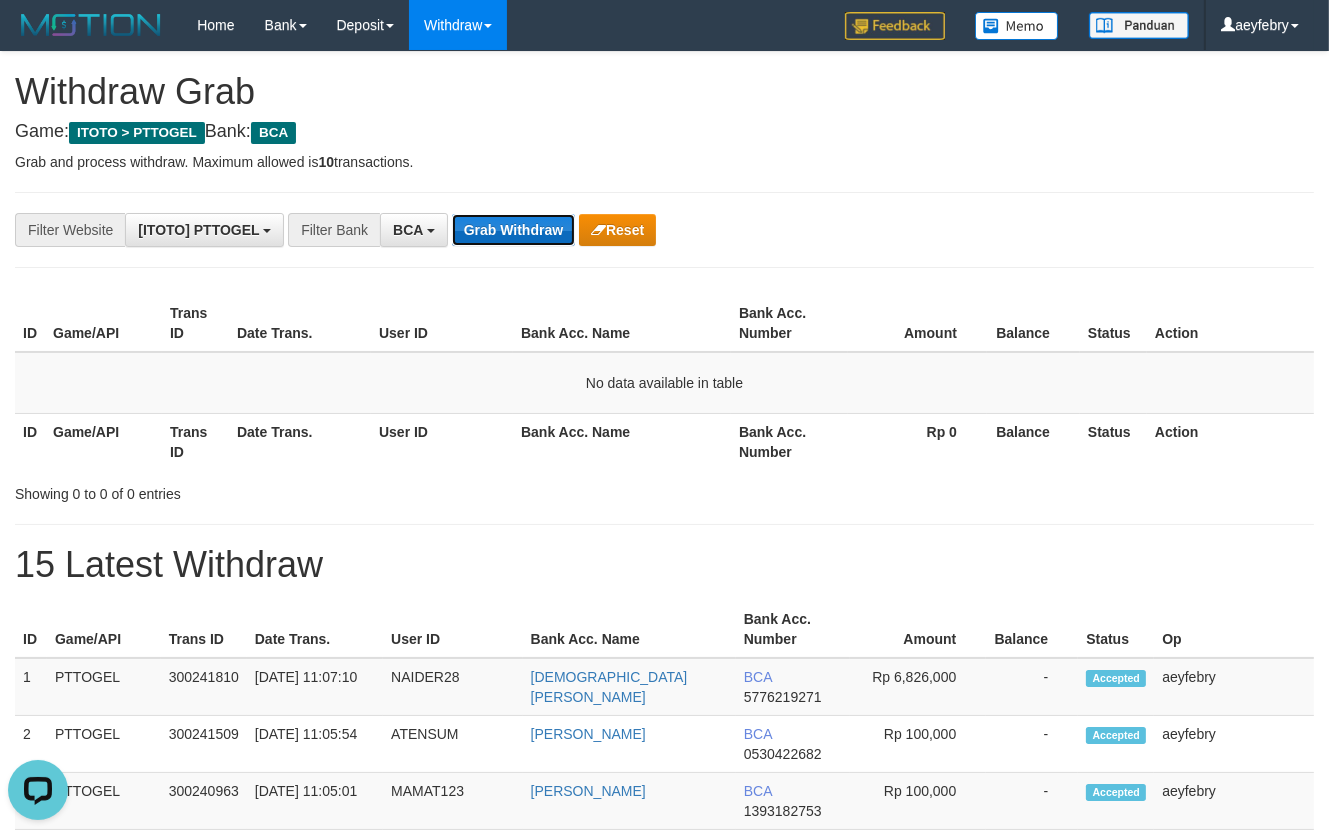 click on "Grab Withdraw" at bounding box center [513, 230] 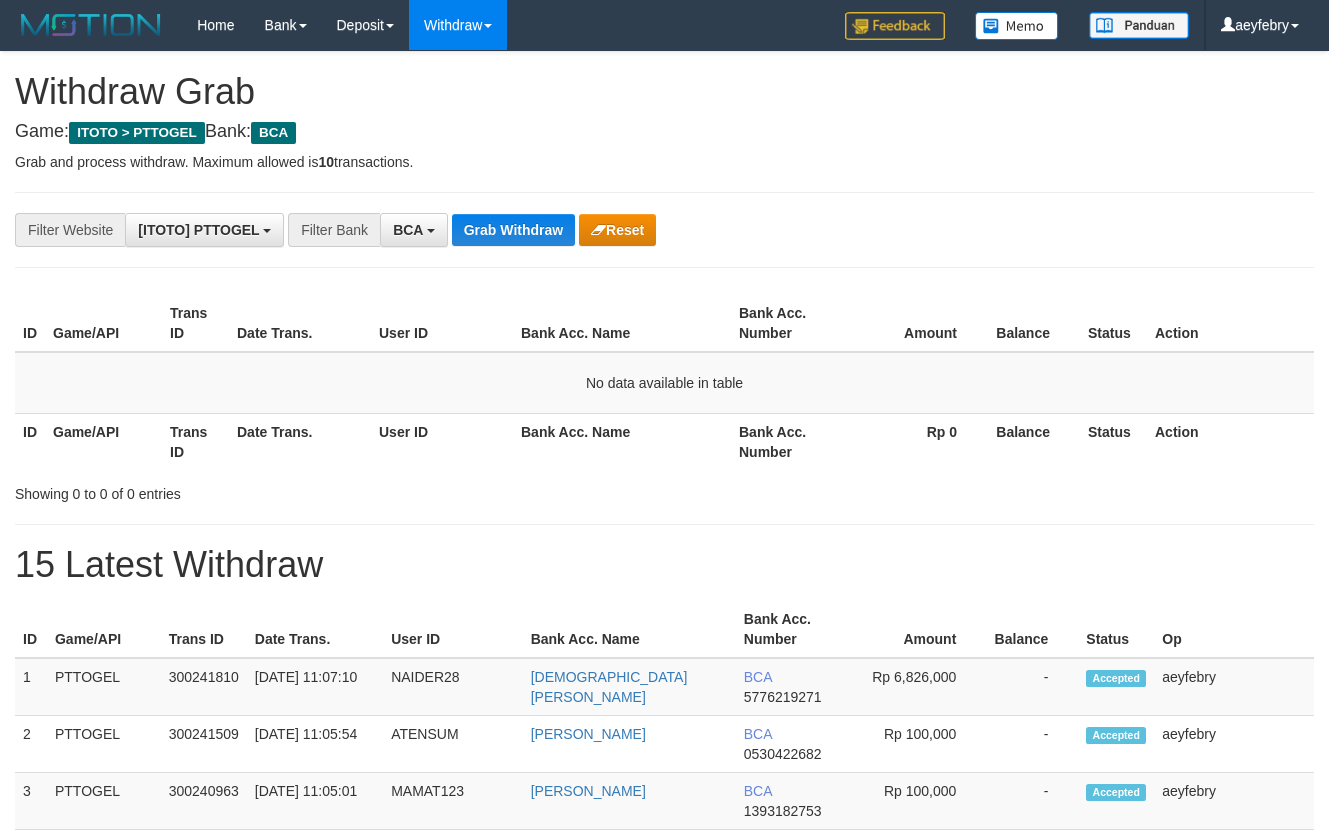 scroll, scrollTop: 0, scrollLeft: 0, axis: both 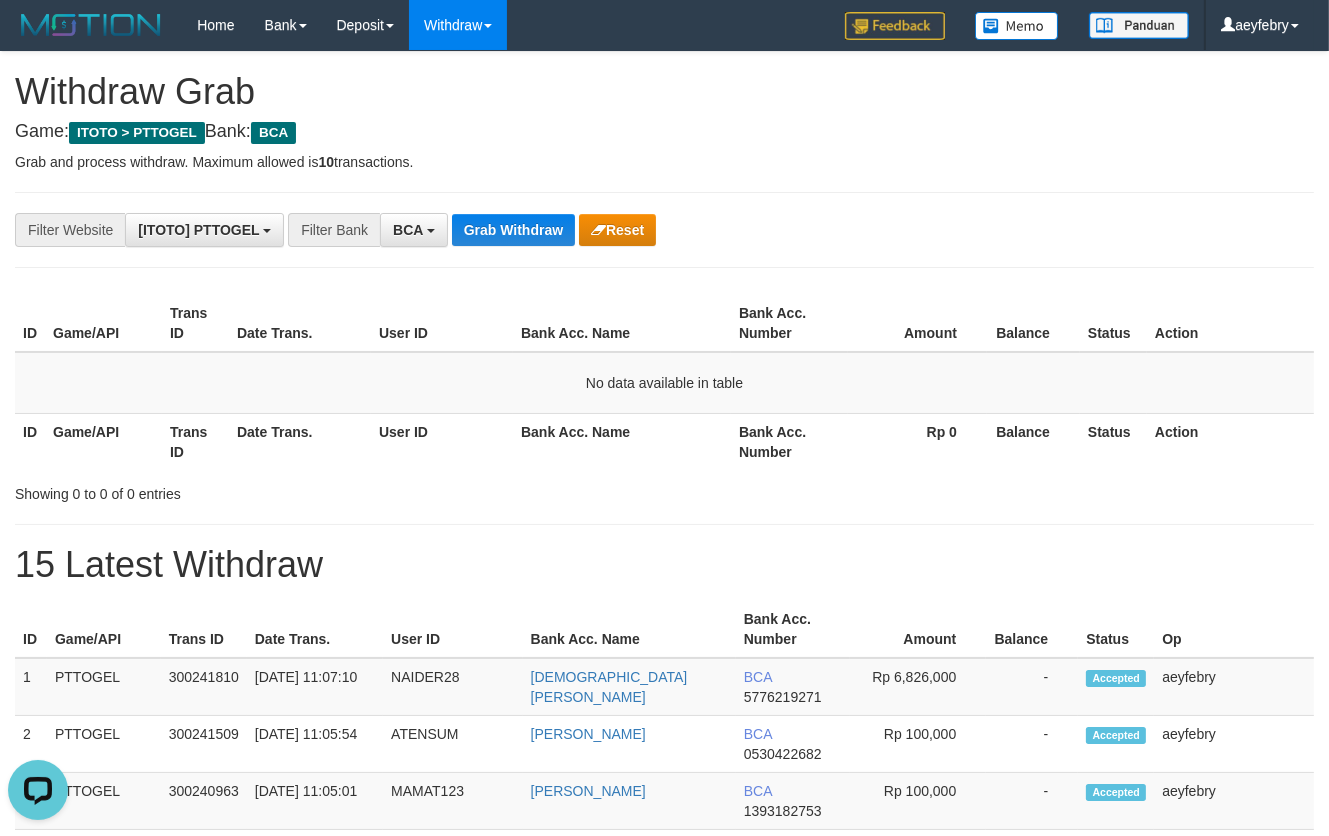 click on "**********" at bounding box center [664, 1113] 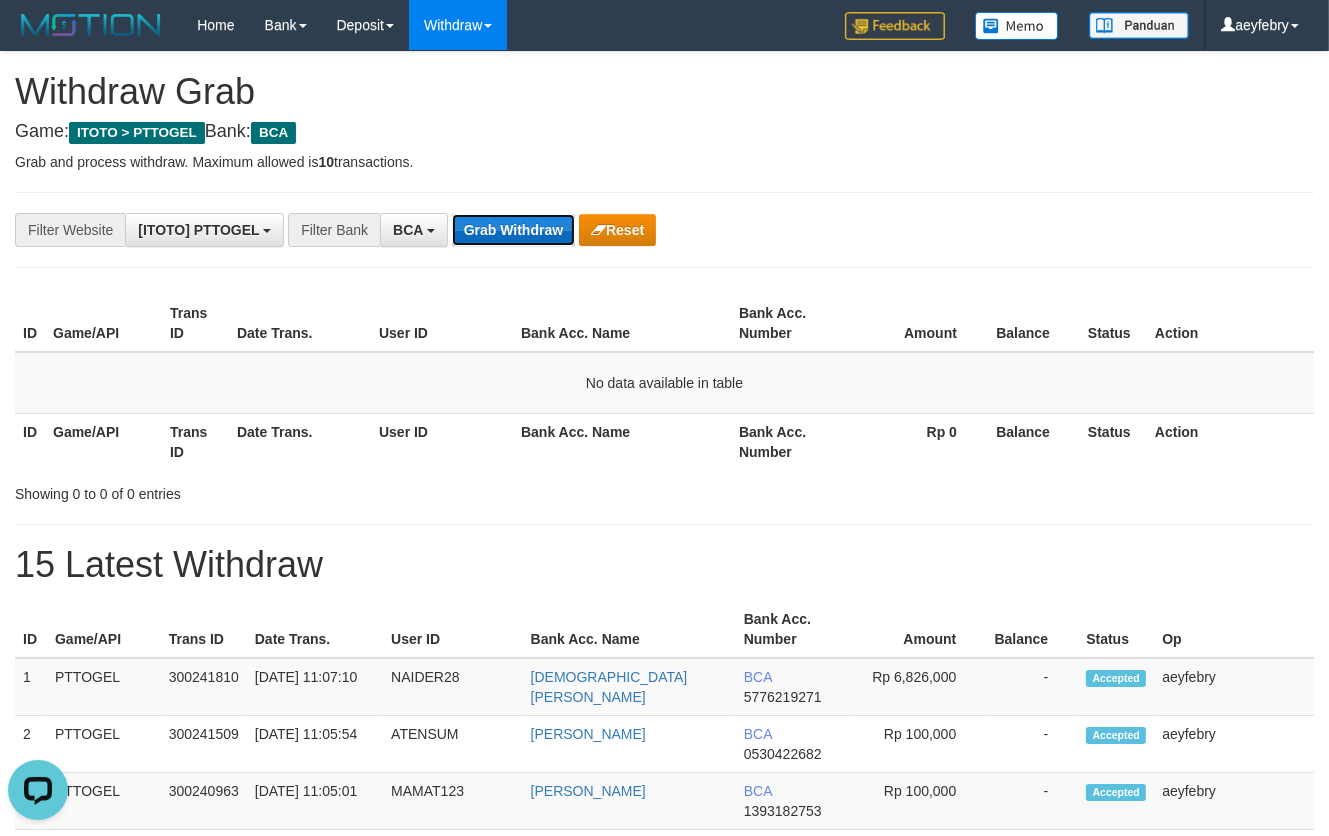 click on "Grab Withdraw" at bounding box center (513, 230) 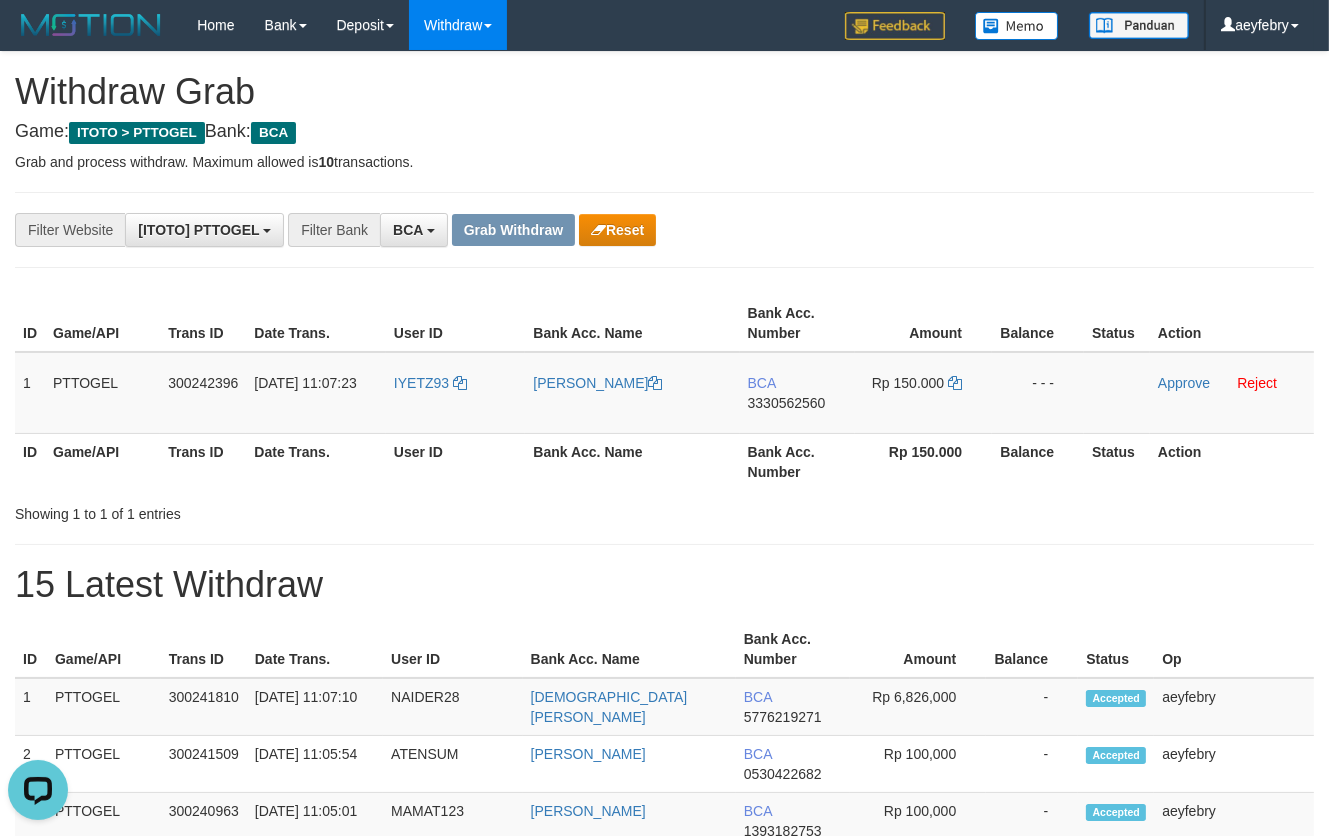 scroll, scrollTop: 0, scrollLeft: 0, axis: both 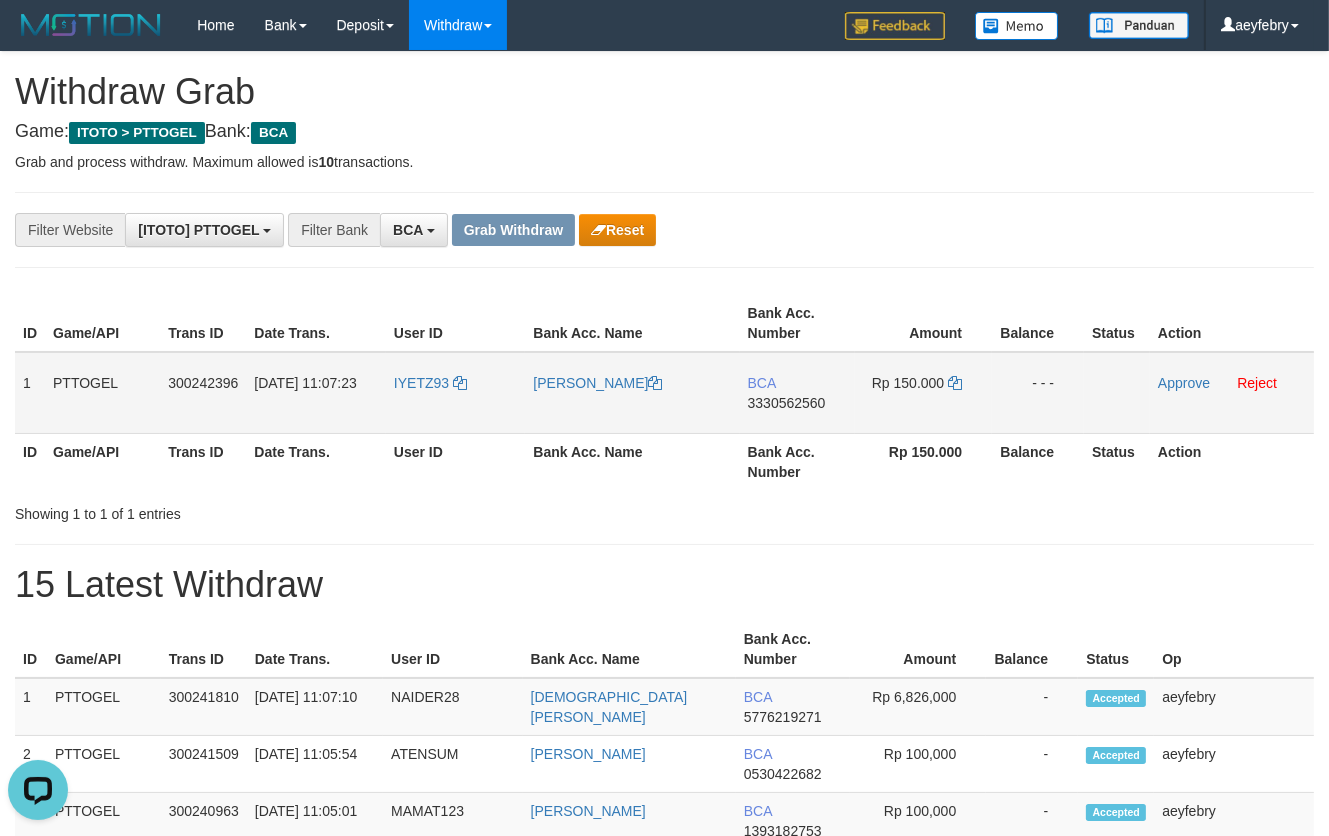 click on "3330562560" at bounding box center [787, 403] 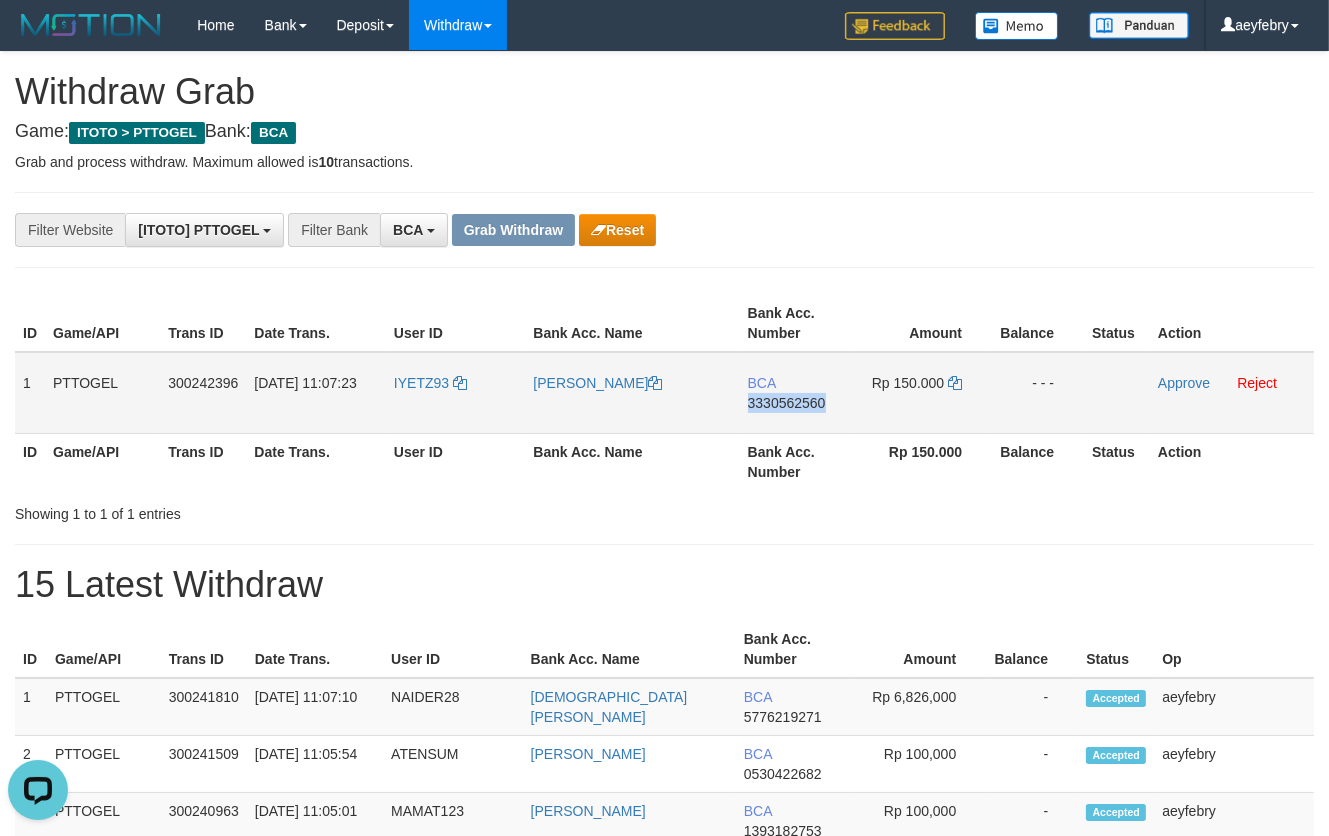 click on "3330562560" at bounding box center [787, 403] 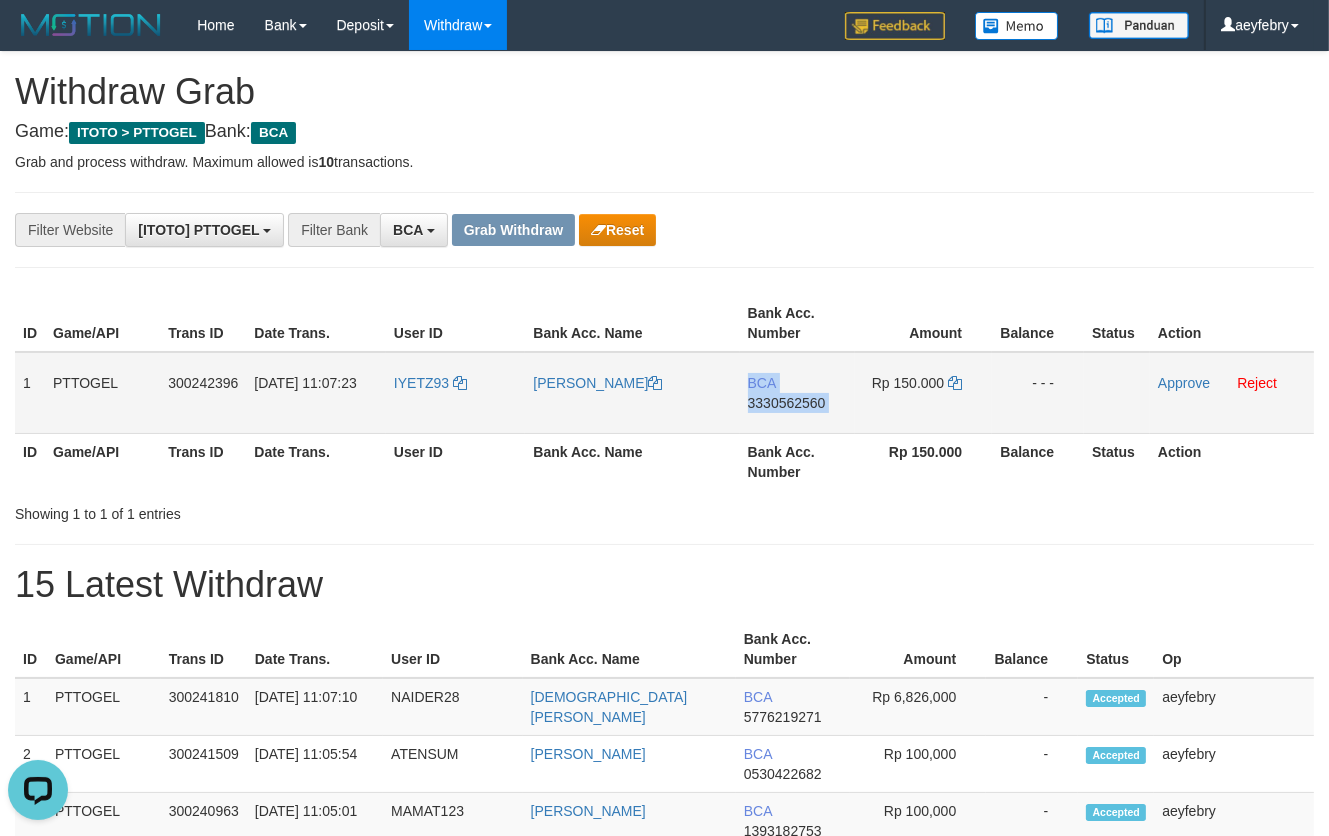 drag, startPoint x: 782, startPoint y: 395, endPoint x: 790, endPoint y: 402, distance: 10.630146 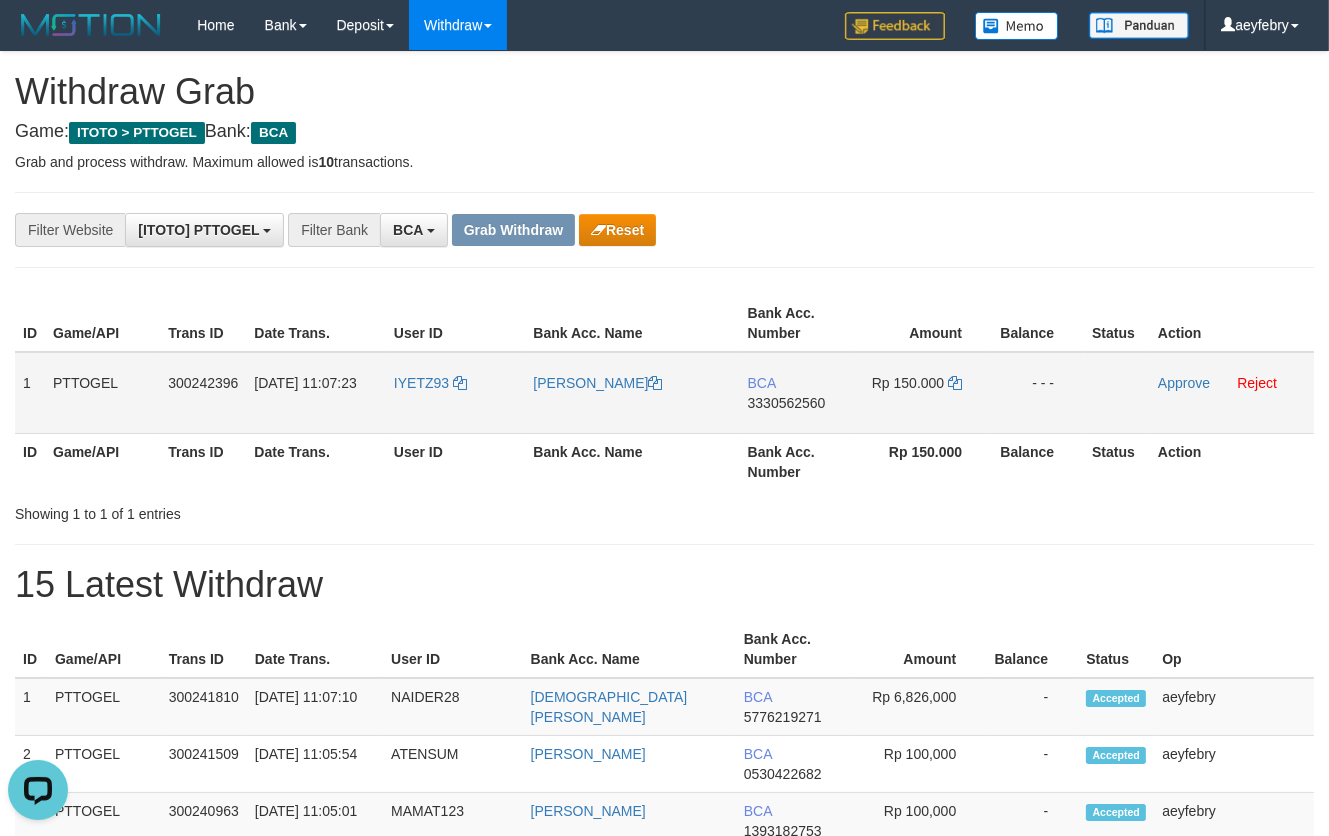 click on "3330562560" at bounding box center (787, 403) 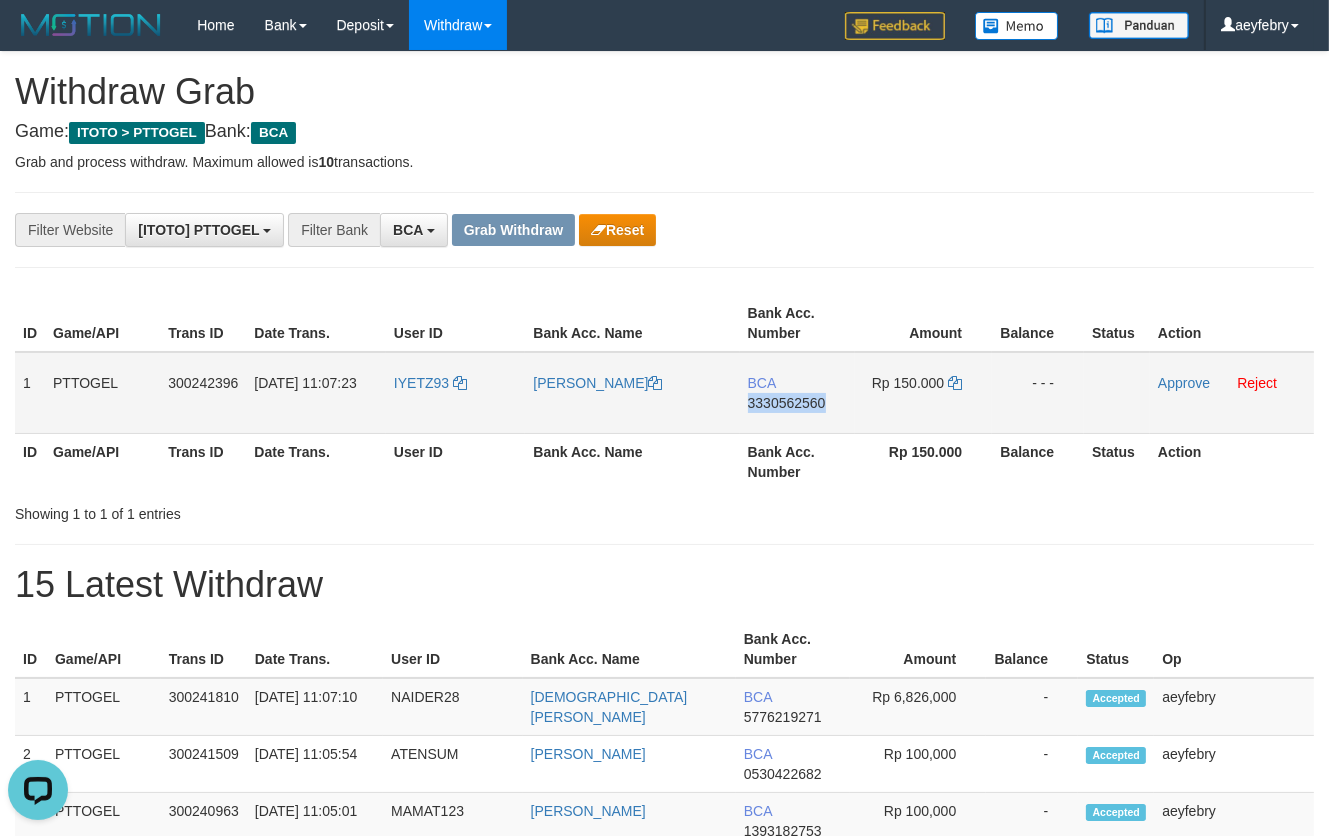 click on "3330562560" at bounding box center (787, 403) 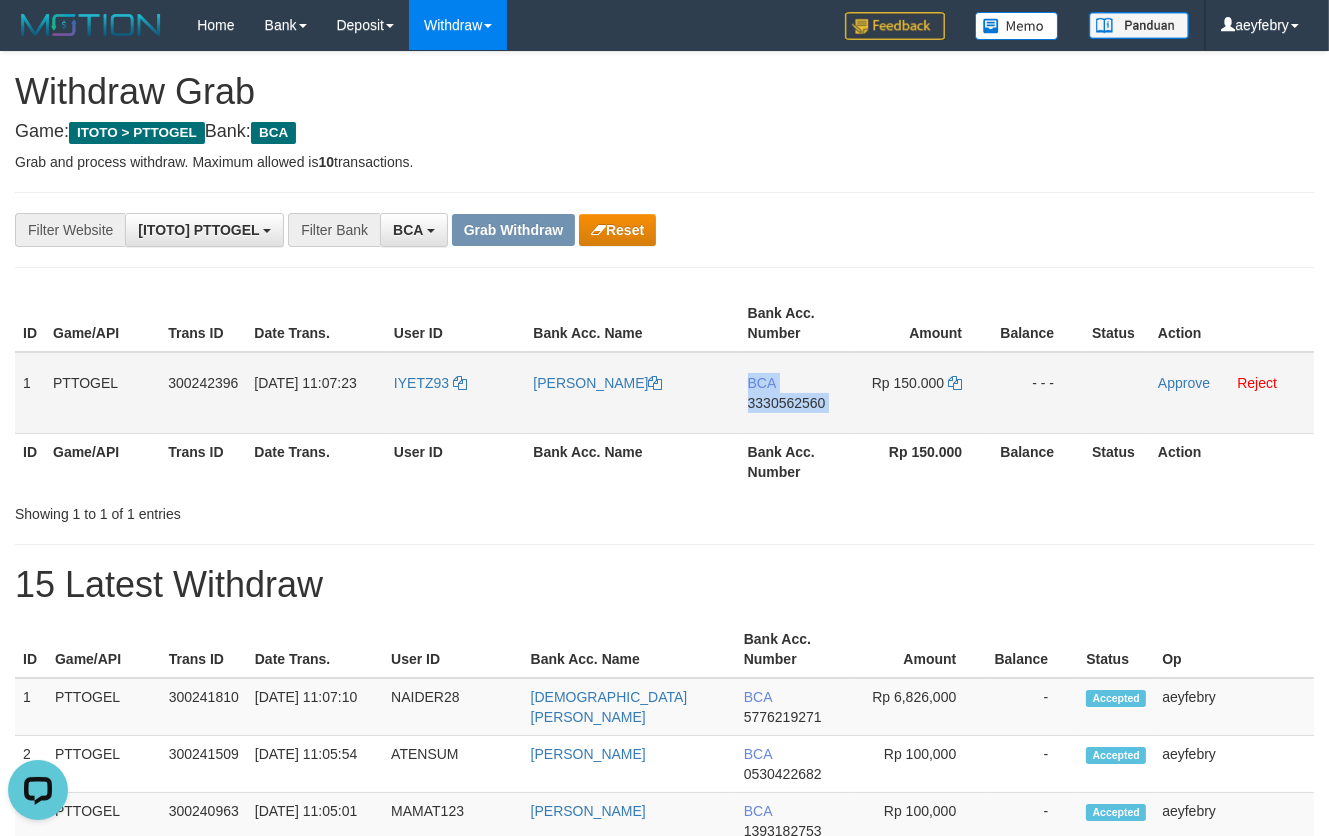 click on "3330562560" at bounding box center (787, 403) 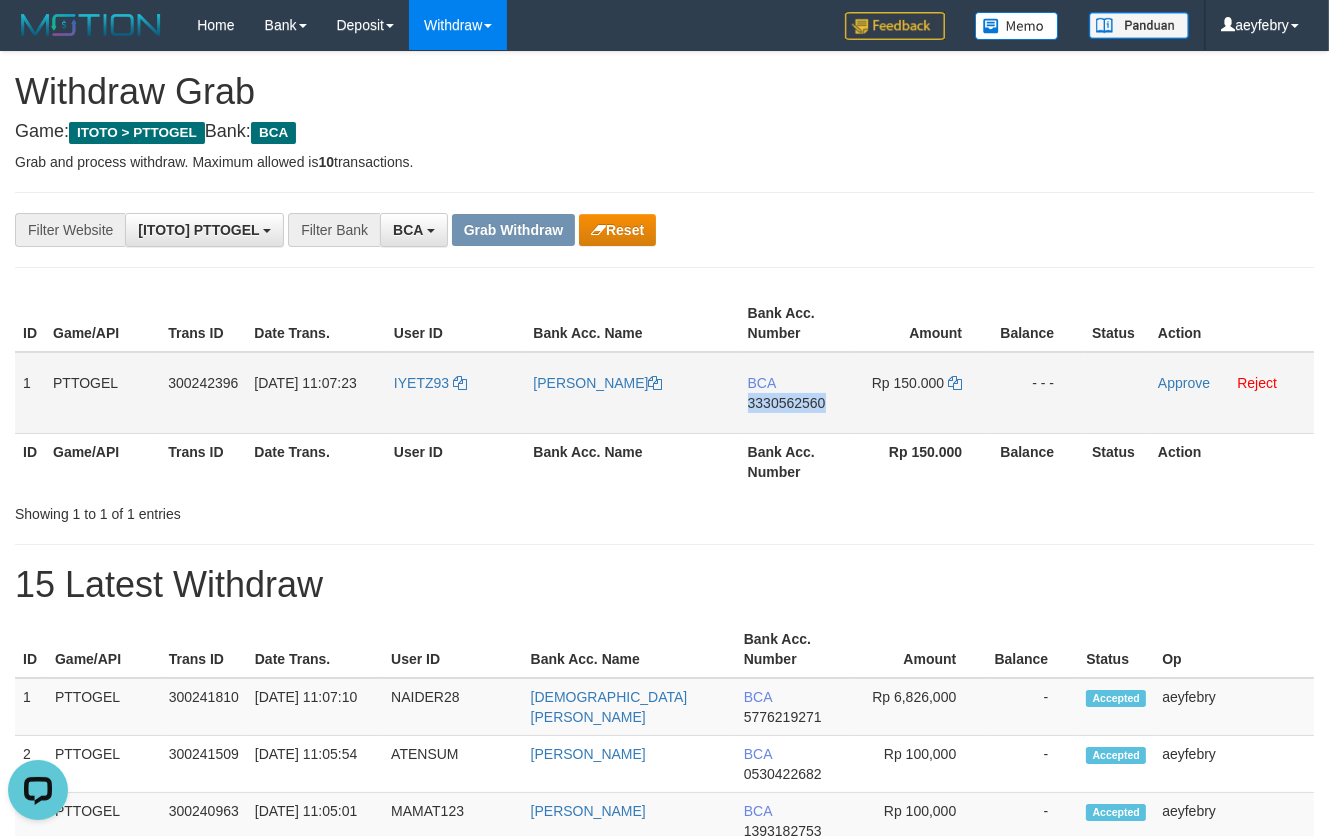 click on "3330562560" at bounding box center [787, 403] 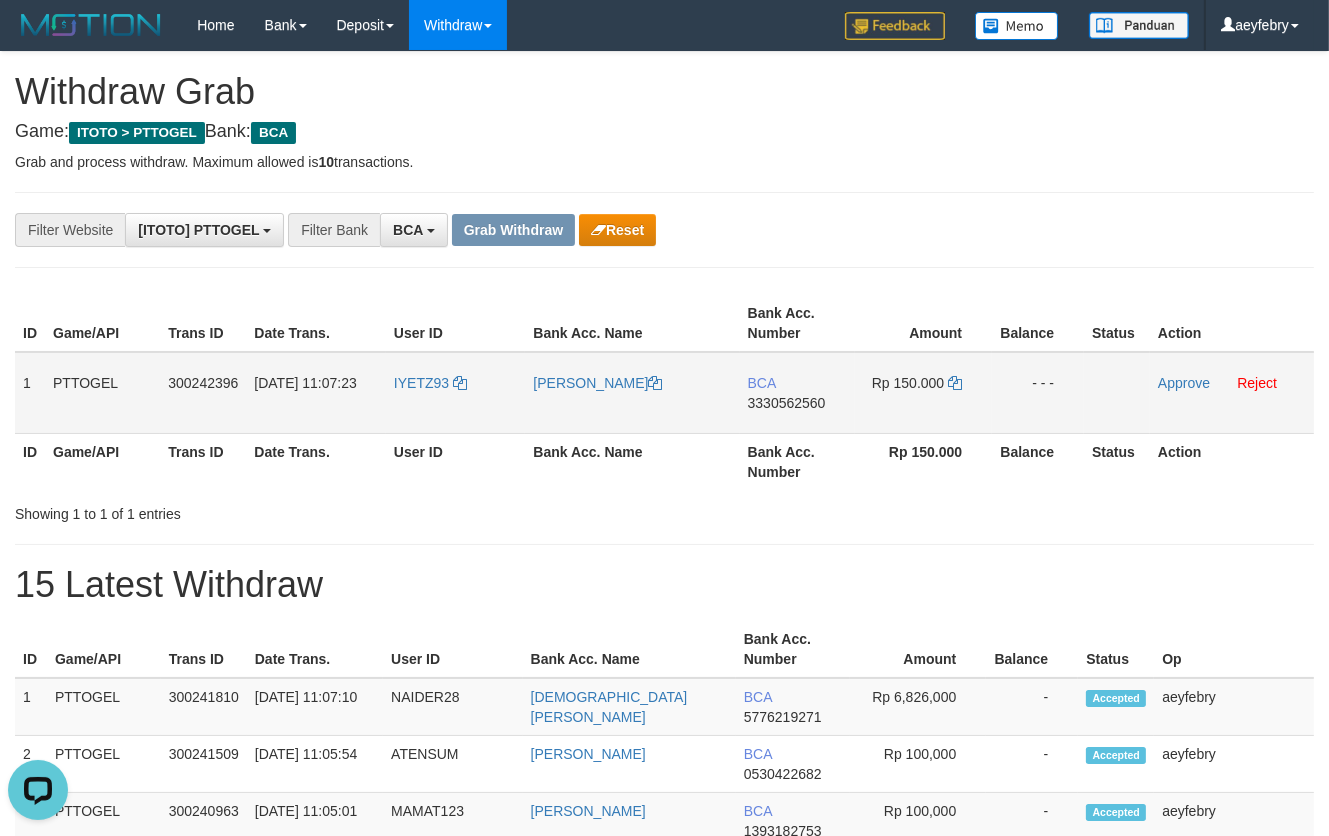 click on "3330562560" at bounding box center (787, 403) 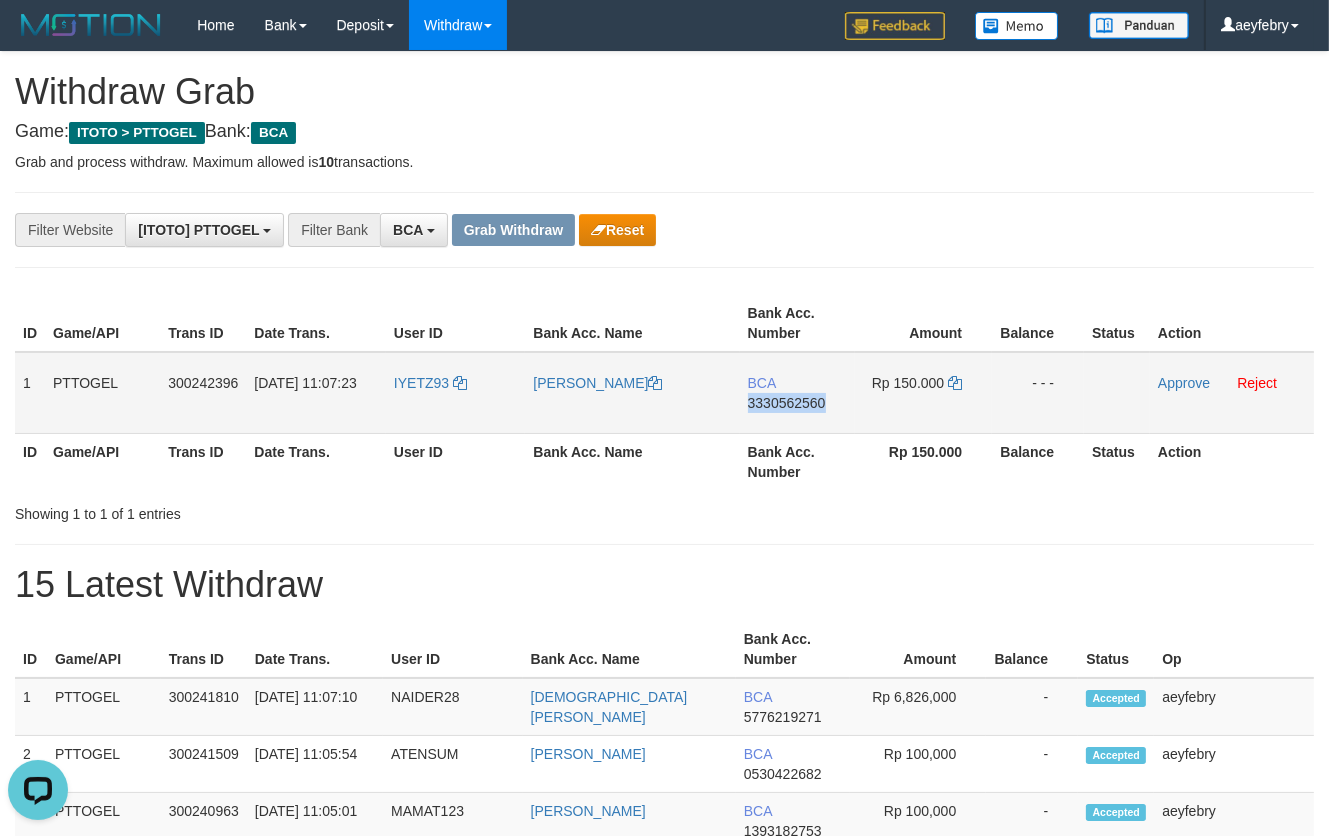 click on "3330562560" at bounding box center [787, 403] 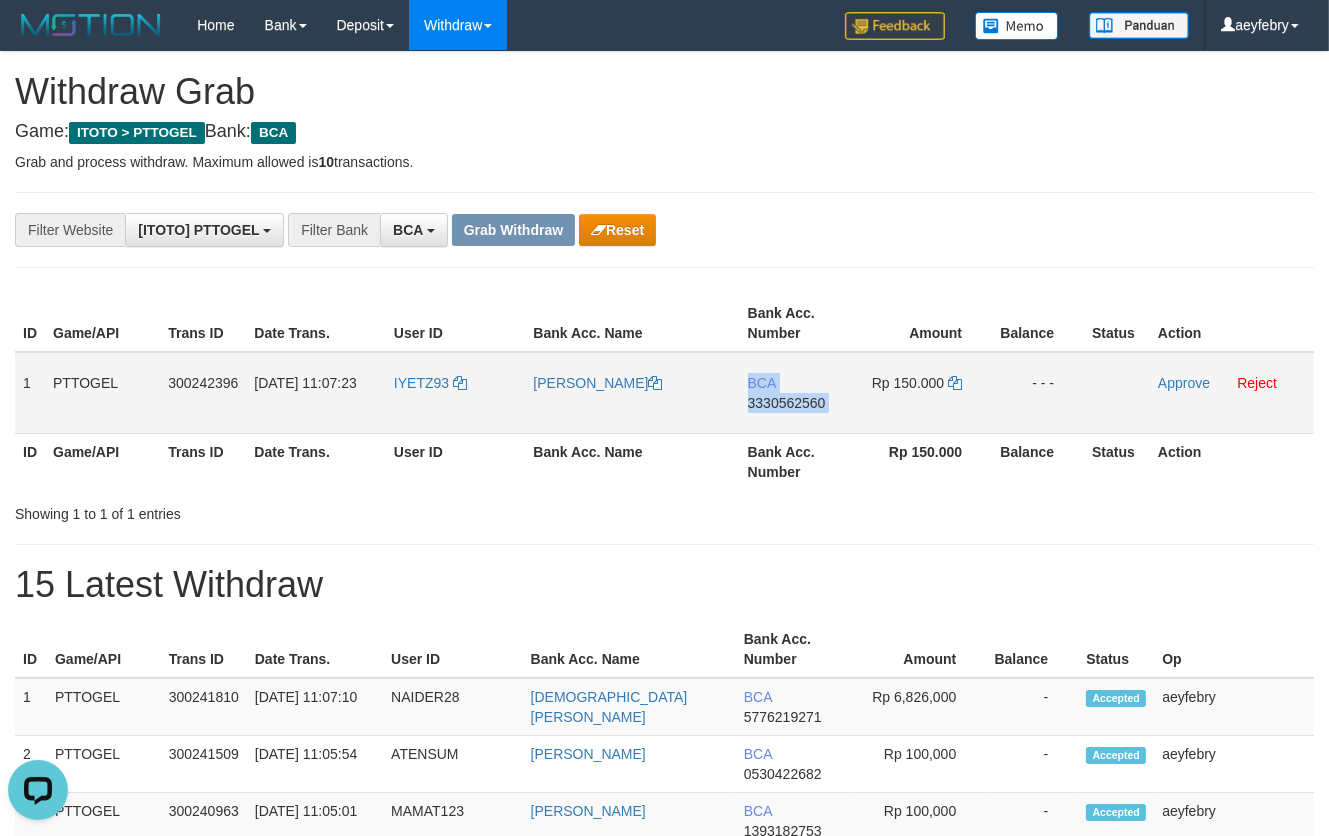 drag, startPoint x: 794, startPoint y: 403, endPoint x: 809, endPoint y: 404, distance: 15.033297 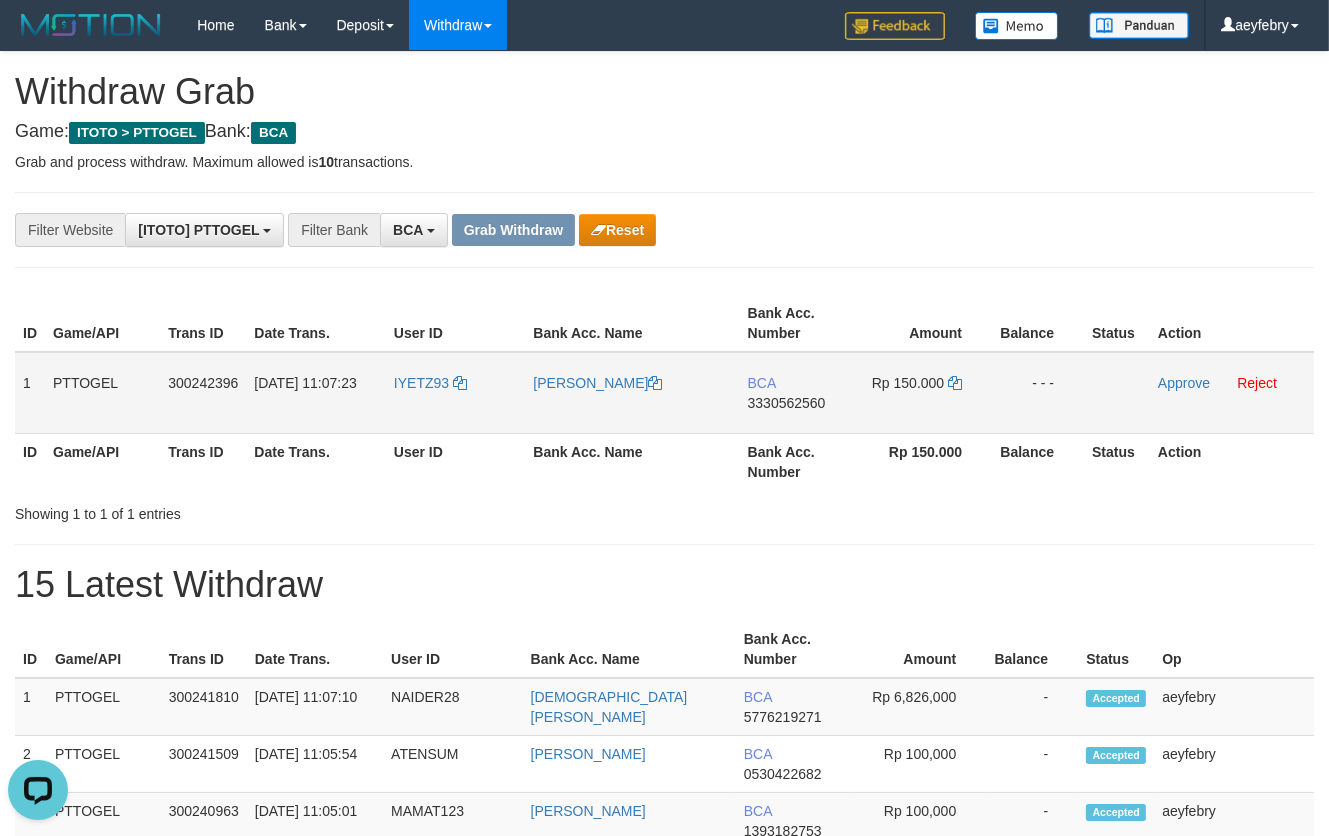 click on "3330562560" at bounding box center (787, 403) 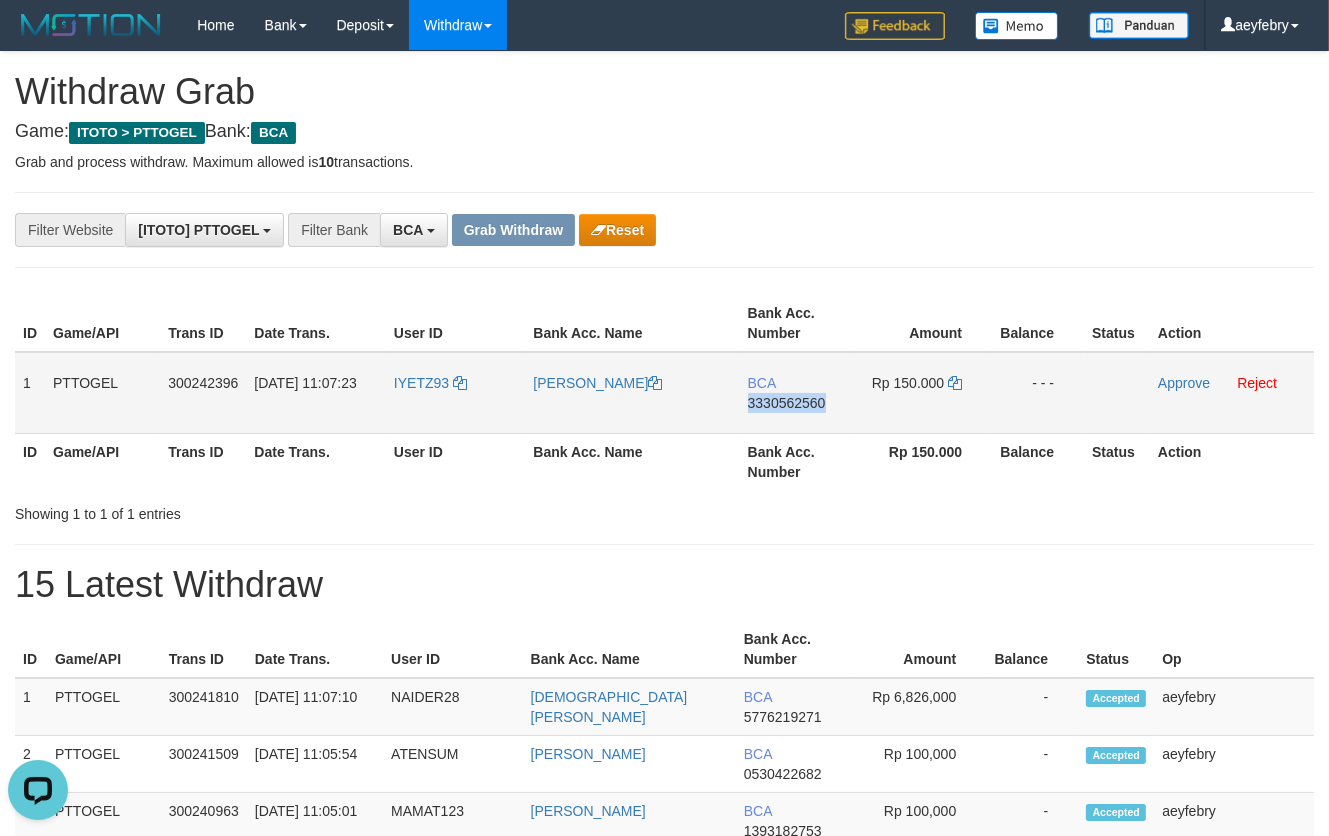 click on "3330562560" at bounding box center (787, 403) 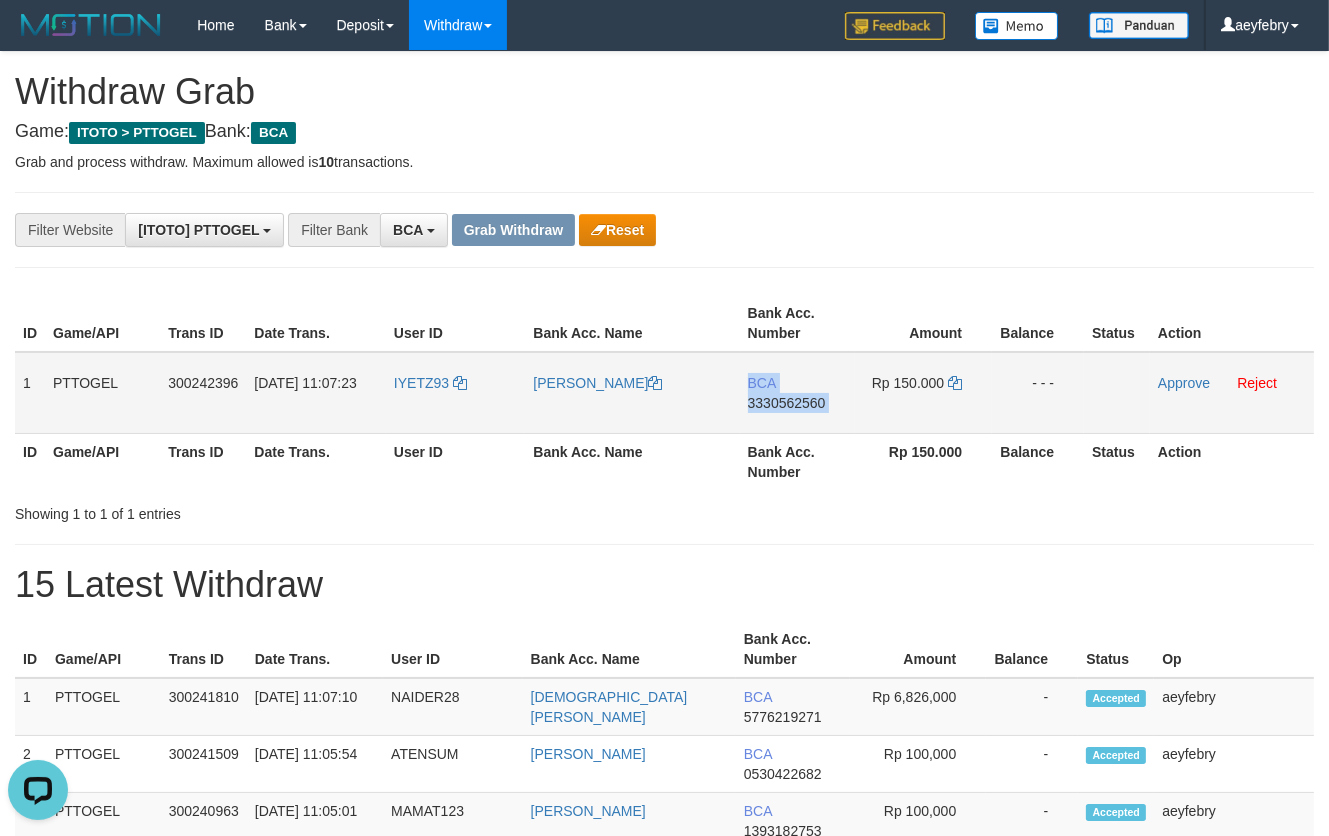 click on "3330562560" at bounding box center [787, 403] 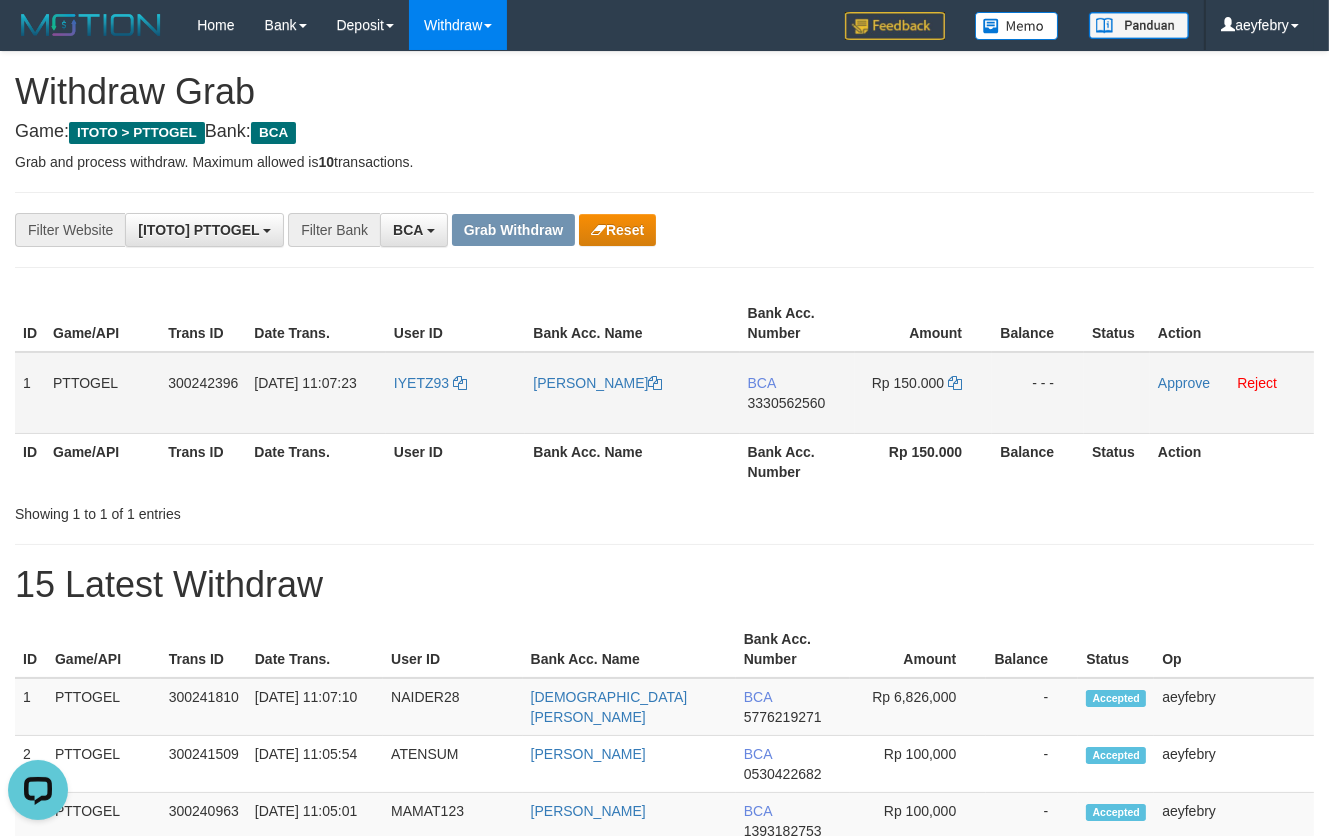 click on "3330562560" at bounding box center (787, 403) 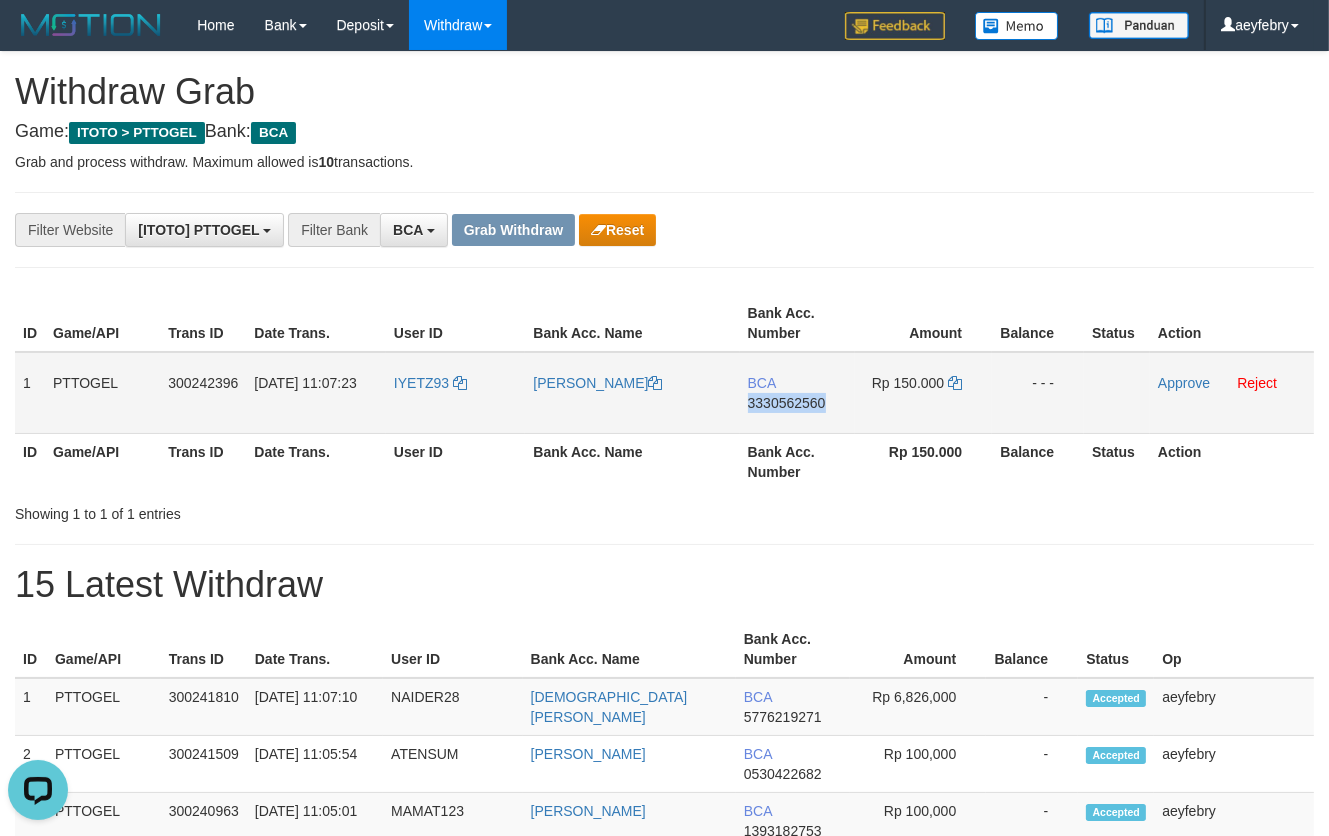 click on "3330562560" at bounding box center (787, 403) 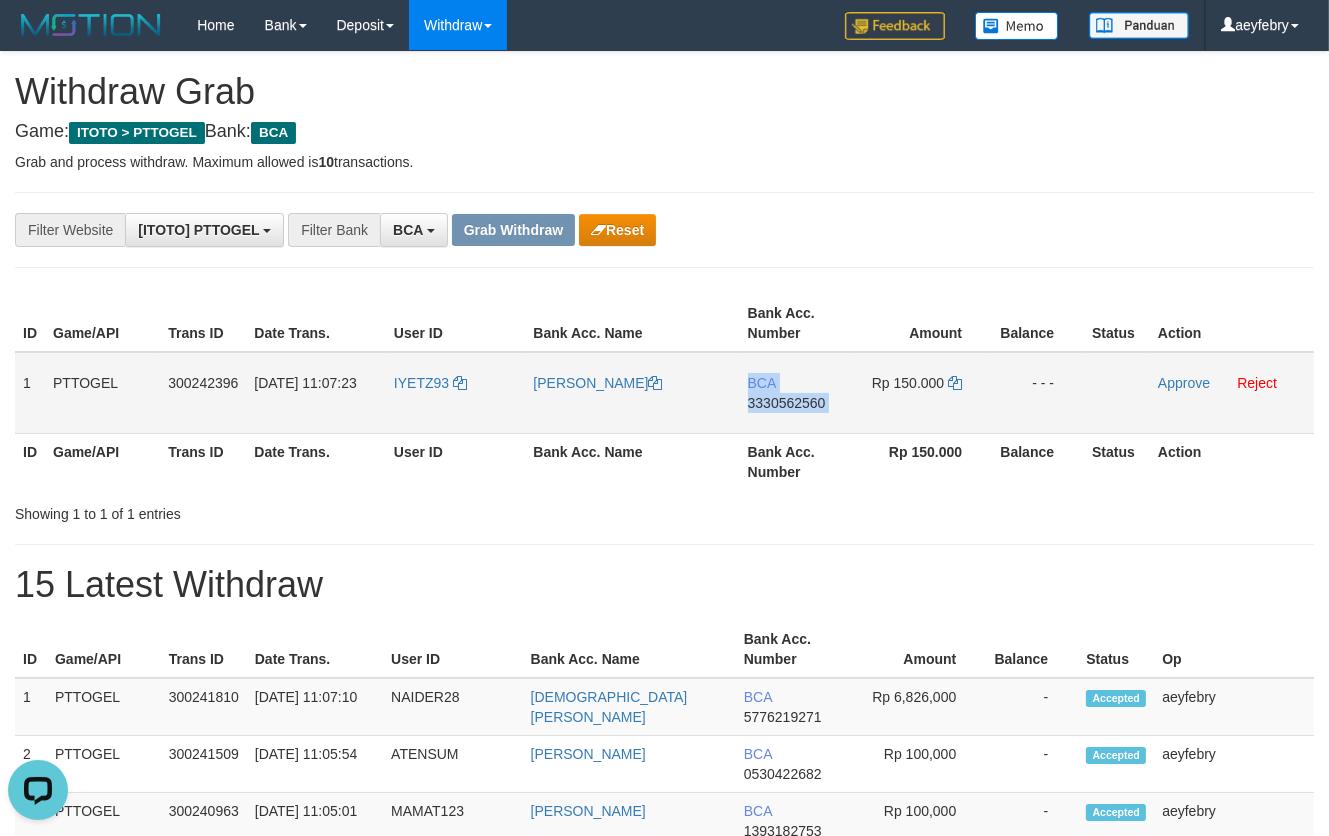 click on "3330562560" at bounding box center [787, 403] 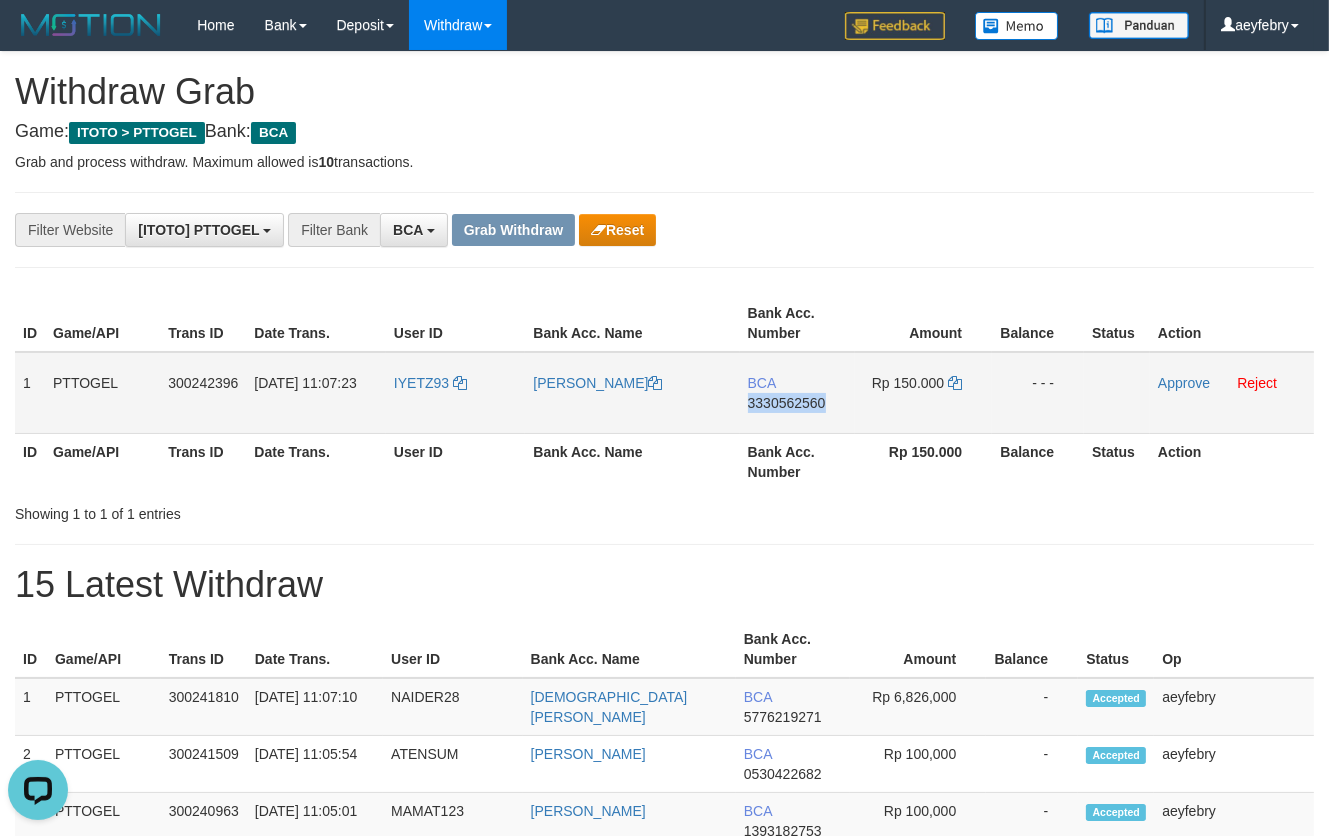 click on "3330562560" at bounding box center (787, 403) 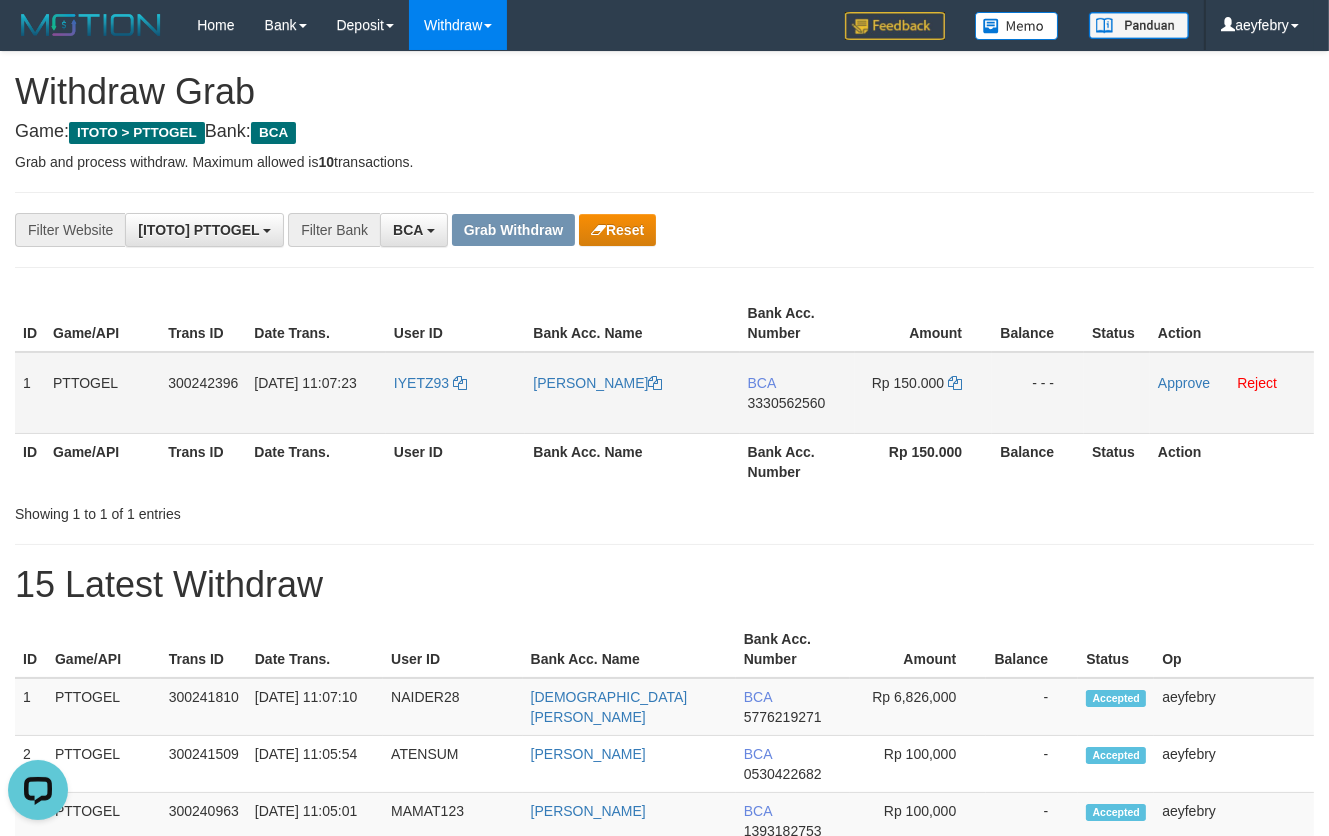 click on "3330562560" at bounding box center (787, 403) 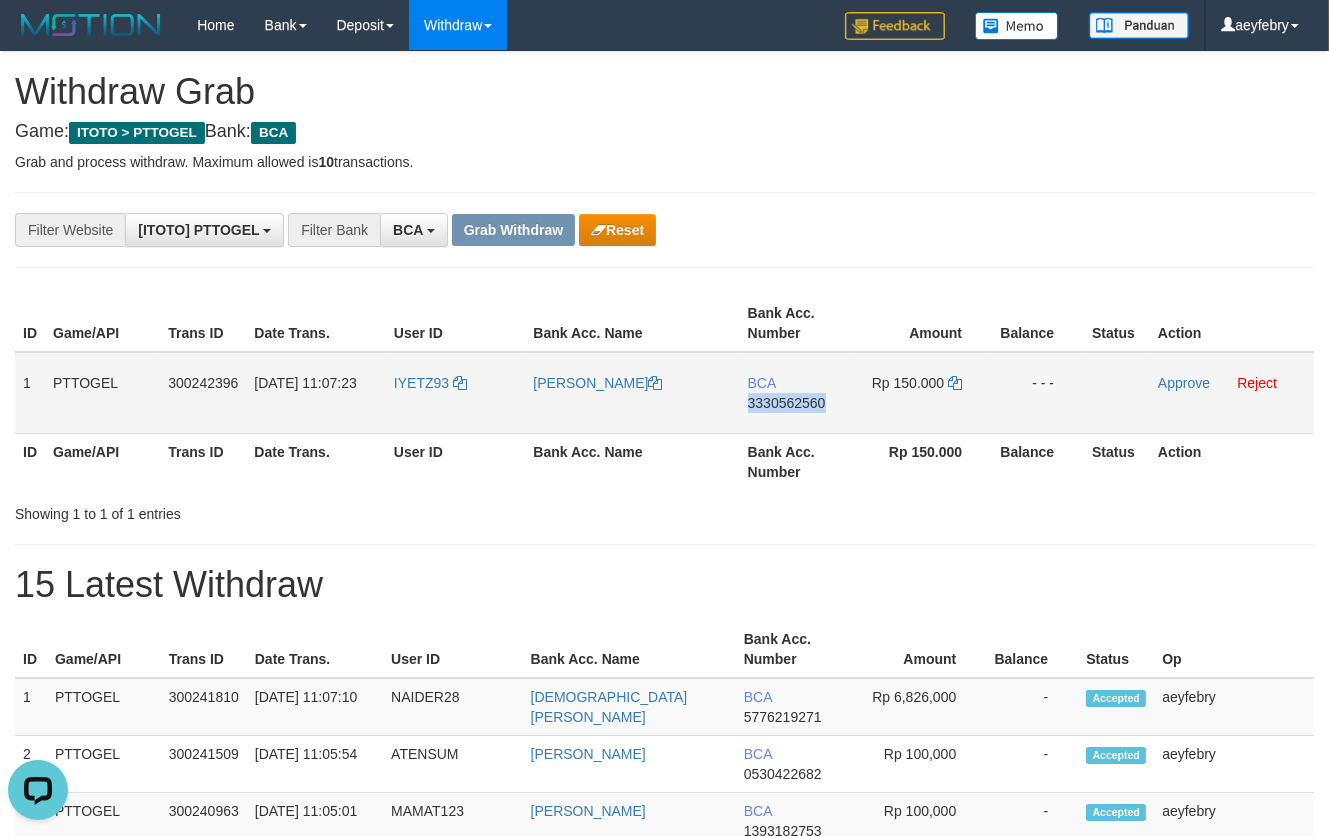 click on "3330562560" at bounding box center [787, 403] 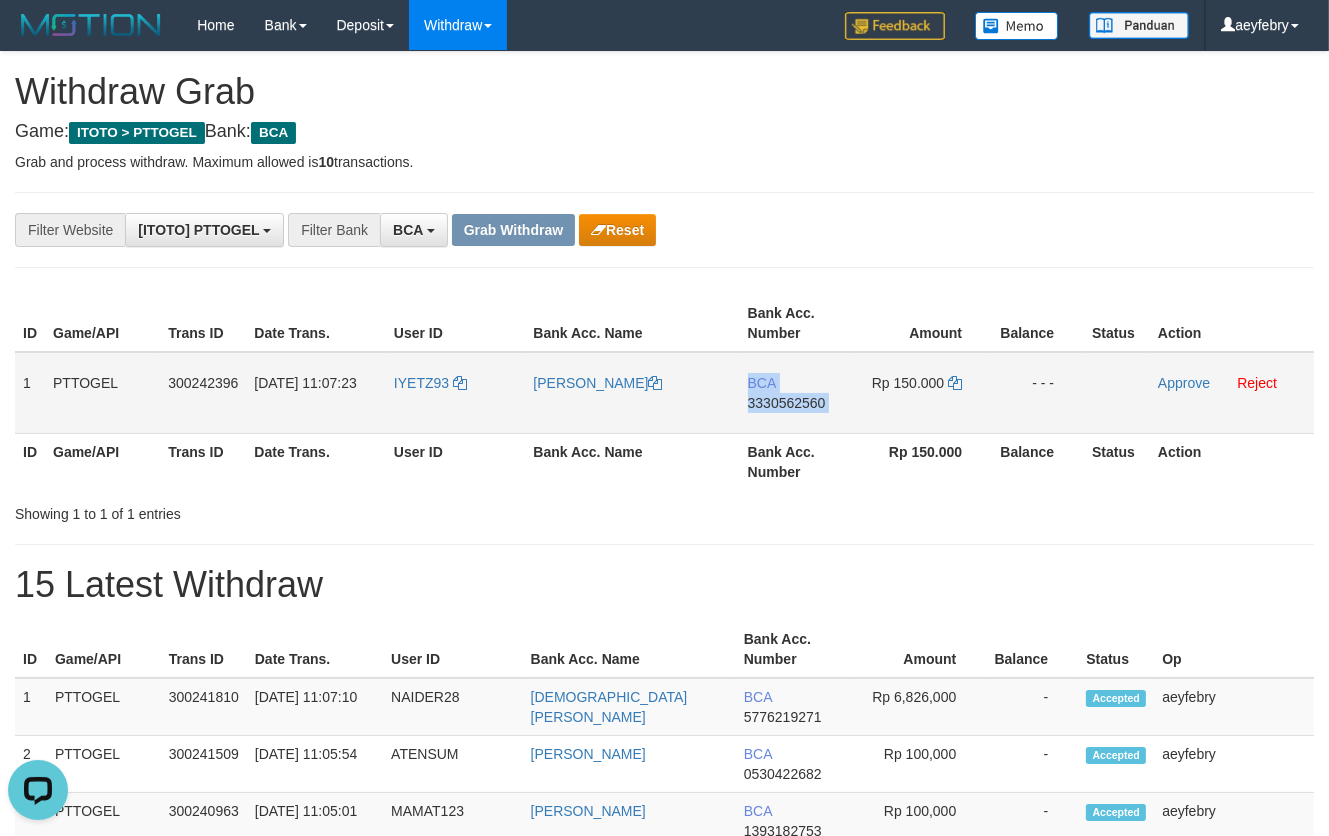 click on "3330562560" at bounding box center [787, 403] 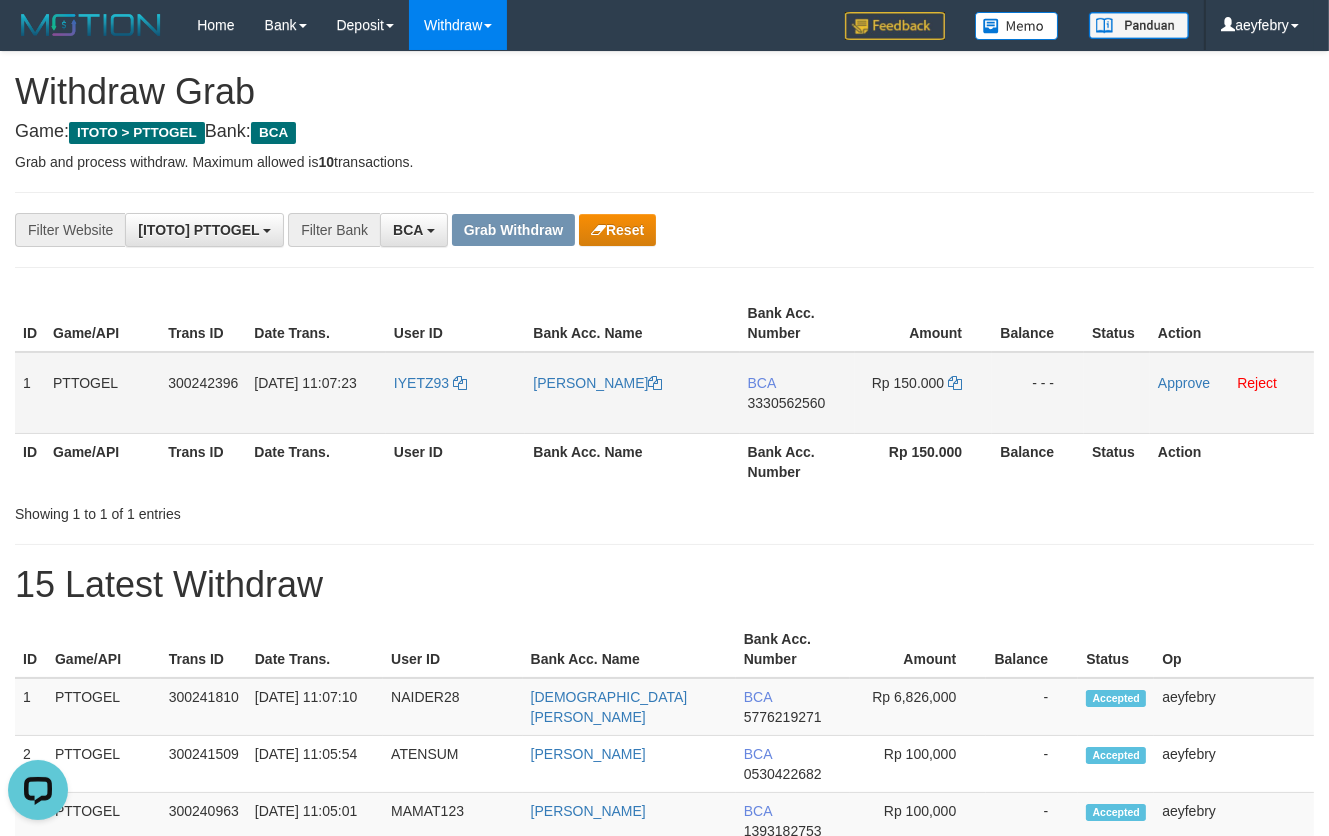 click on "Rp 150.000" at bounding box center [923, 393] 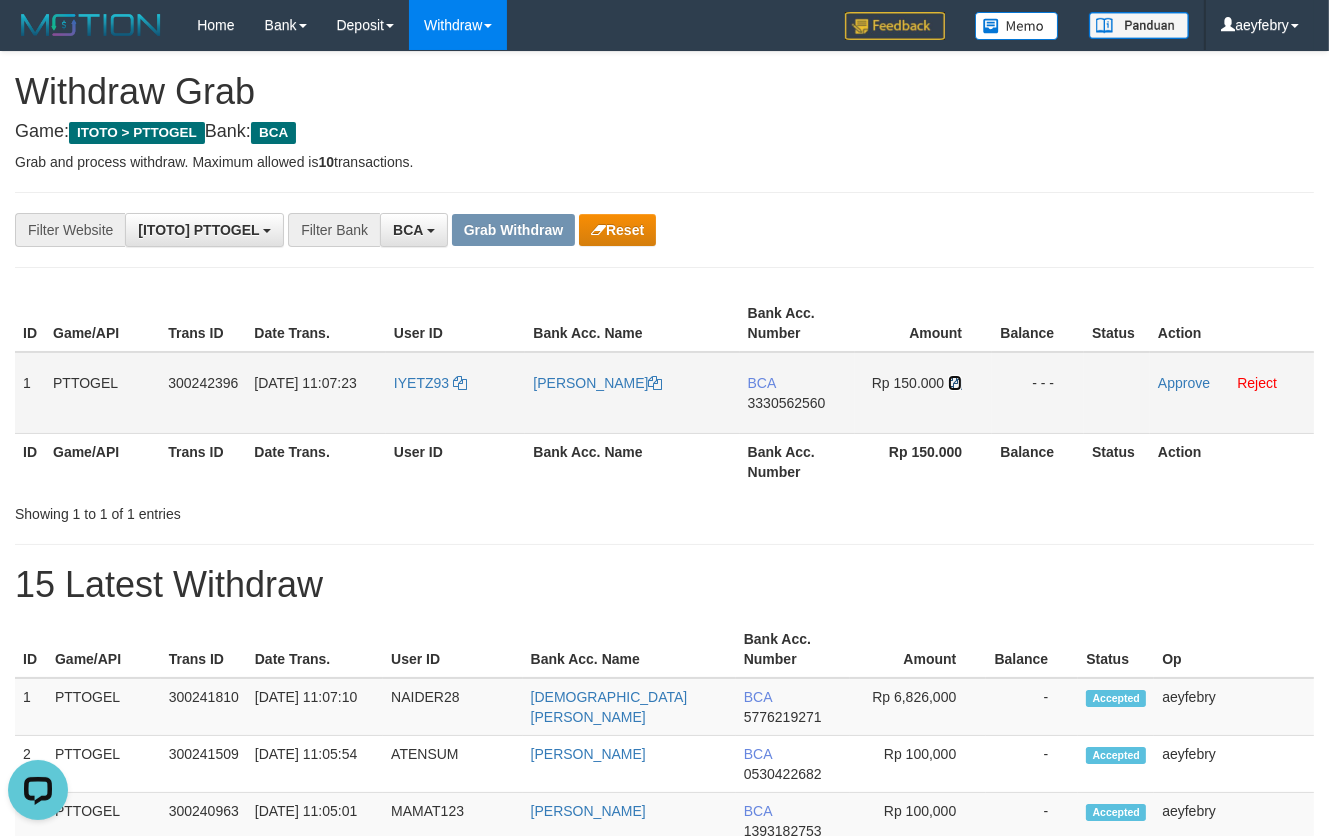 click at bounding box center (955, 383) 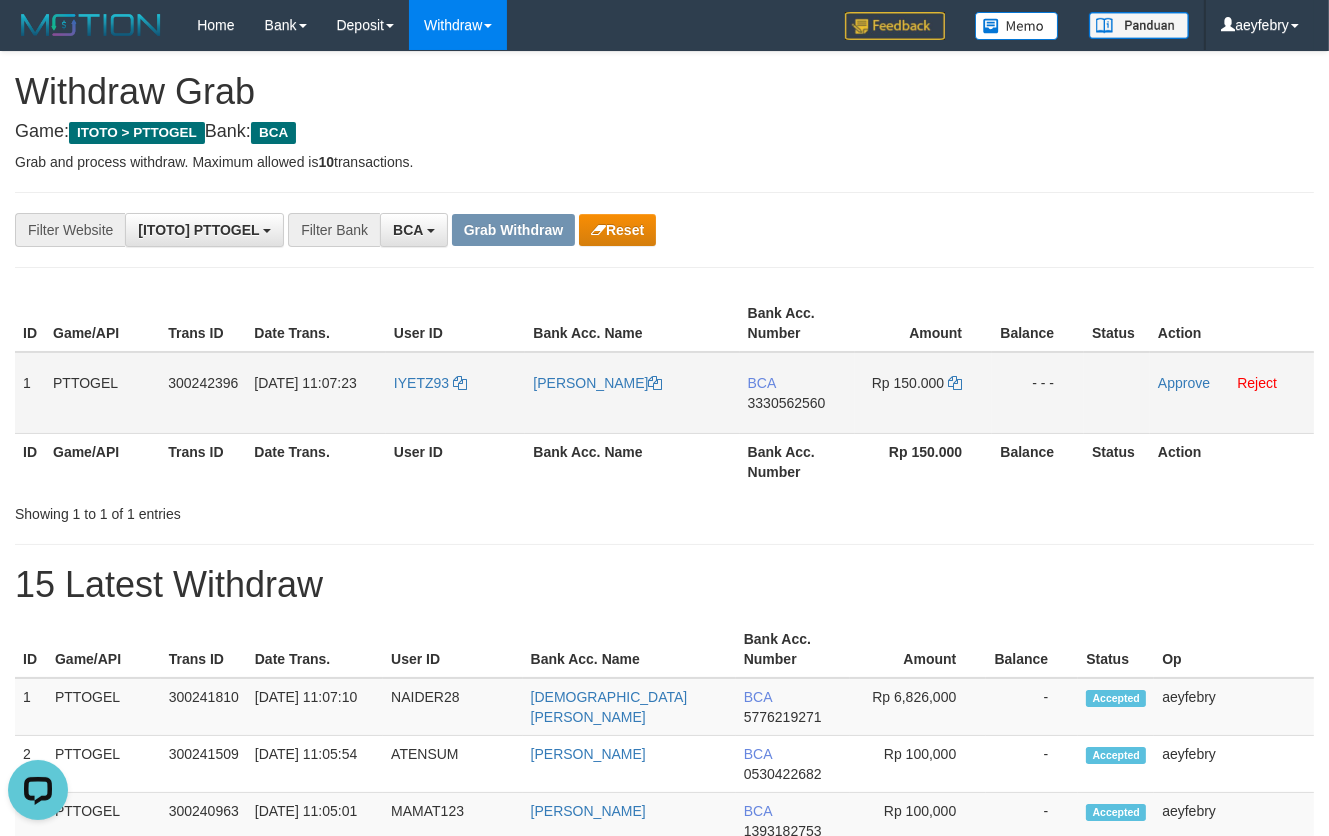 click on "Approve
Reject" at bounding box center (1232, 393) 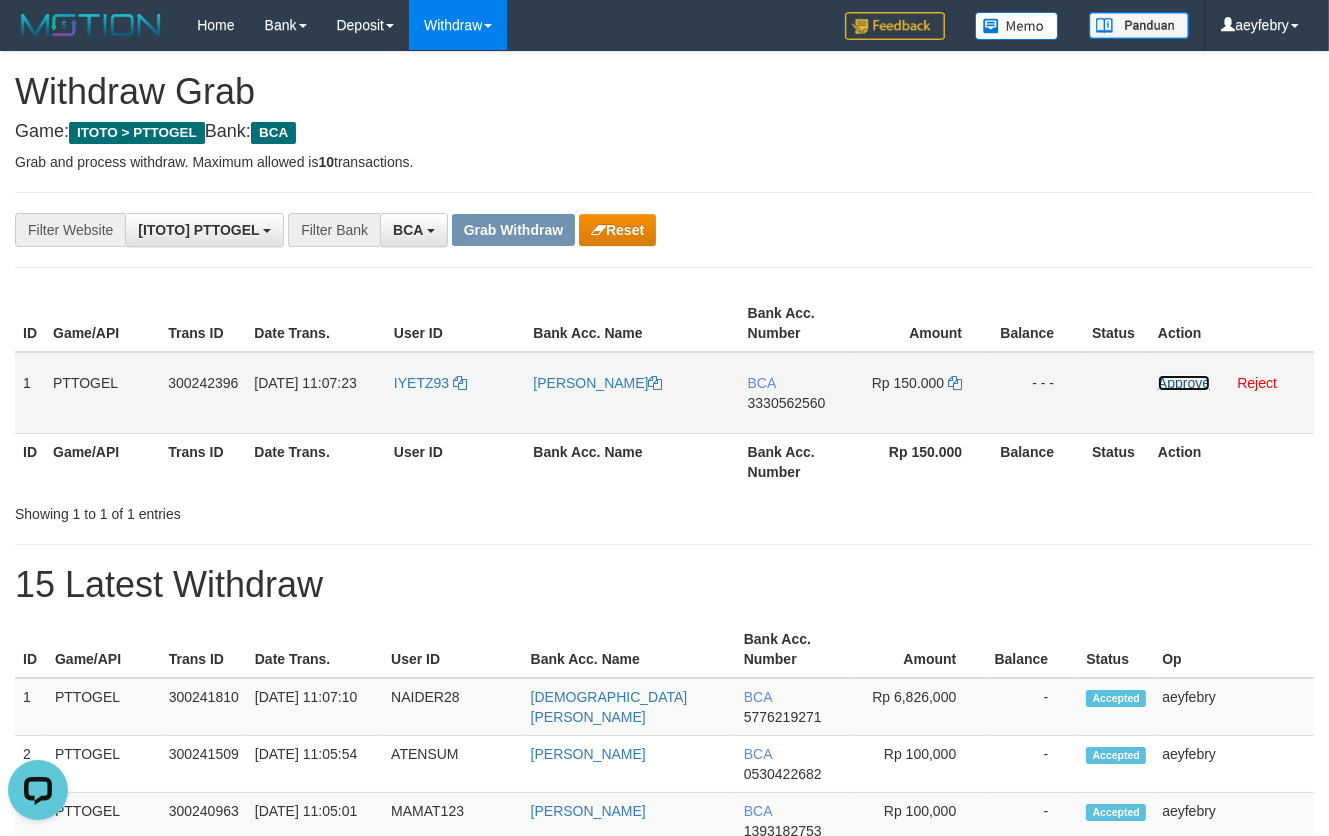 click on "Approve" at bounding box center [1184, 383] 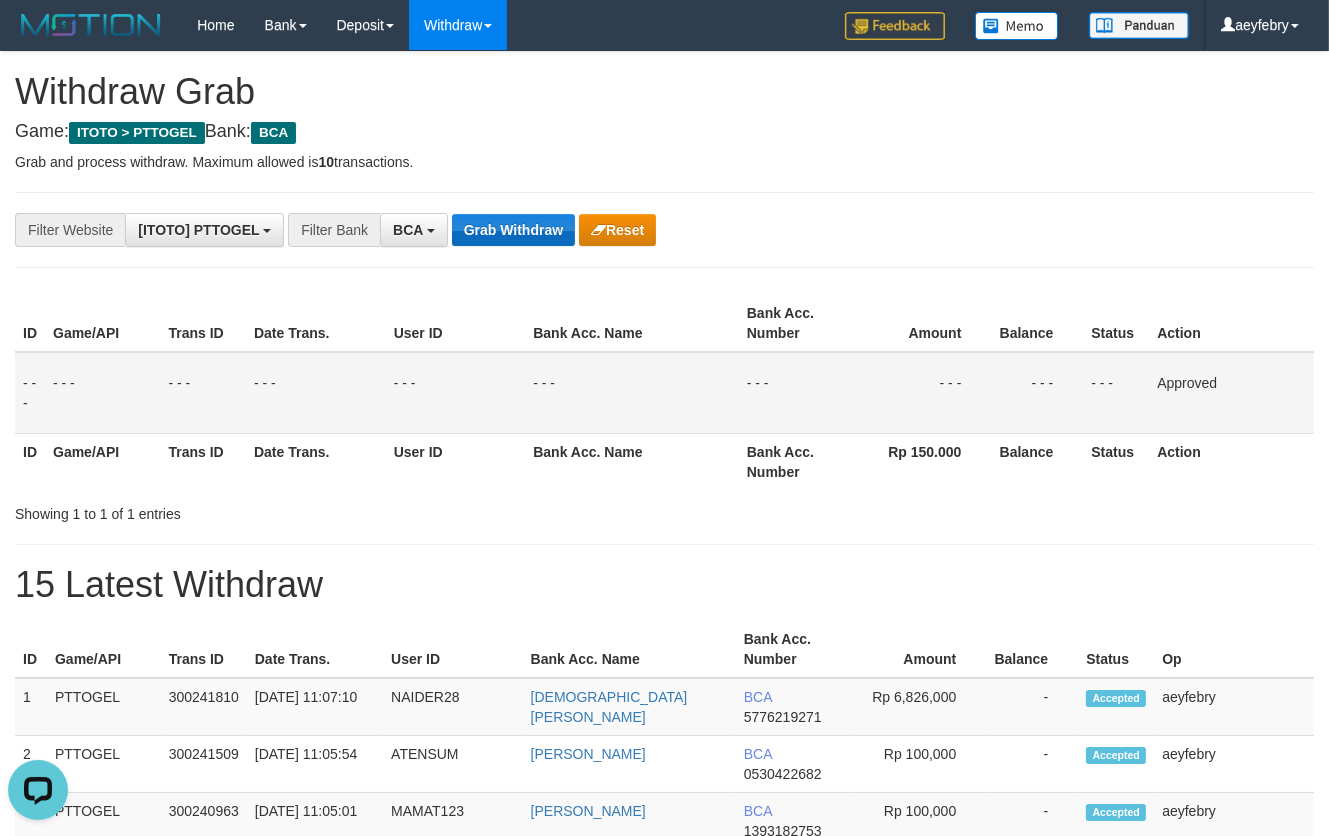 drag, startPoint x: 538, startPoint y: 206, endPoint x: 530, endPoint y: 222, distance: 17.888544 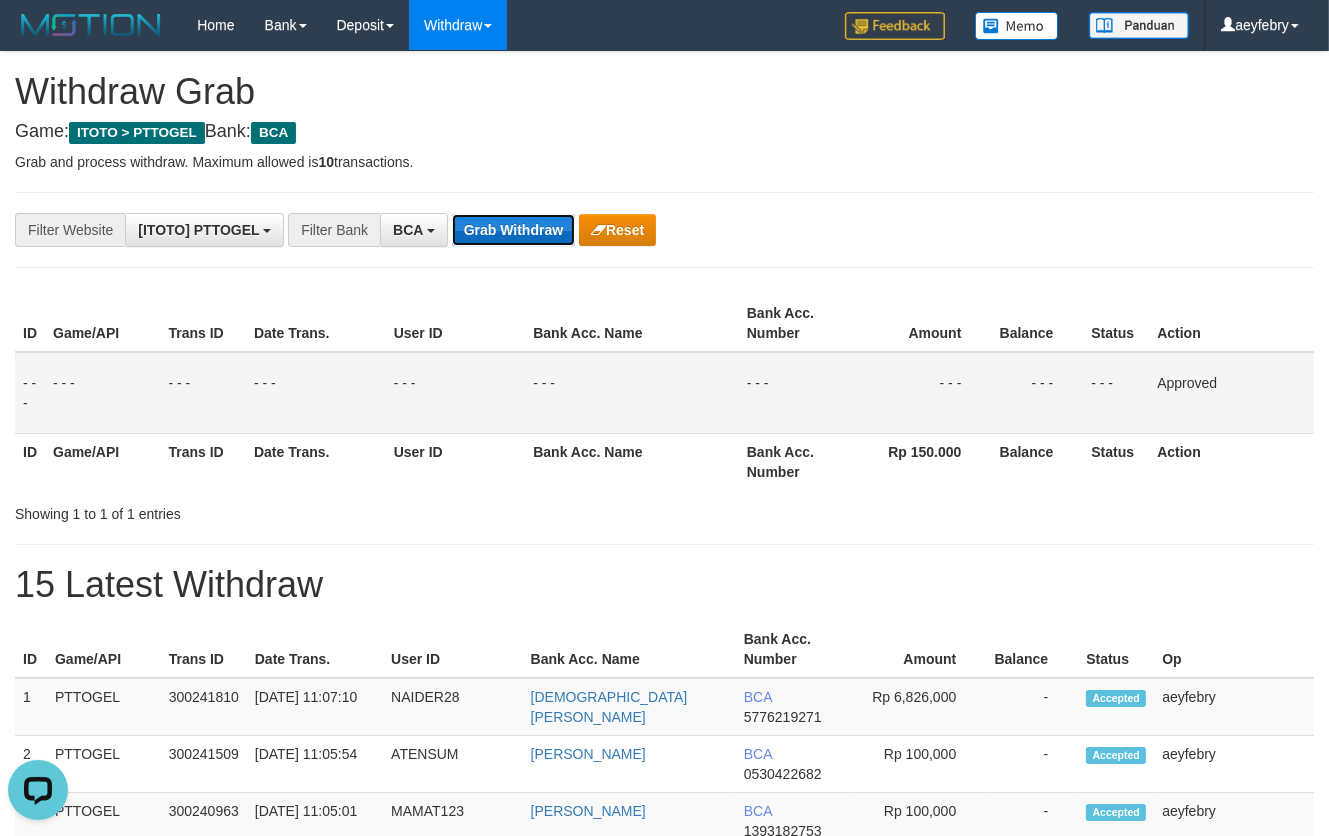 click on "Grab Withdraw" at bounding box center [513, 230] 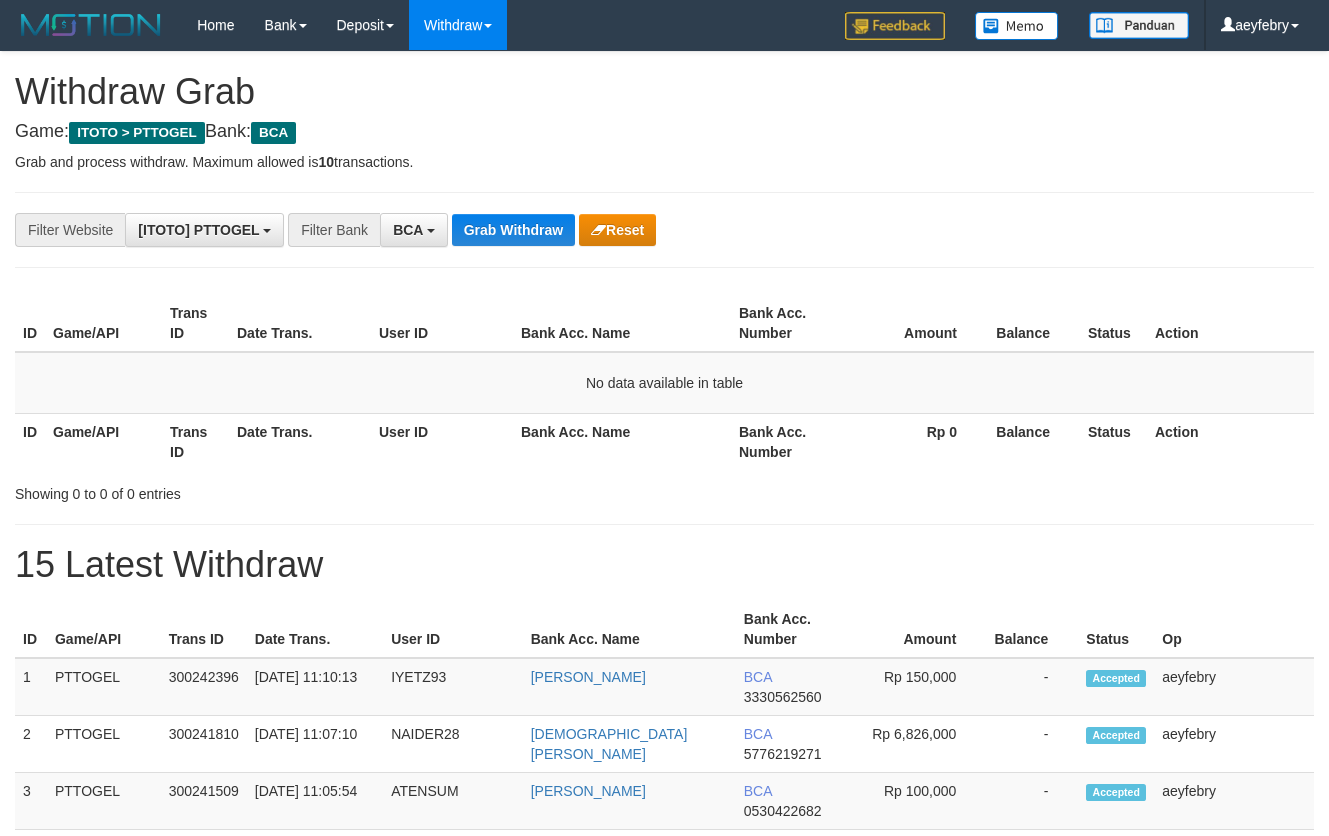 scroll, scrollTop: 0, scrollLeft: 0, axis: both 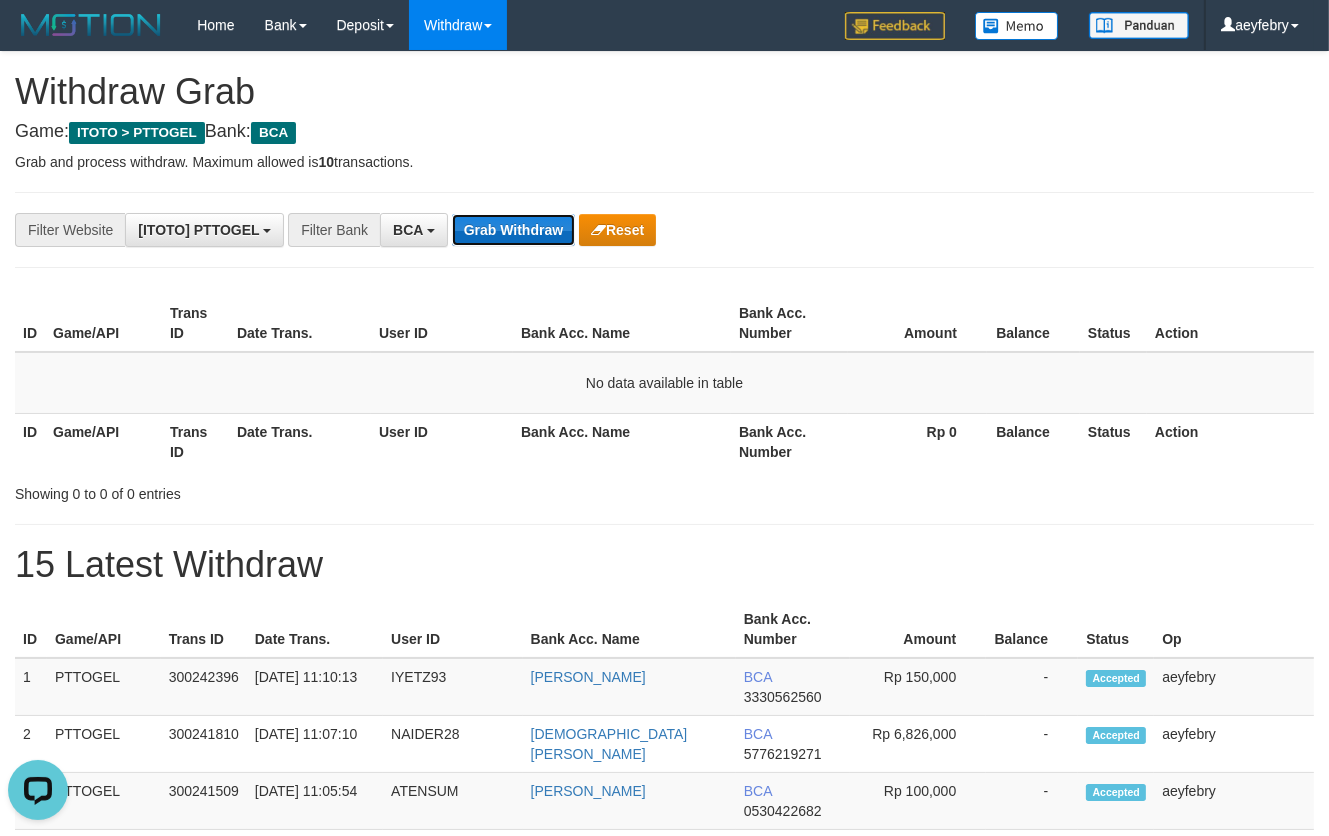 click on "Grab Withdraw" at bounding box center [513, 230] 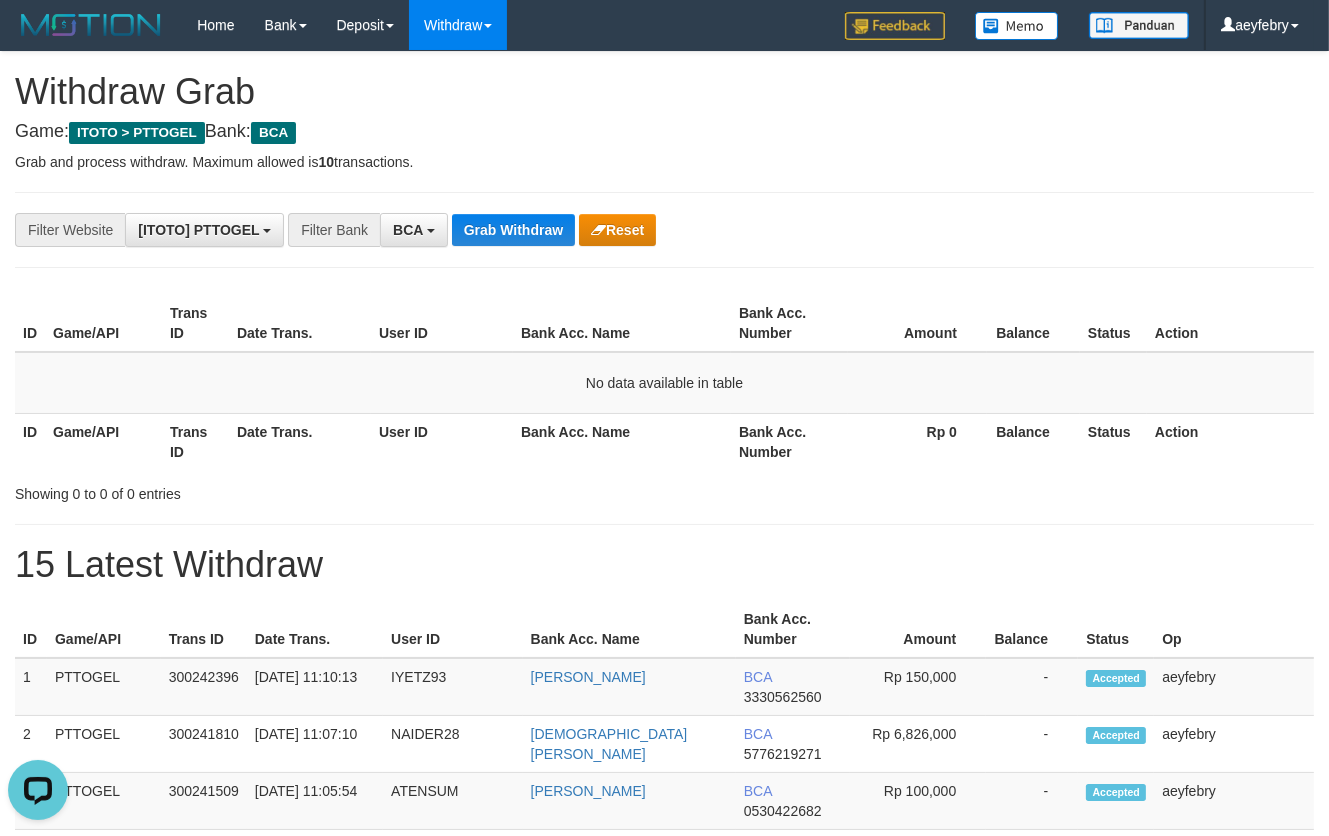 scroll, scrollTop: 0, scrollLeft: 0, axis: both 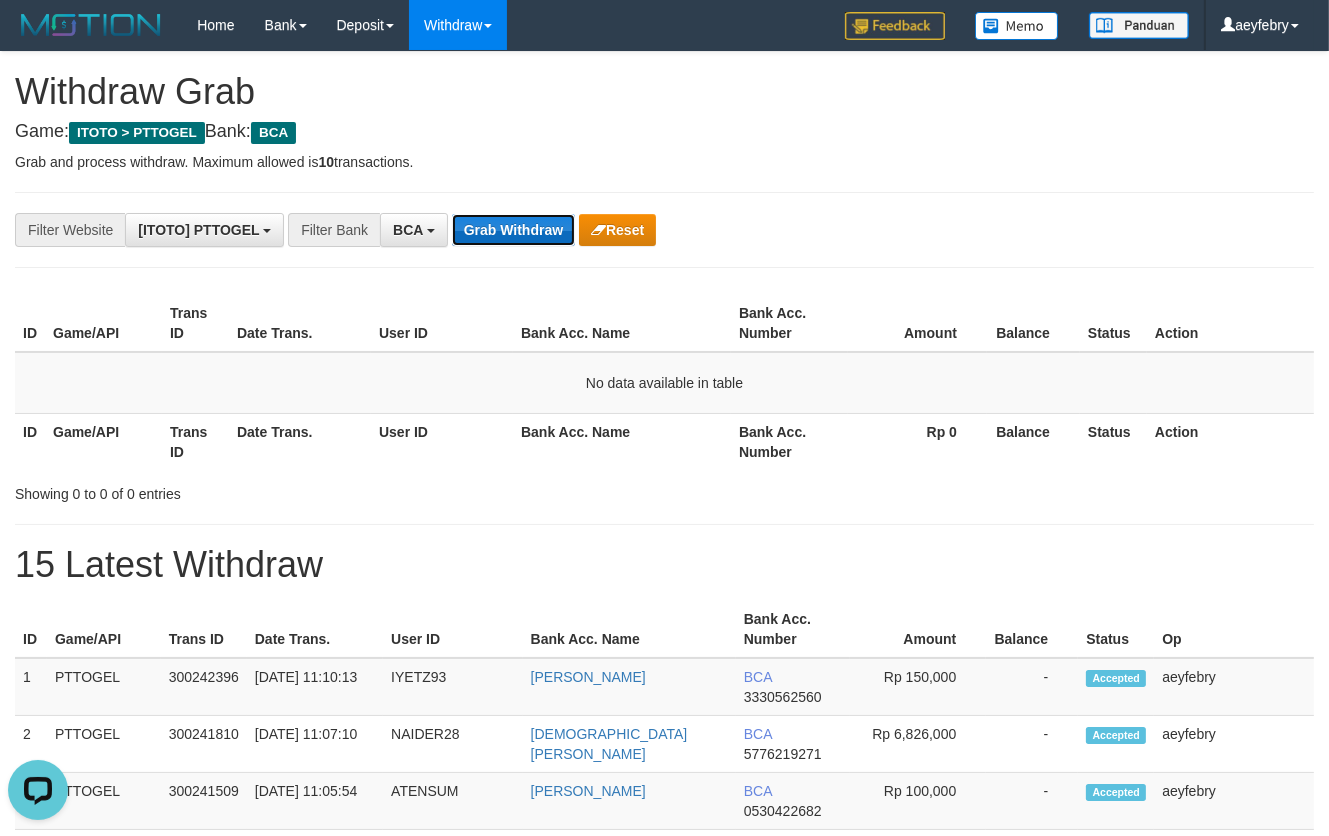 click on "Grab Withdraw" at bounding box center [513, 230] 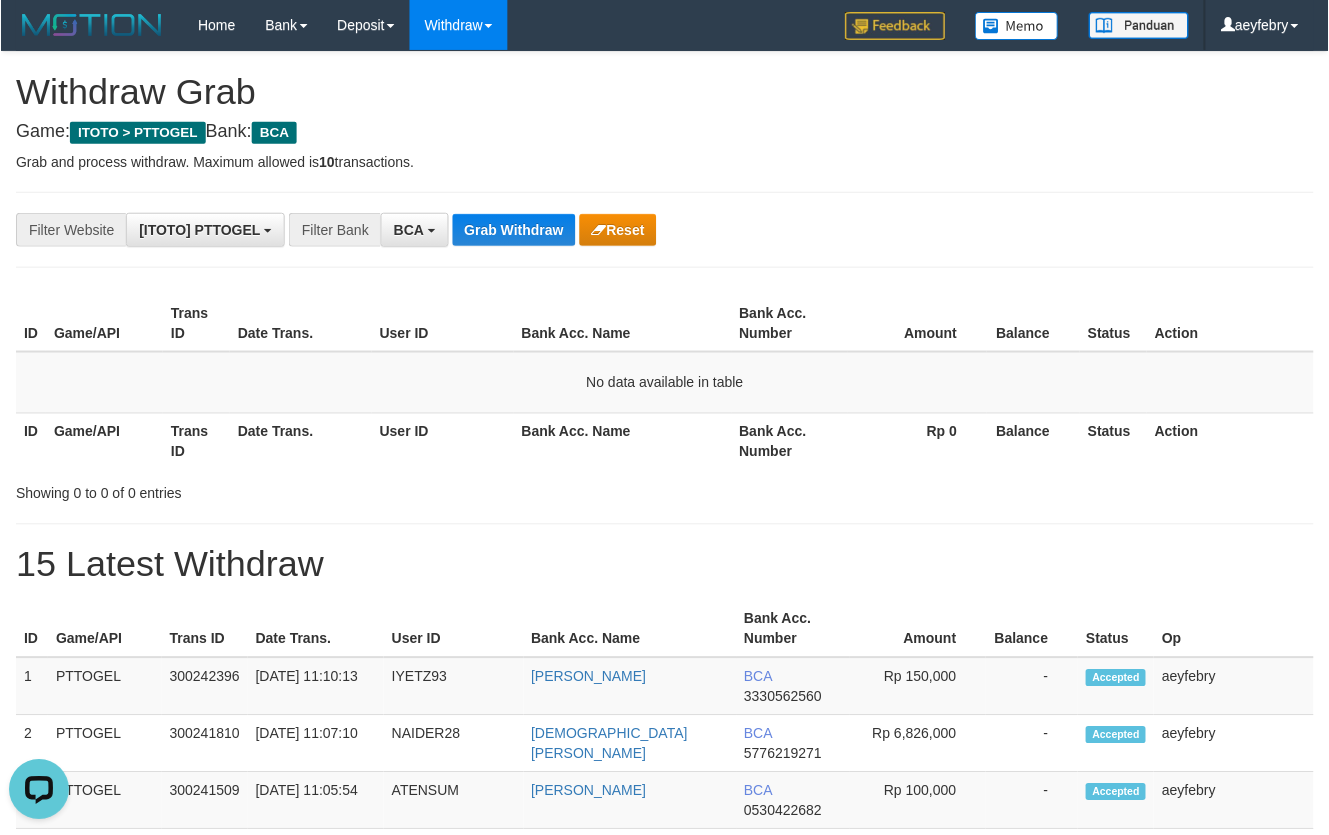 scroll, scrollTop: 0, scrollLeft: 0, axis: both 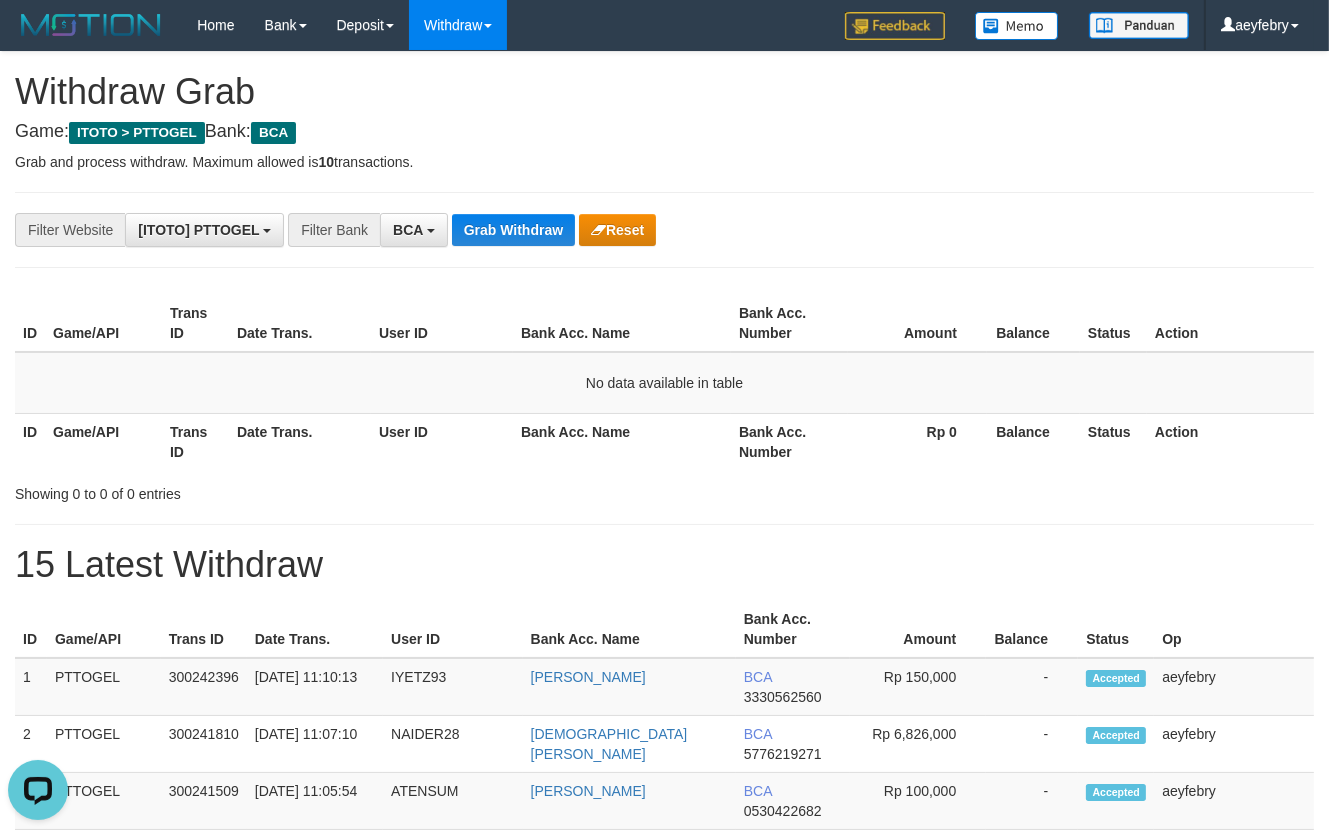 click on "Bank Acc. Number" at bounding box center (793, 629) 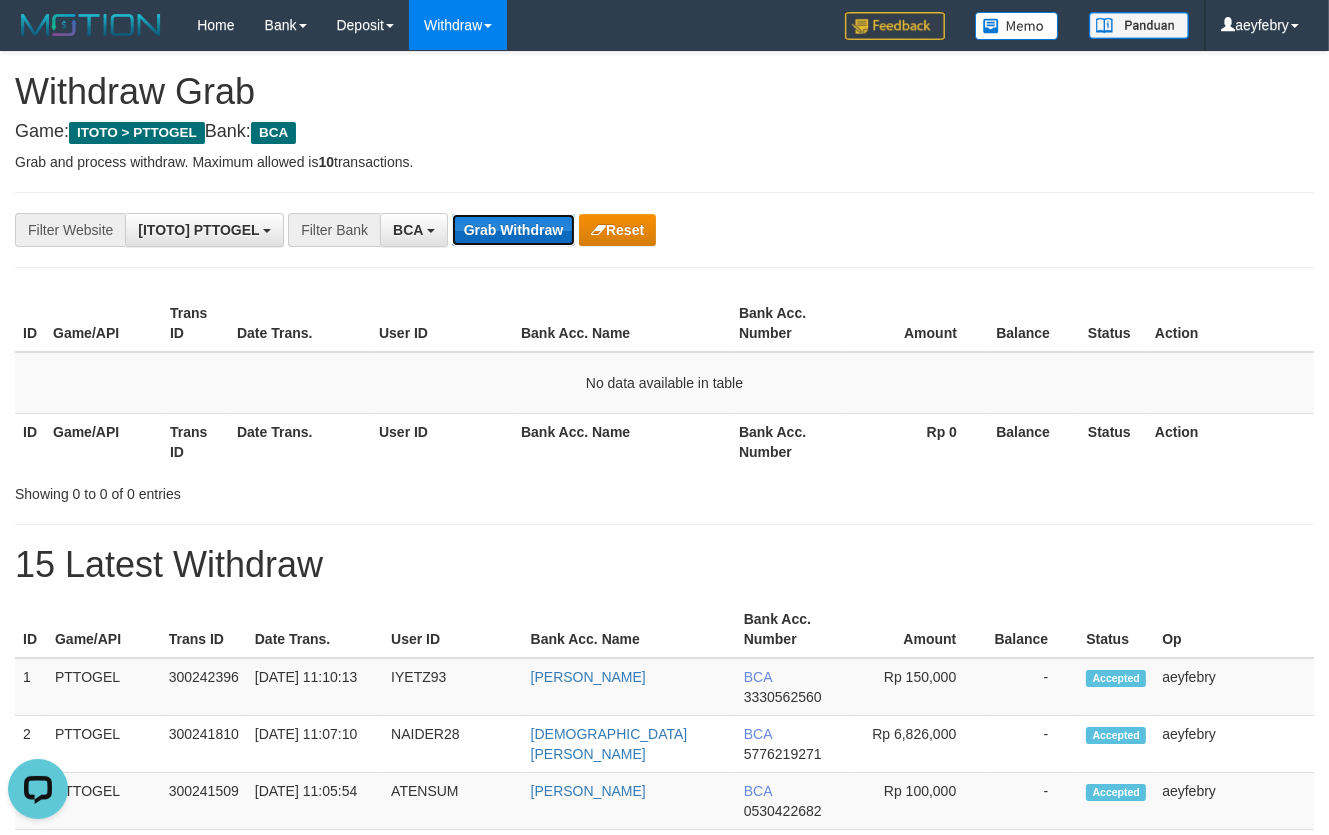 click on "Grab Withdraw" at bounding box center [513, 230] 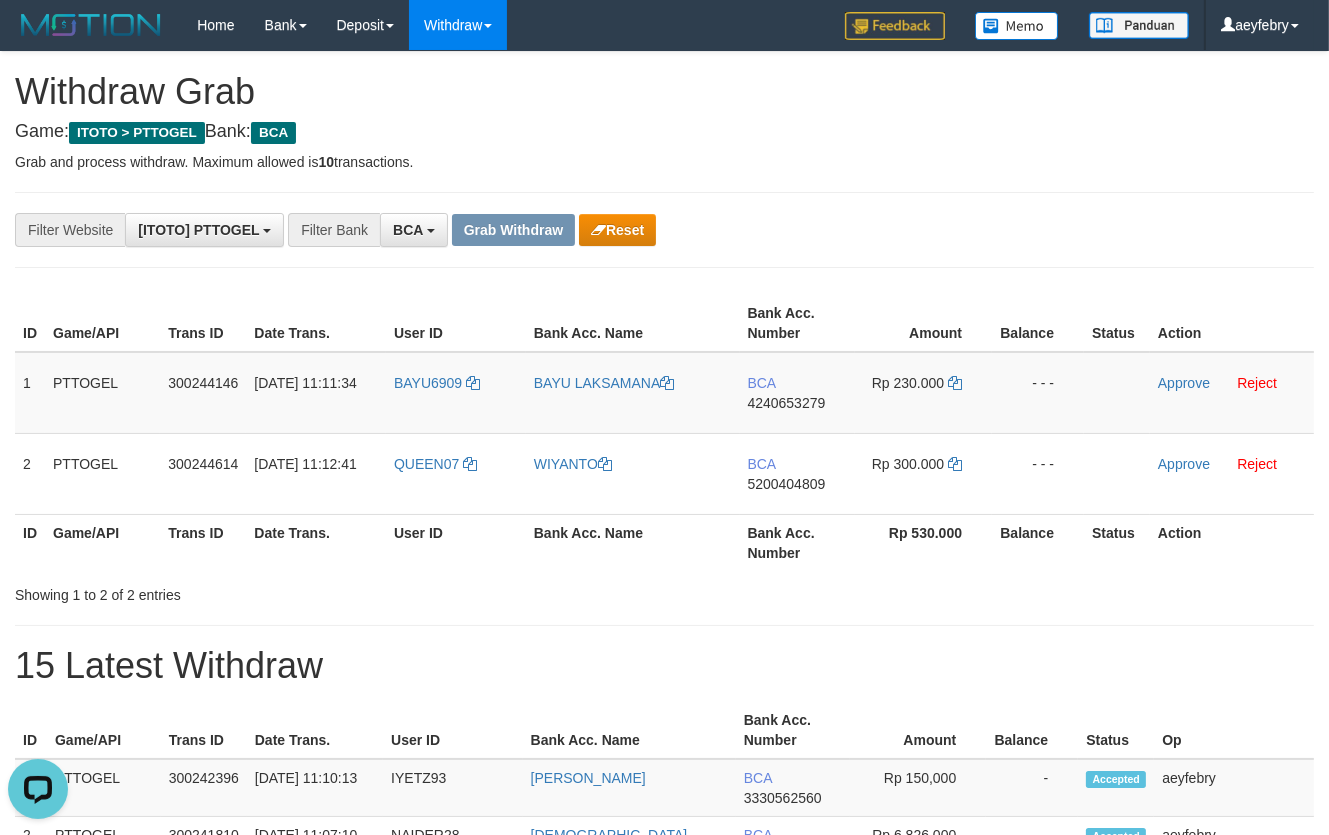 scroll, scrollTop: 0, scrollLeft: 0, axis: both 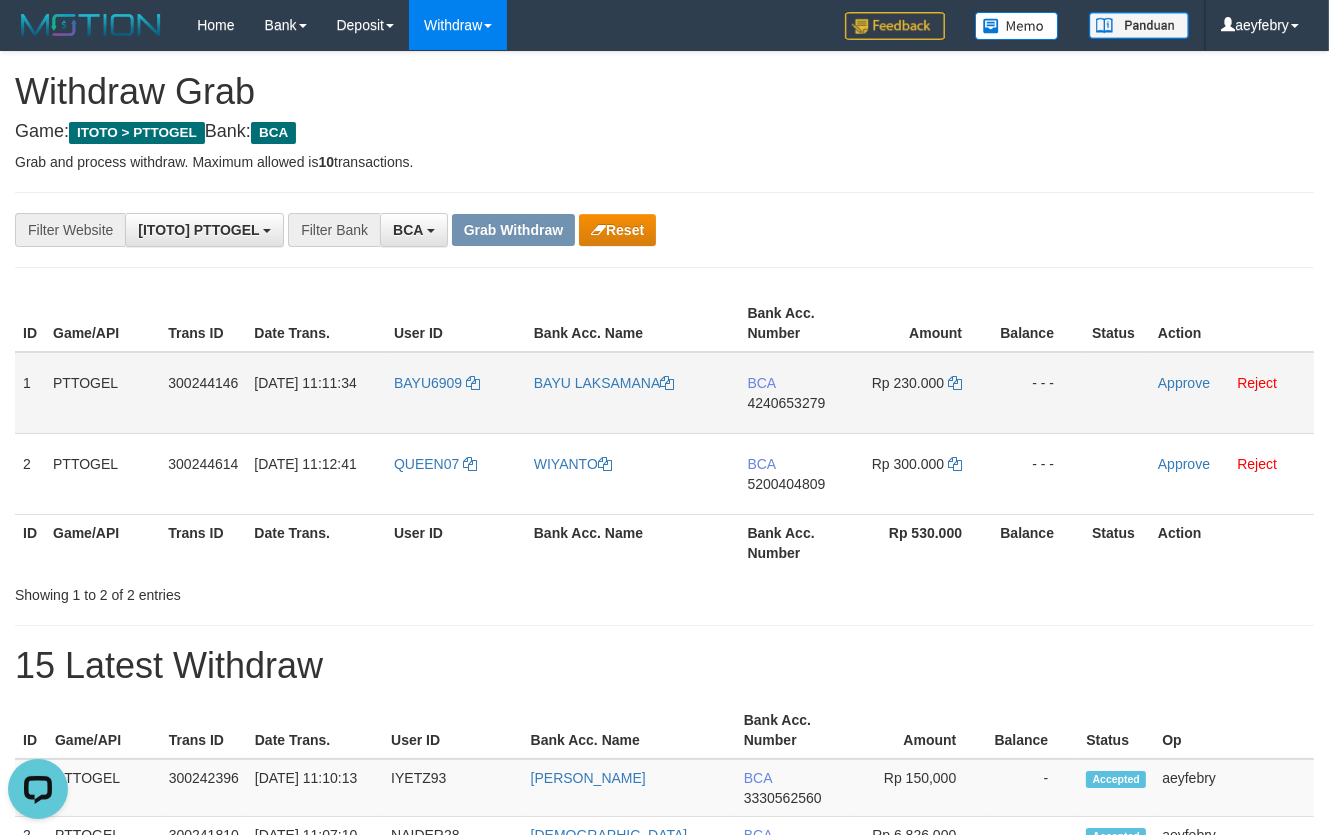 click on "4240653279" at bounding box center [787, 403] 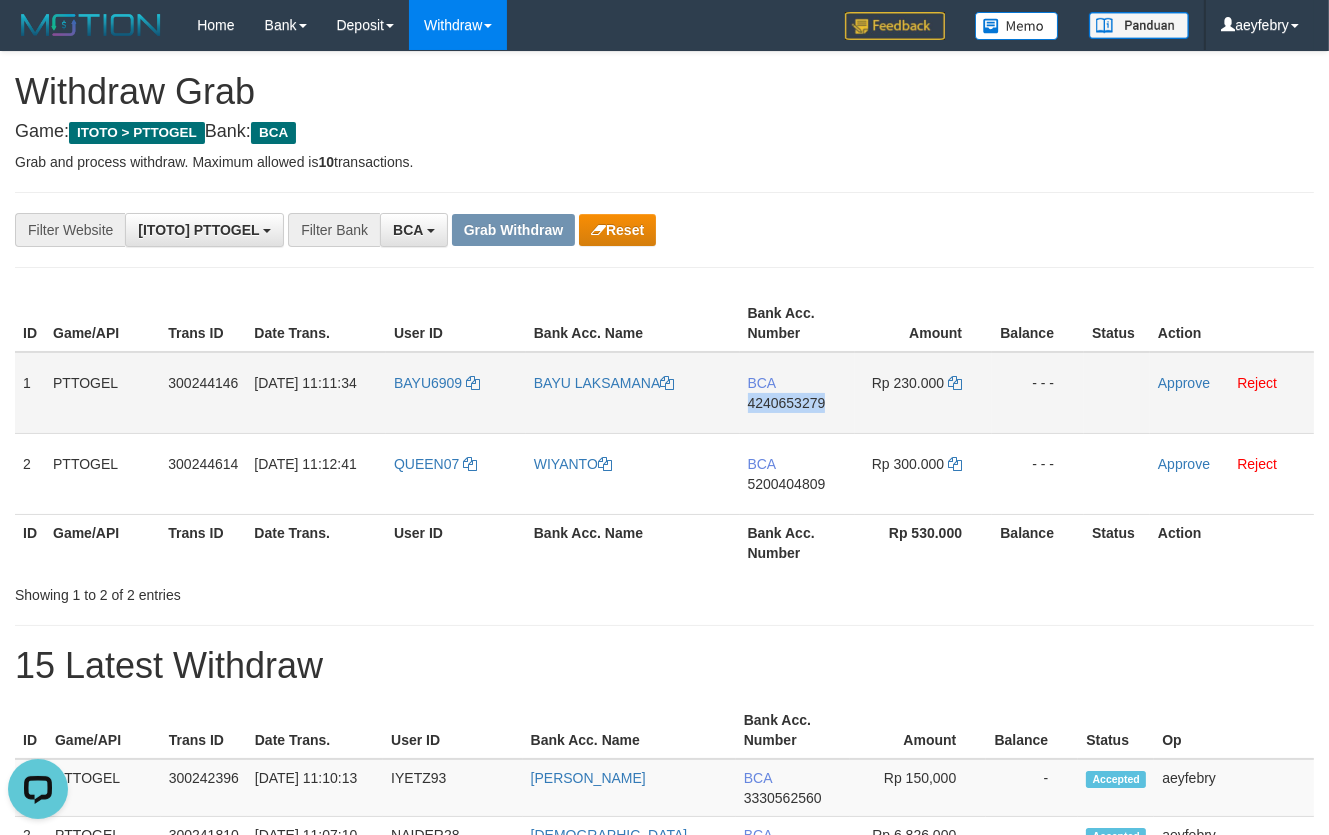 click on "4240653279" at bounding box center (787, 403) 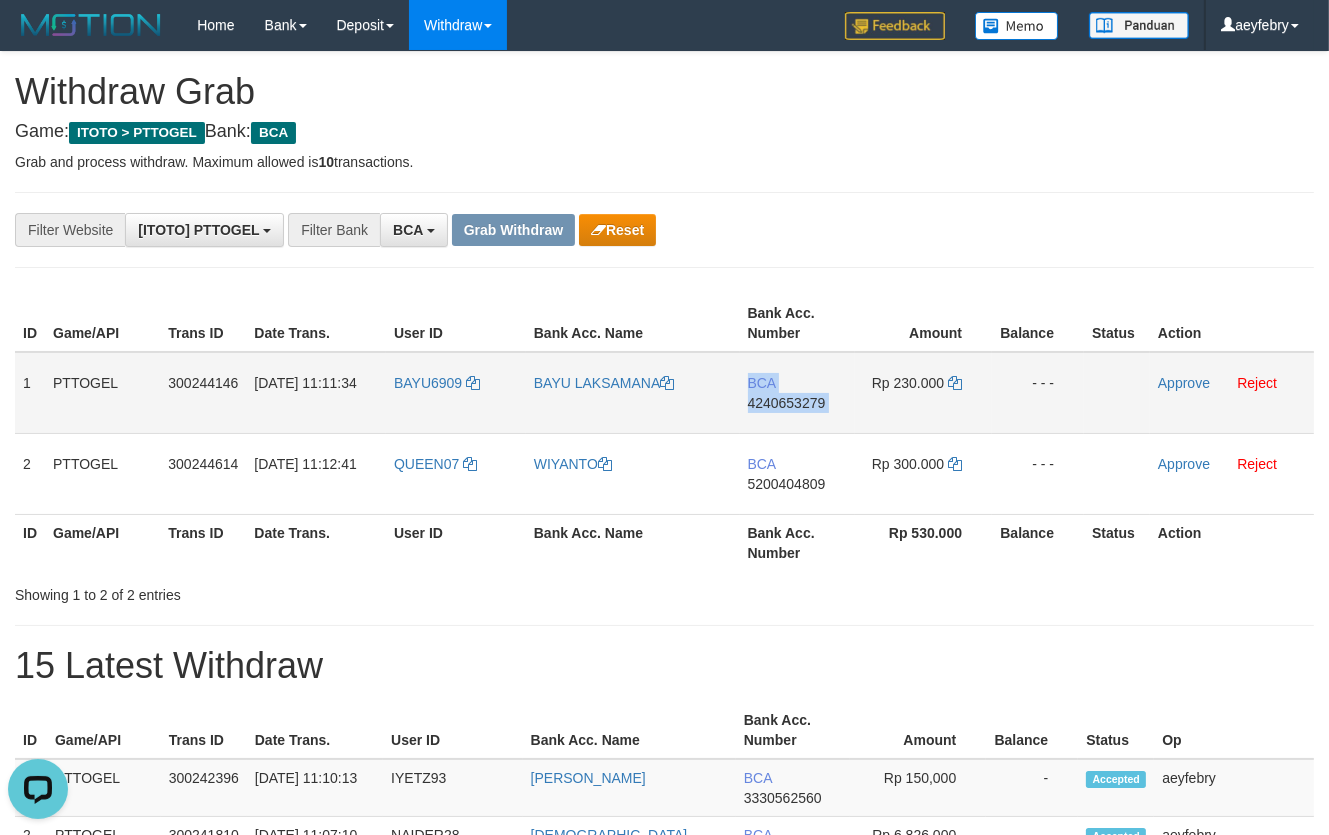 click on "4240653279" at bounding box center [787, 403] 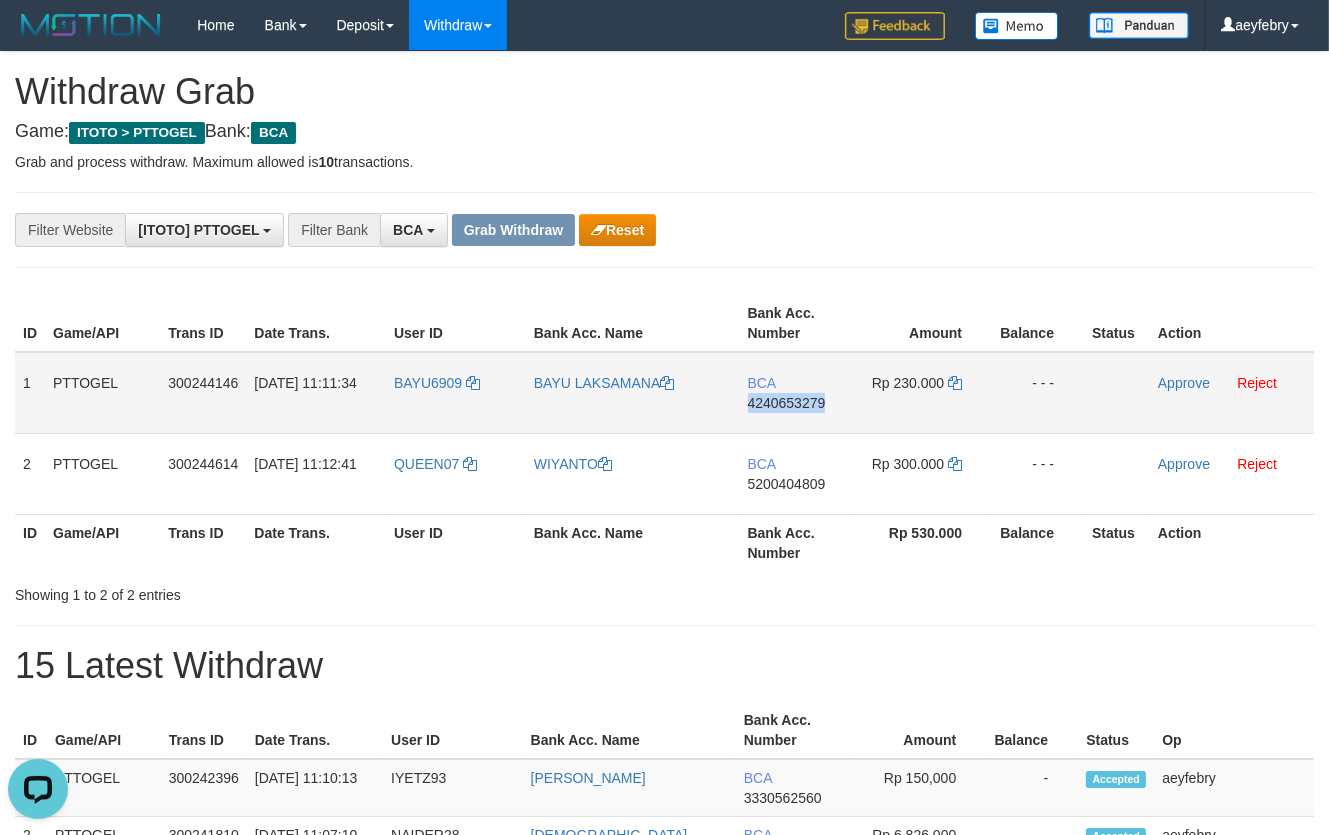 click on "4240653279" at bounding box center [787, 403] 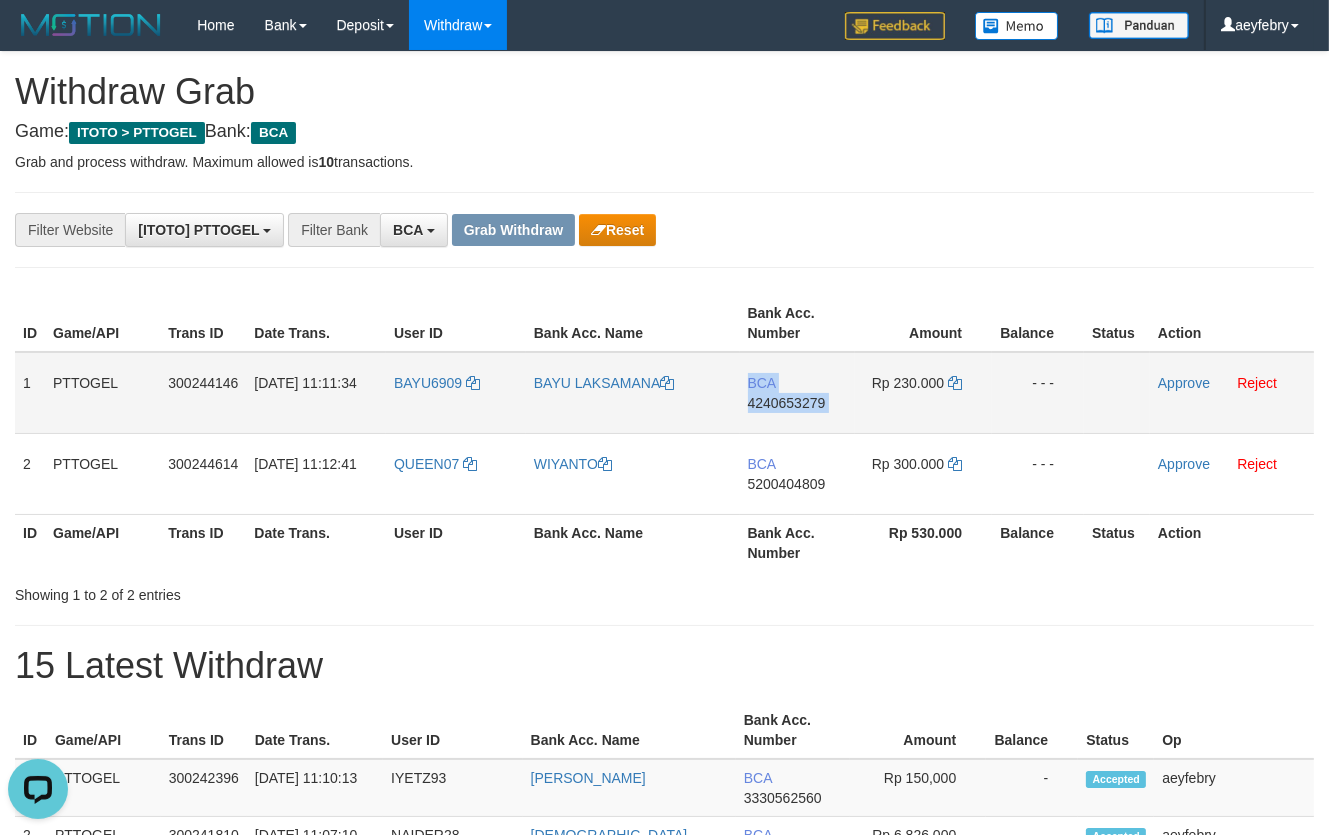 click on "4240653279" at bounding box center [787, 403] 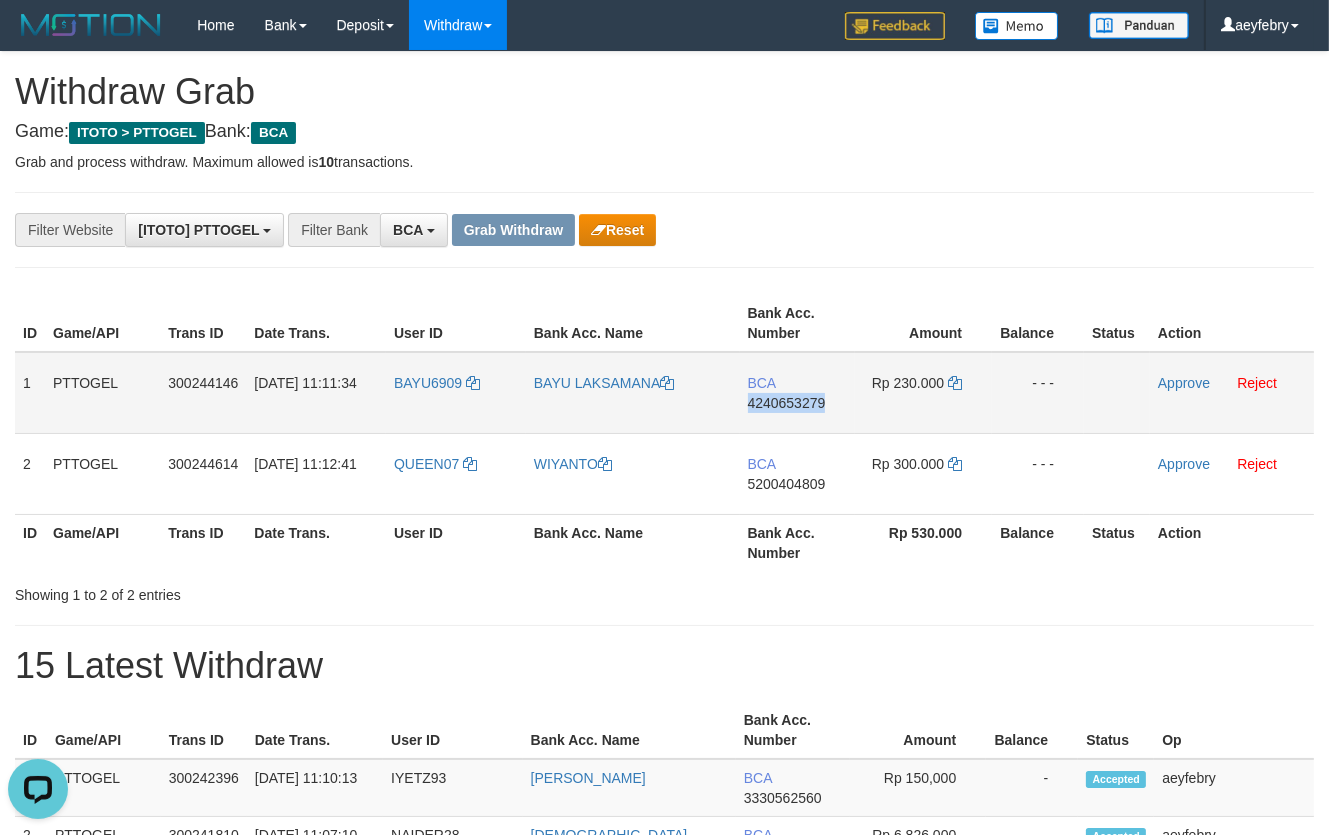 click on "4240653279" at bounding box center [787, 403] 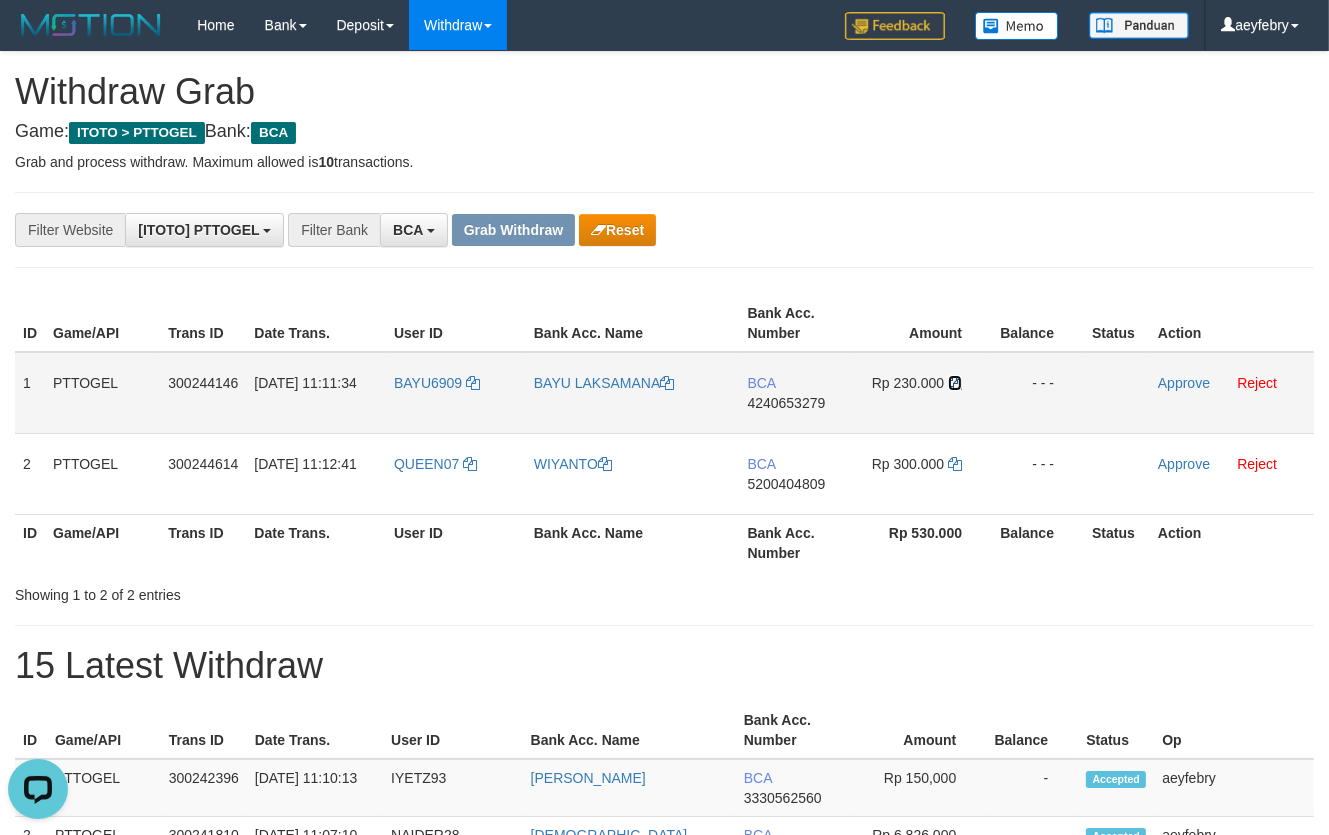 click at bounding box center (955, 383) 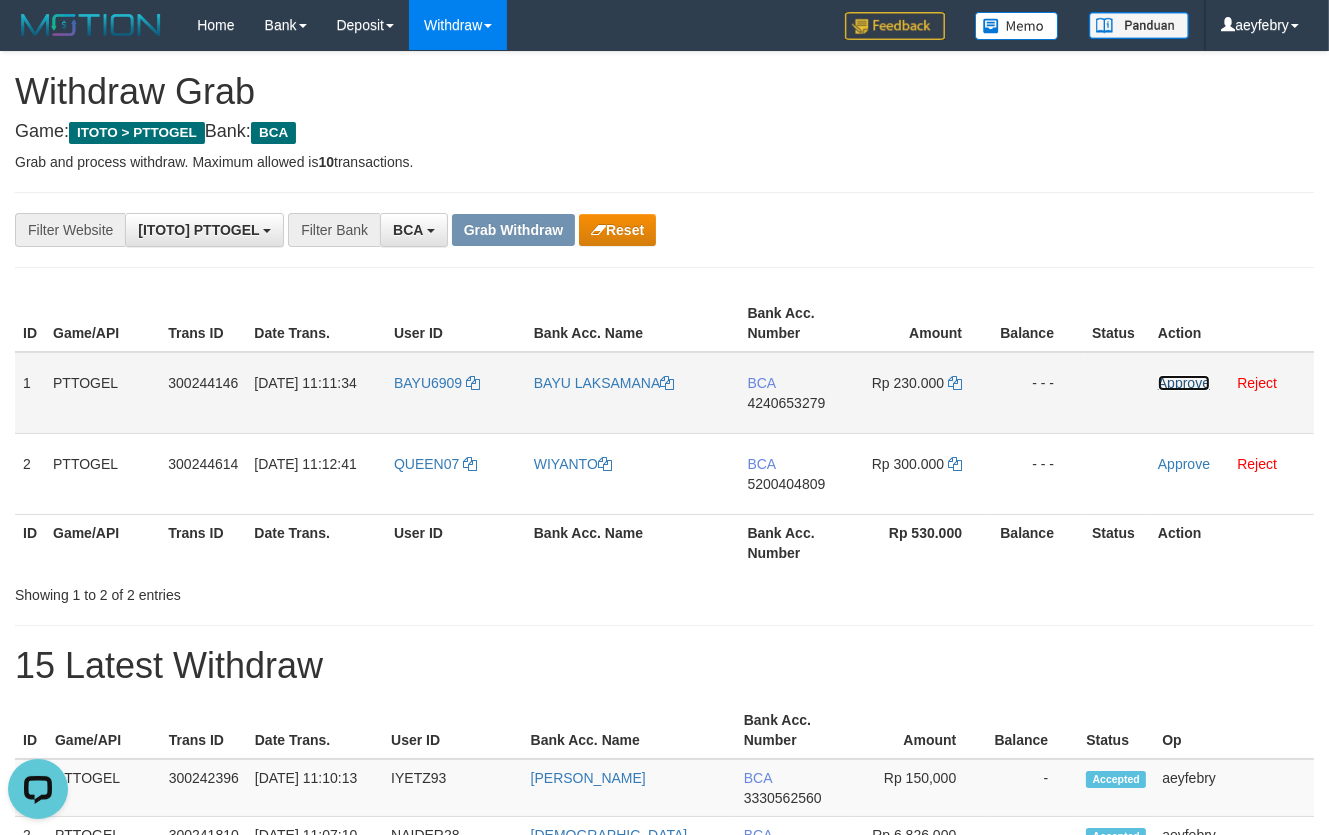click on "Approve" at bounding box center (1184, 383) 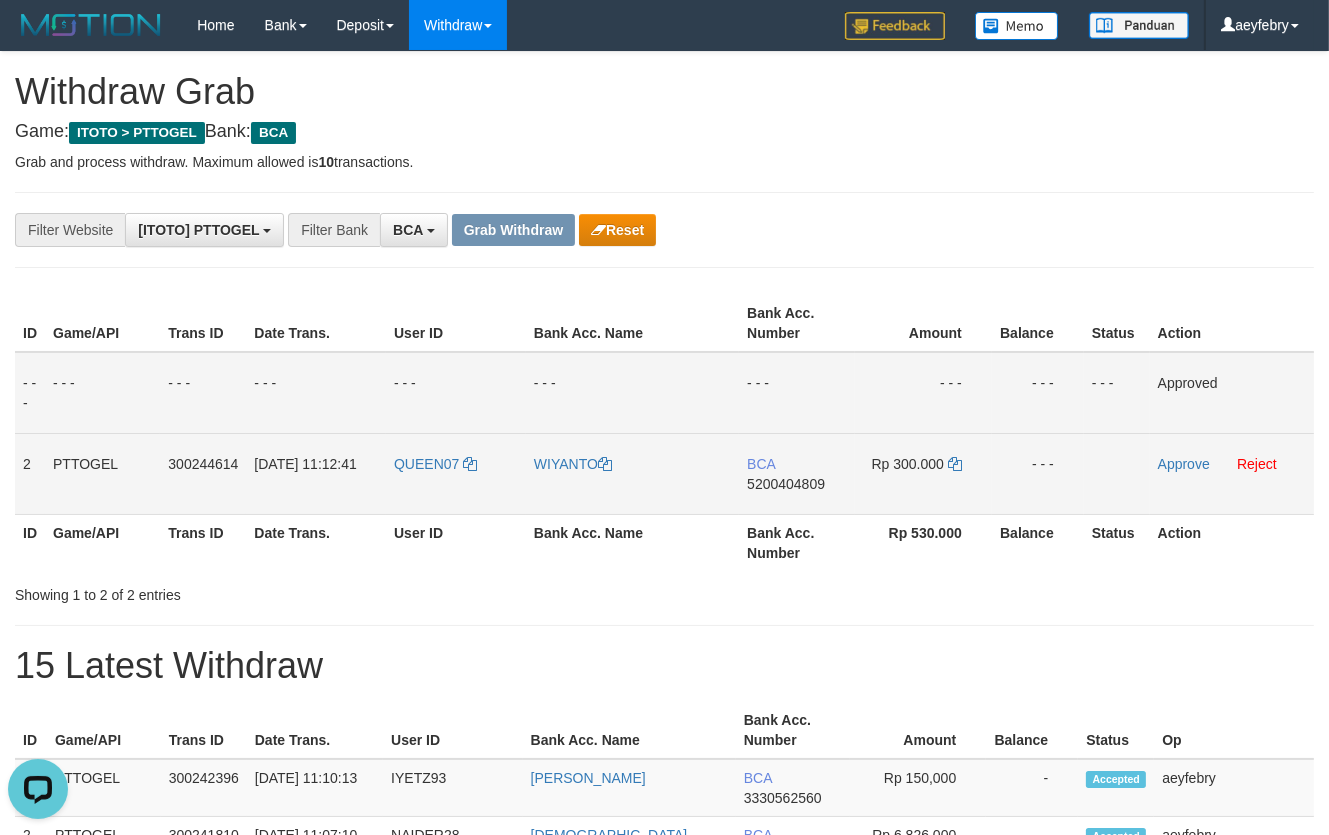 click on "5200404809" at bounding box center [786, 484] 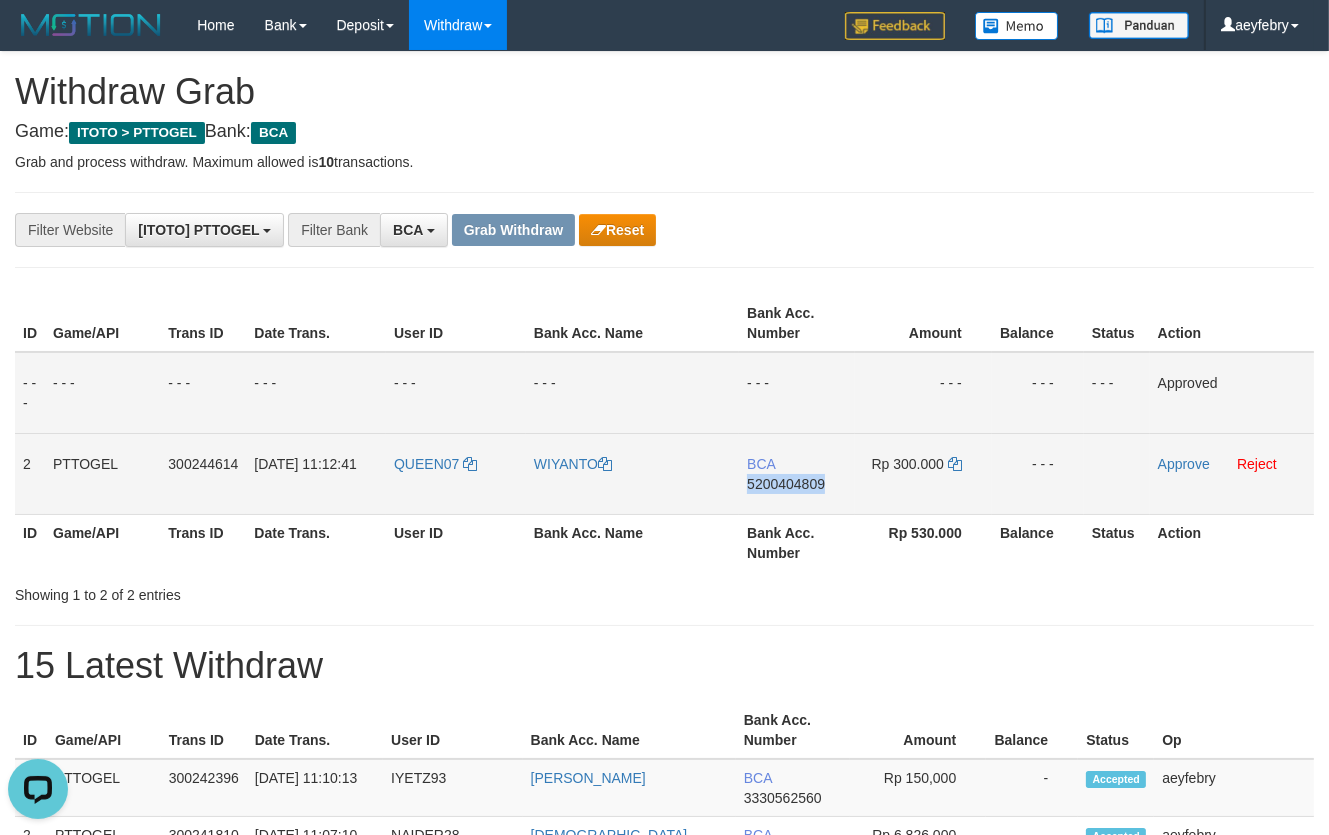 click on "5200404809" at bounding box center [786, 484] 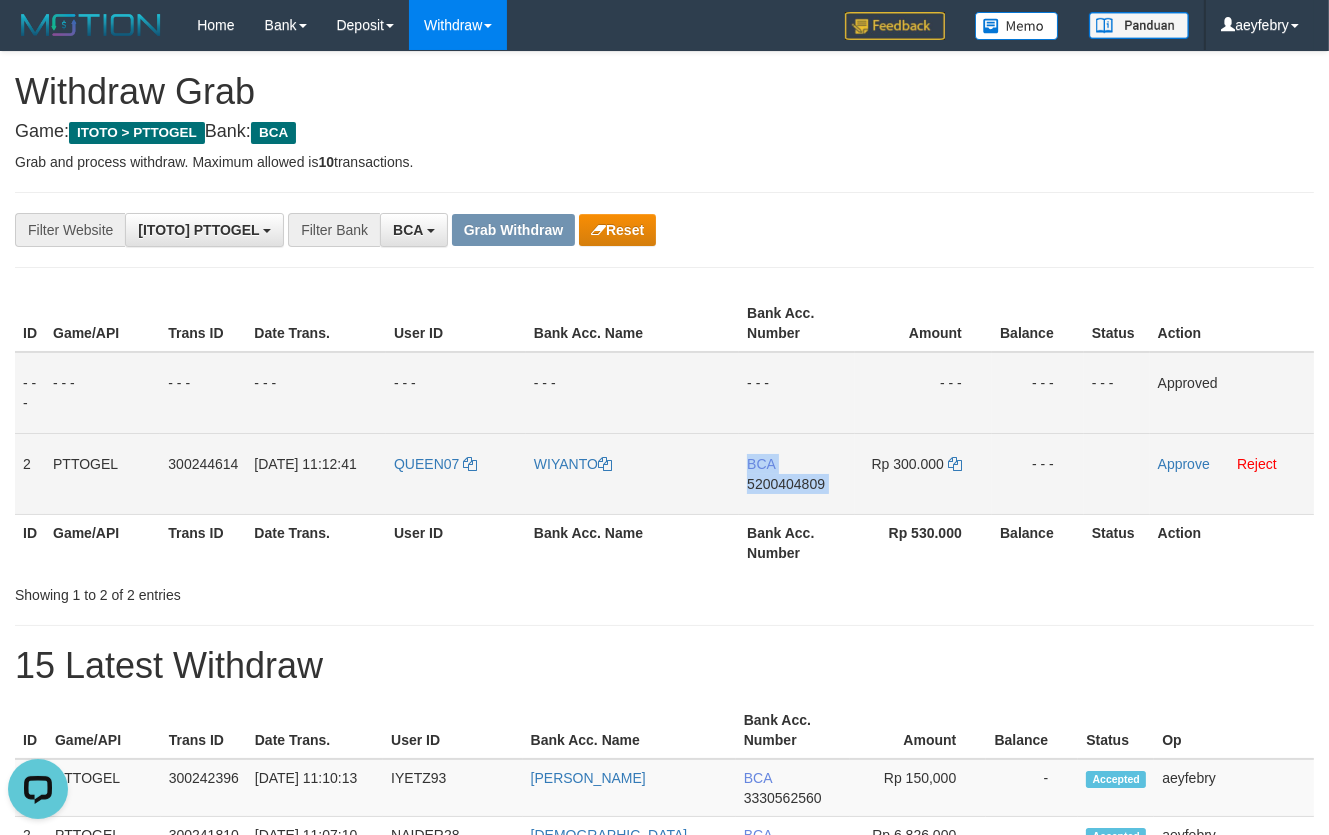 click on "5200404809" at bounding box center (786, 484) 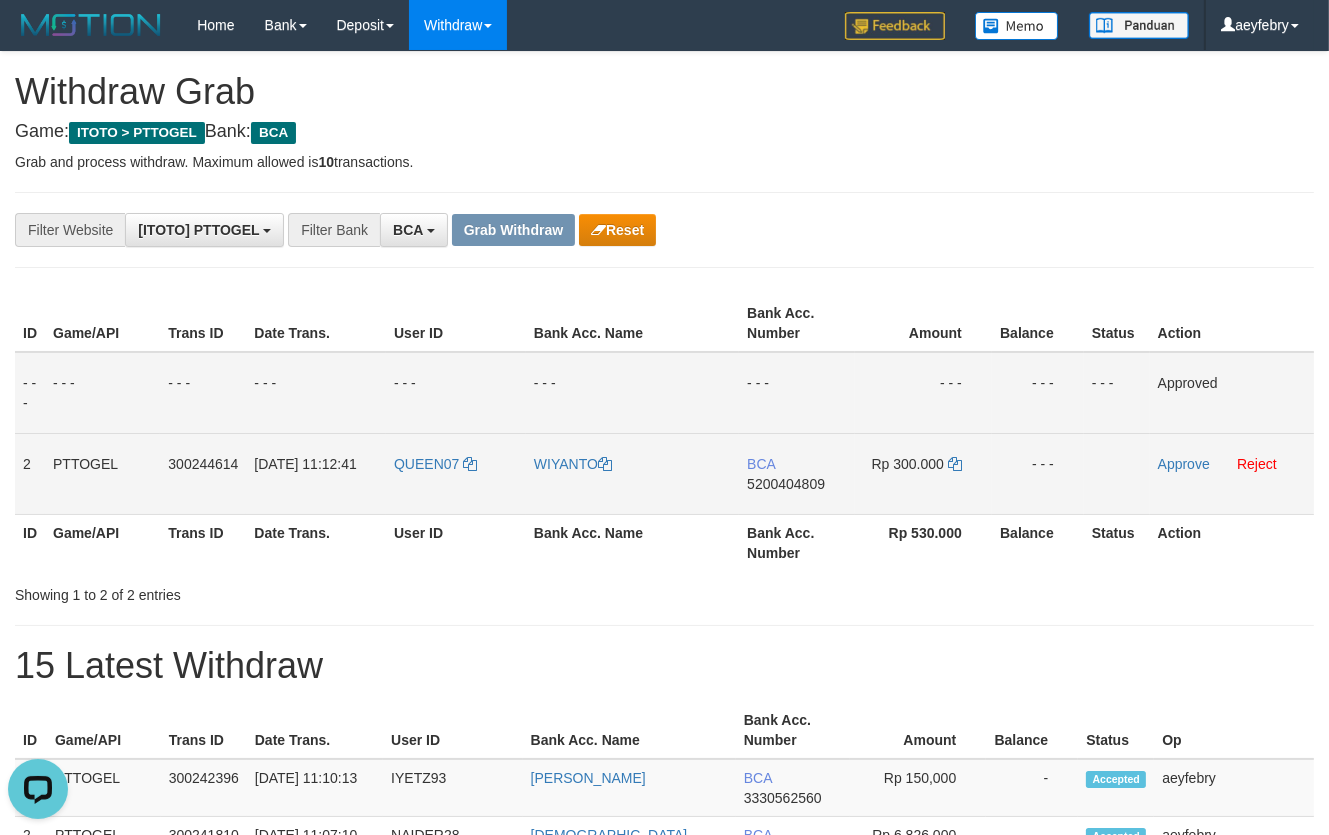 click on "BCA
5200404809" at bounding box center (797, 473) 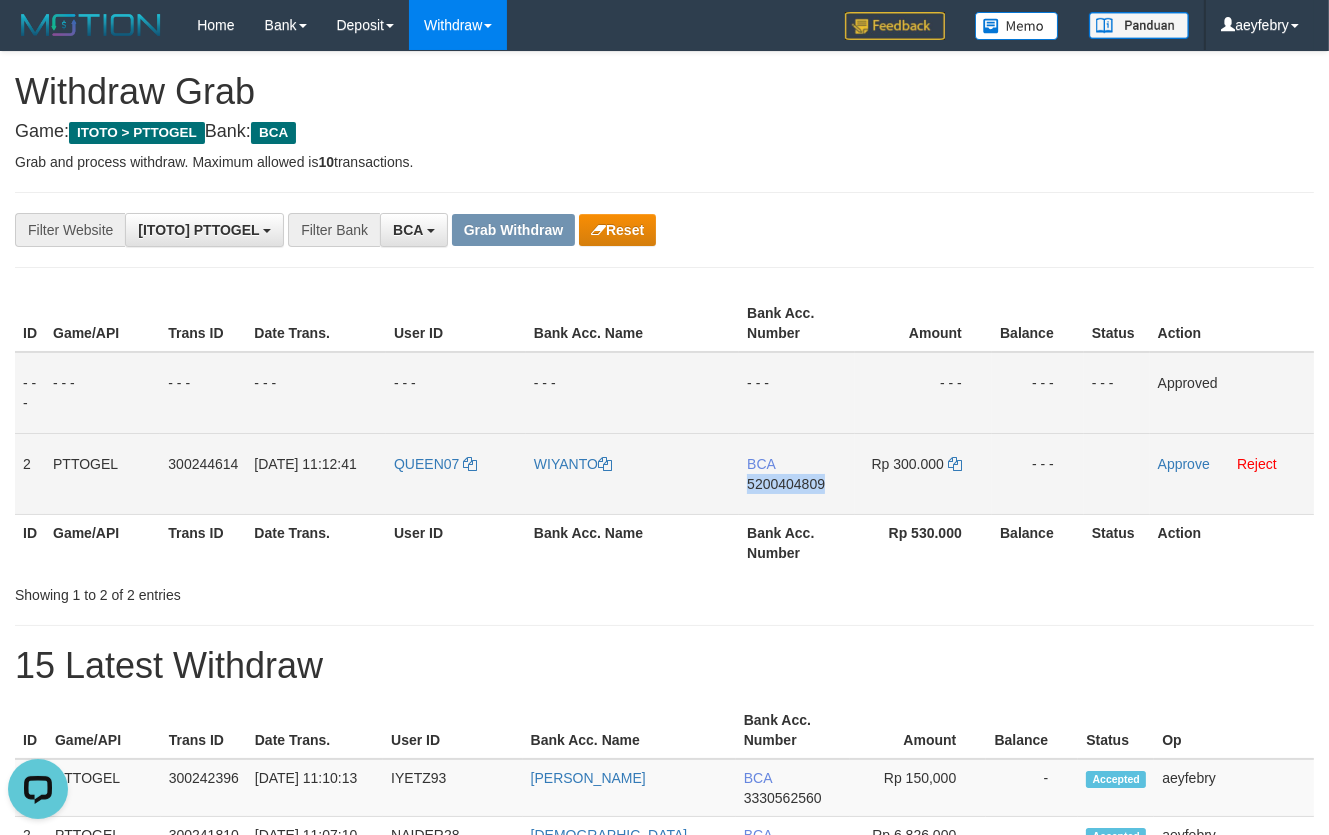 click on "5200404809" at bounding box center (786, 484) 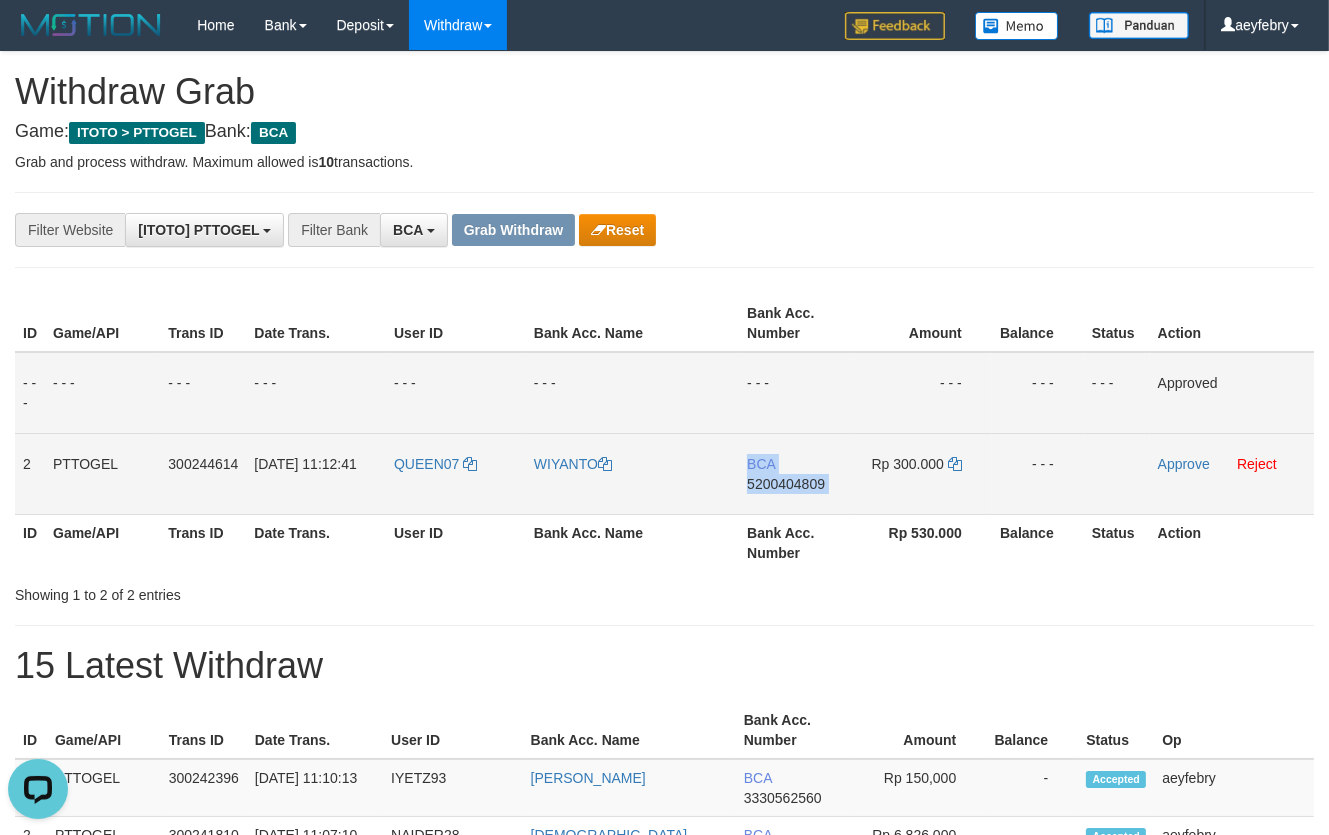 click on "5200404809" at bounding box center [786, 484] 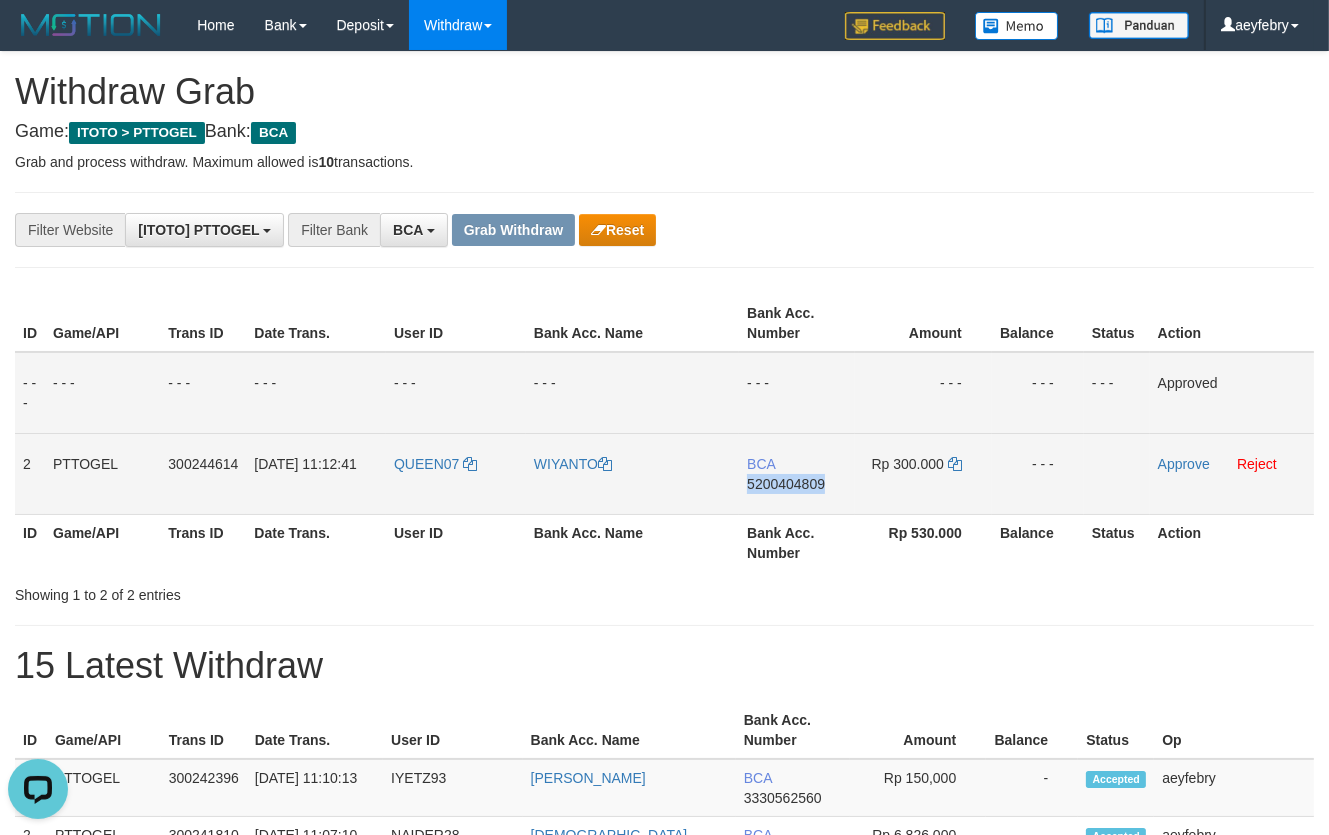 click on "5200404809" at bounding box center [786, 484] 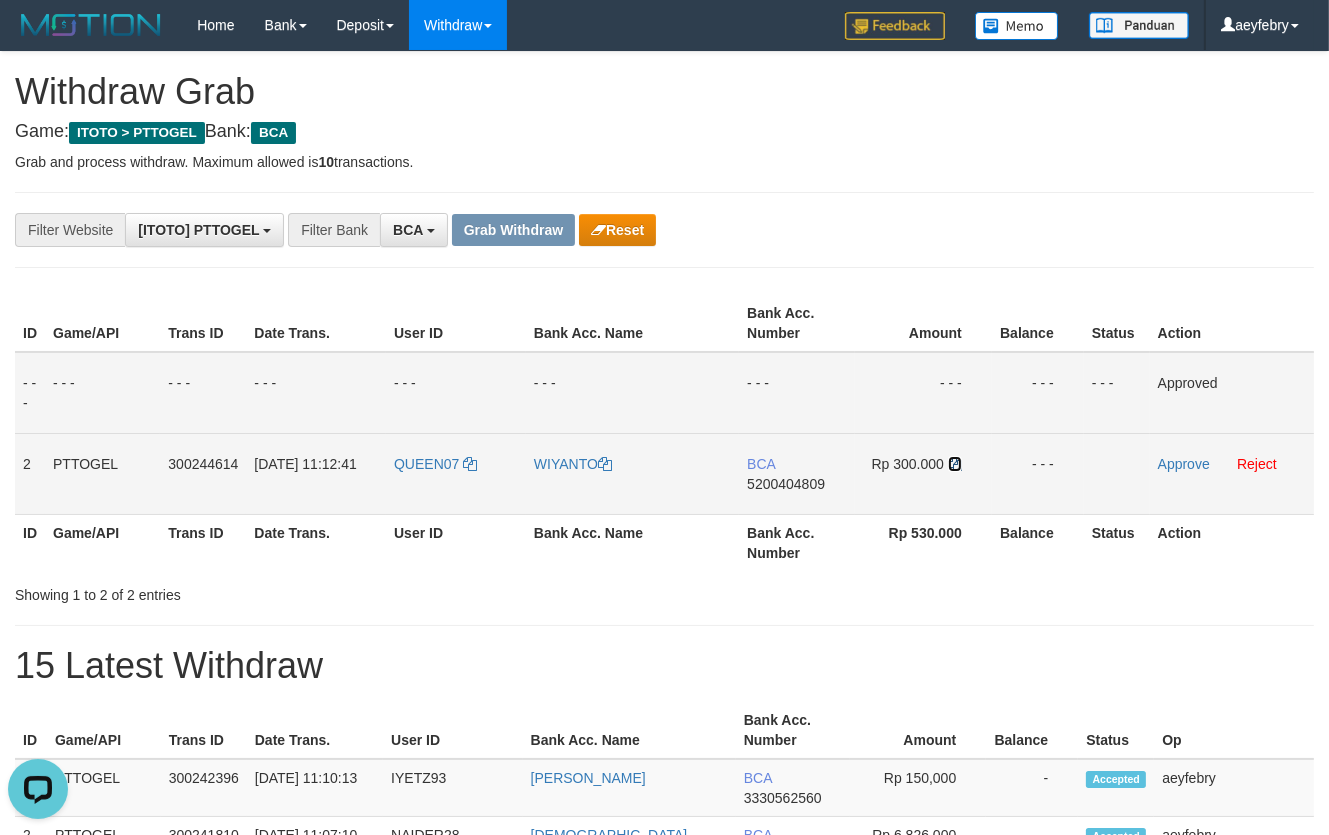 click at bounding box center [955, 464] 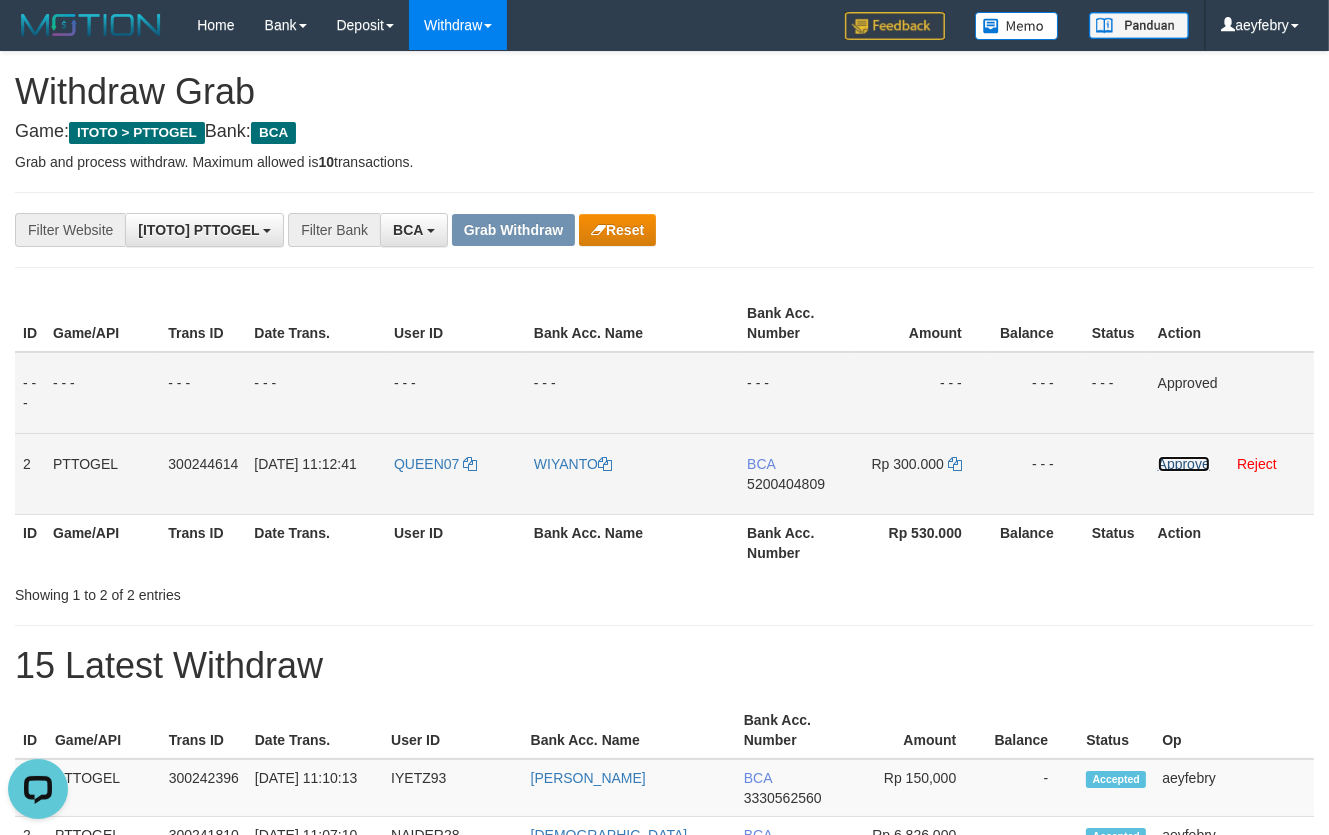 click on "Approve" at bounding box center [1184, 464] 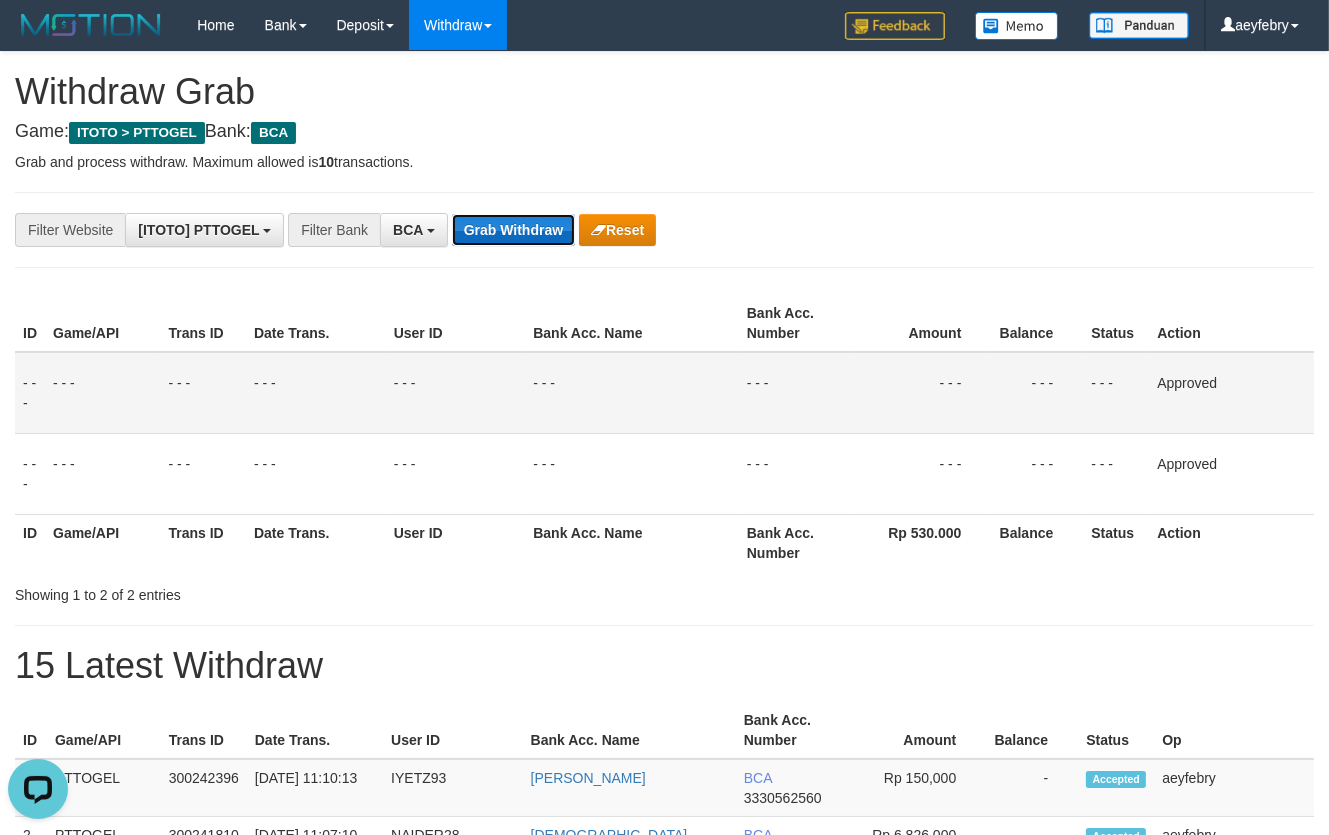 click on "Grab Withdraw" at bounding box center (513, 230) 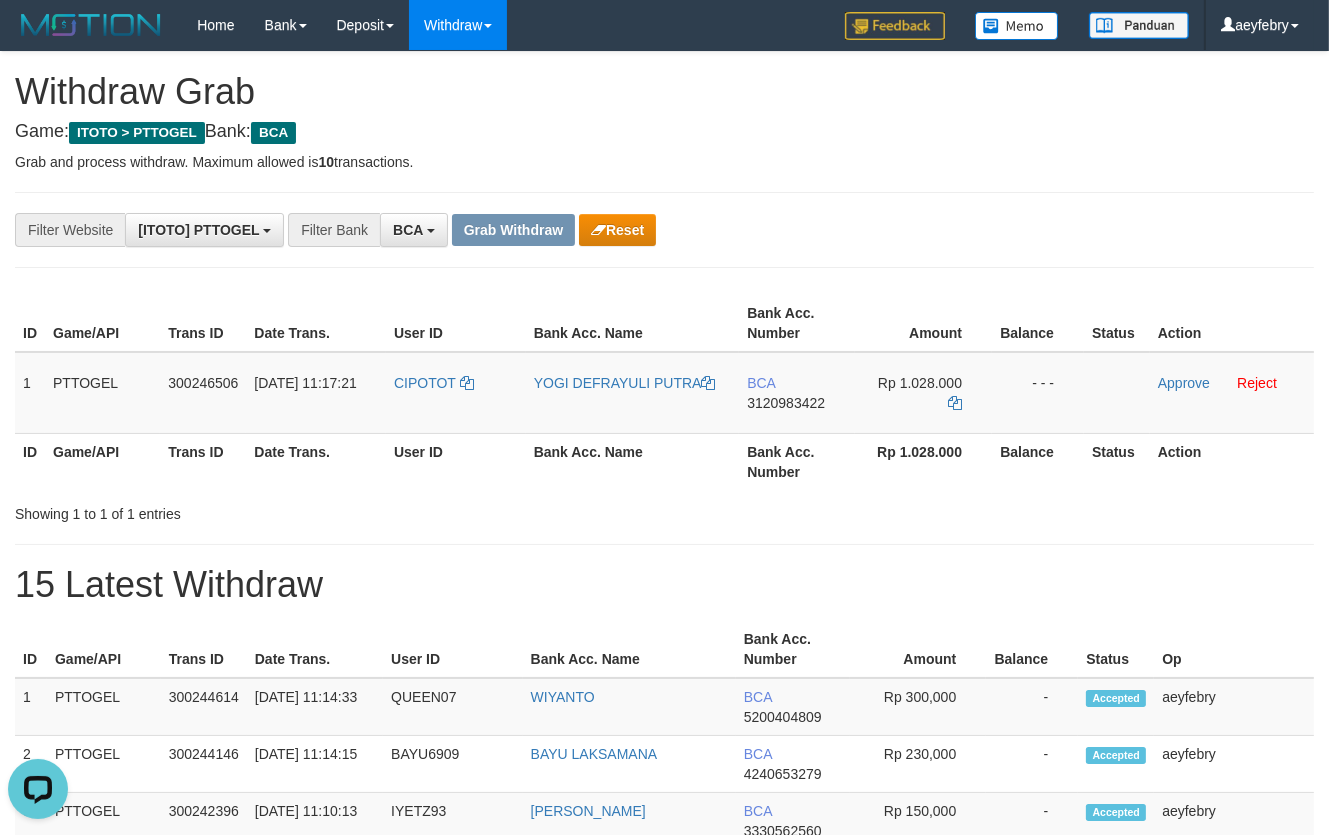 scroll, scrollTop: 0, scrollLeft: 0, axis: both 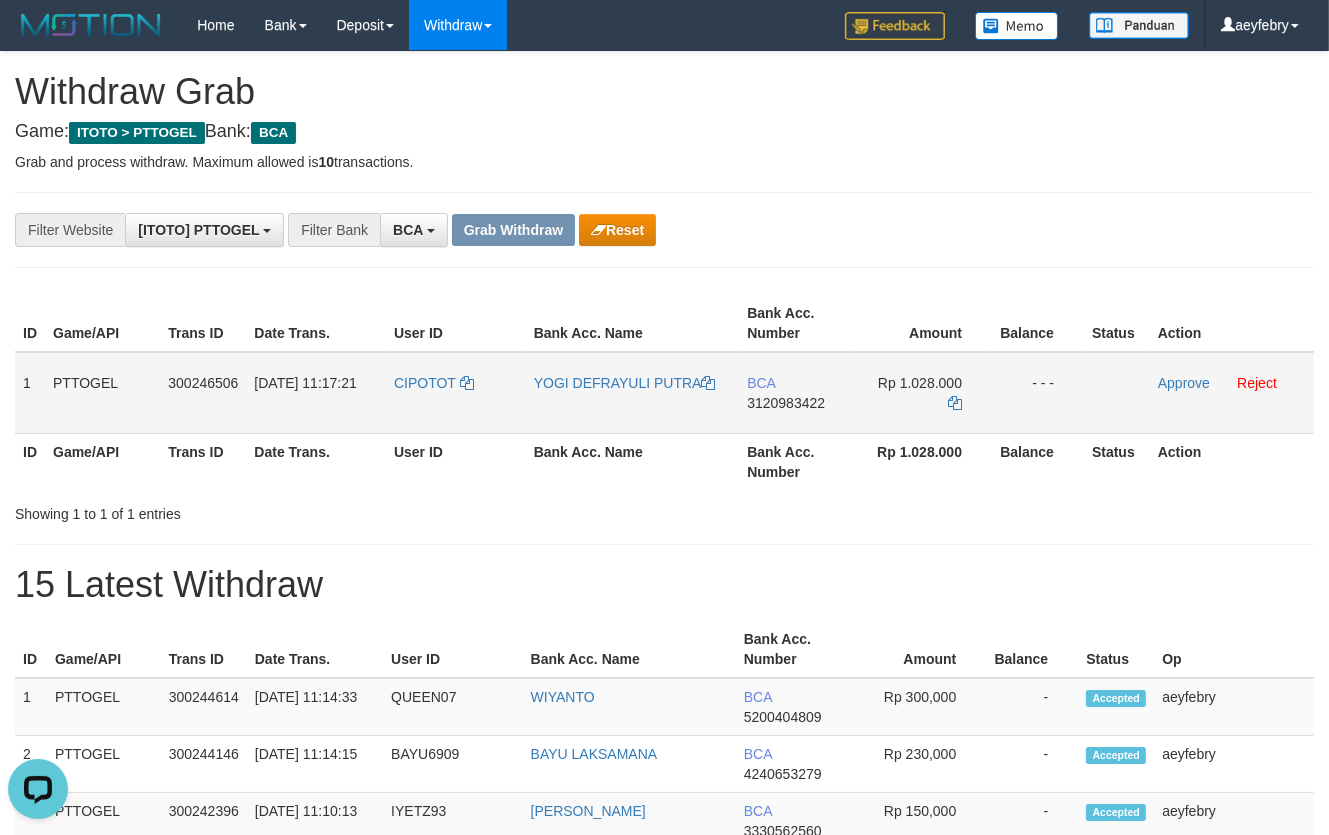 click on "3120983422" at bounding box center [786, 403] 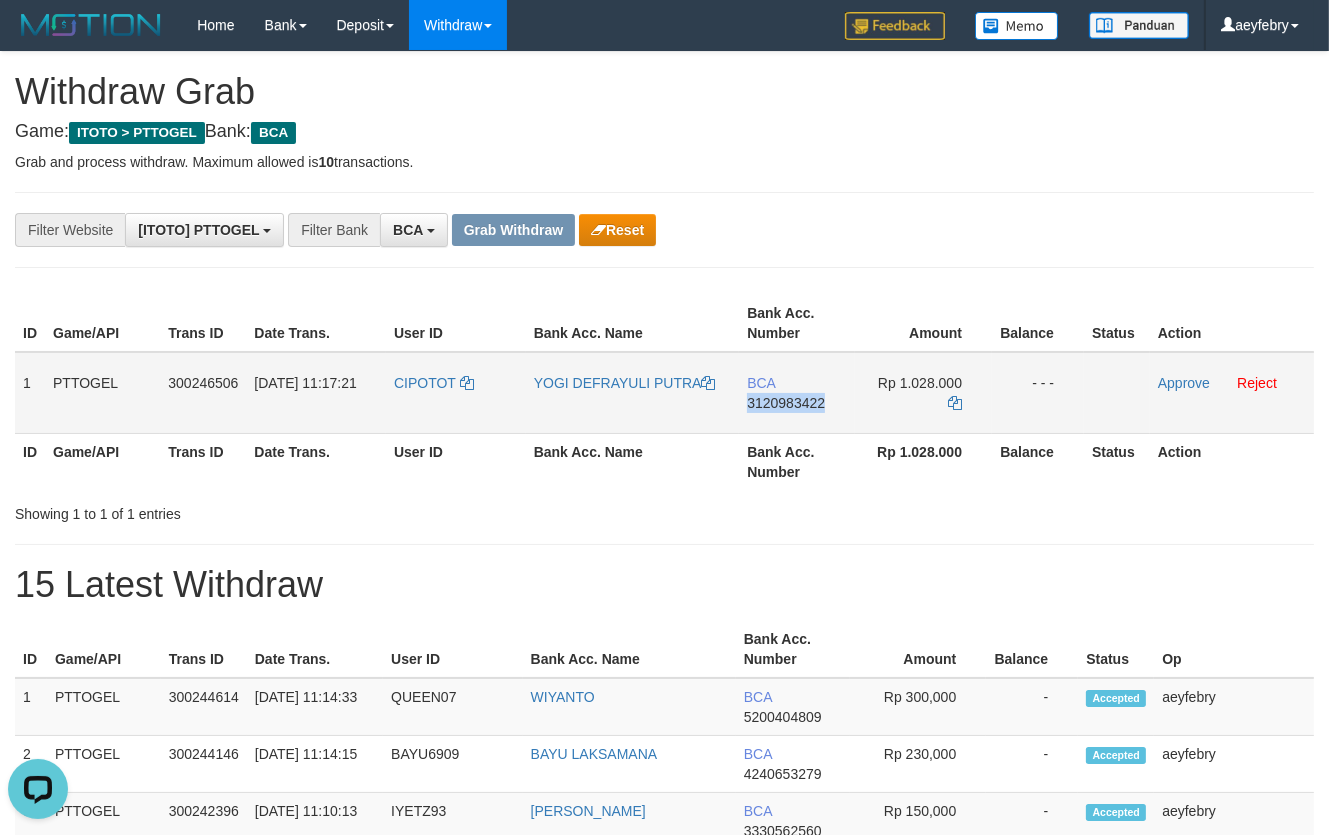 click on "3120983422" at bounding box center [786, 403] 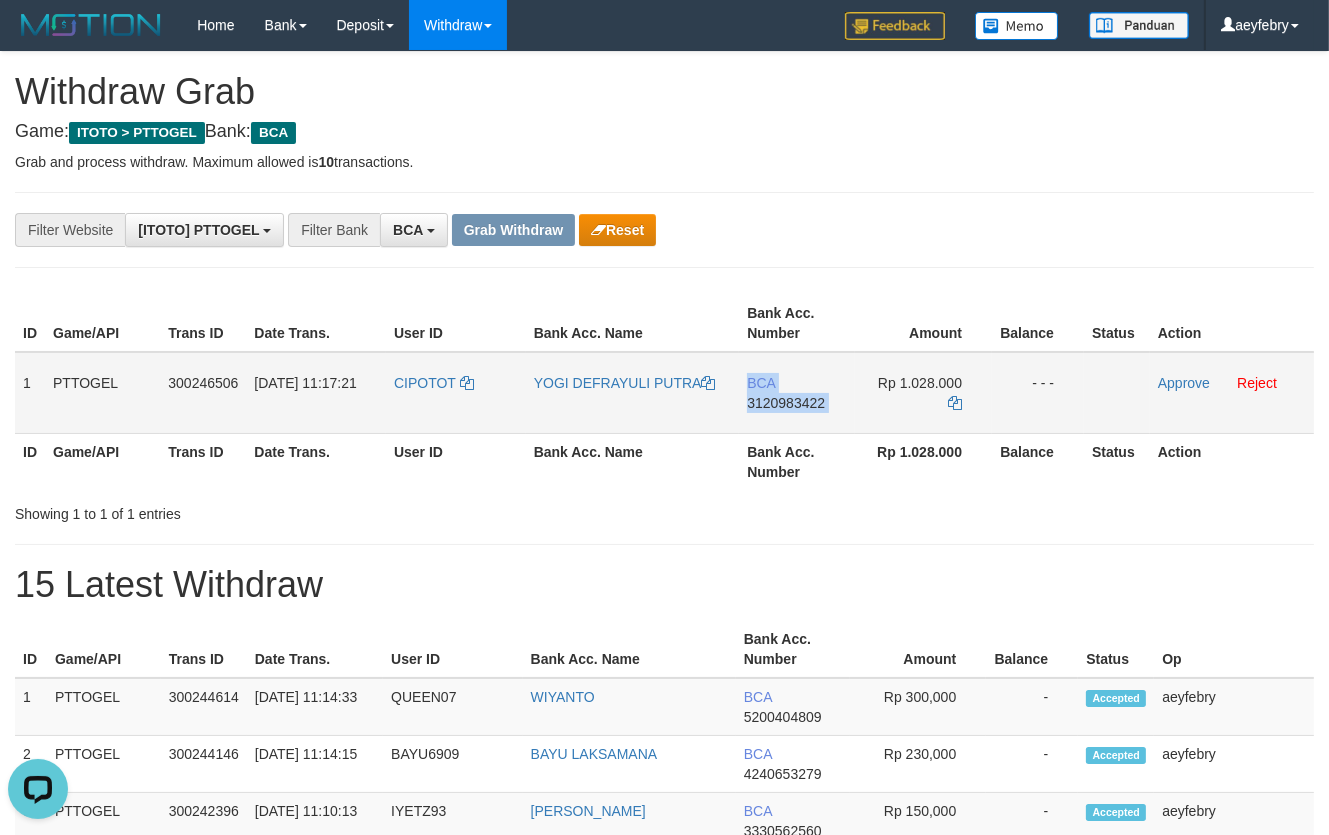 click on "3120983422" at bounding box center (786, 403) 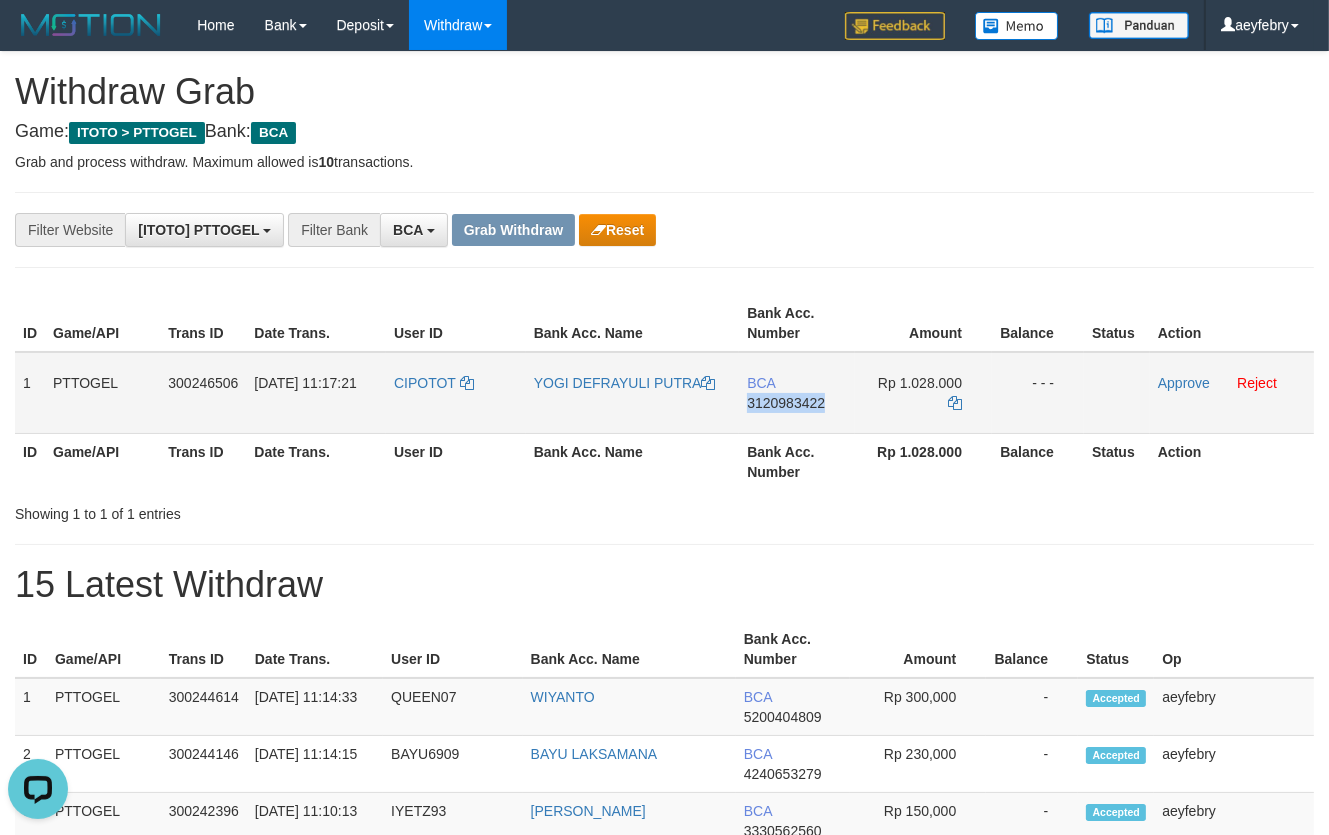 click on "3120983422" at bounding box center [786, 403] 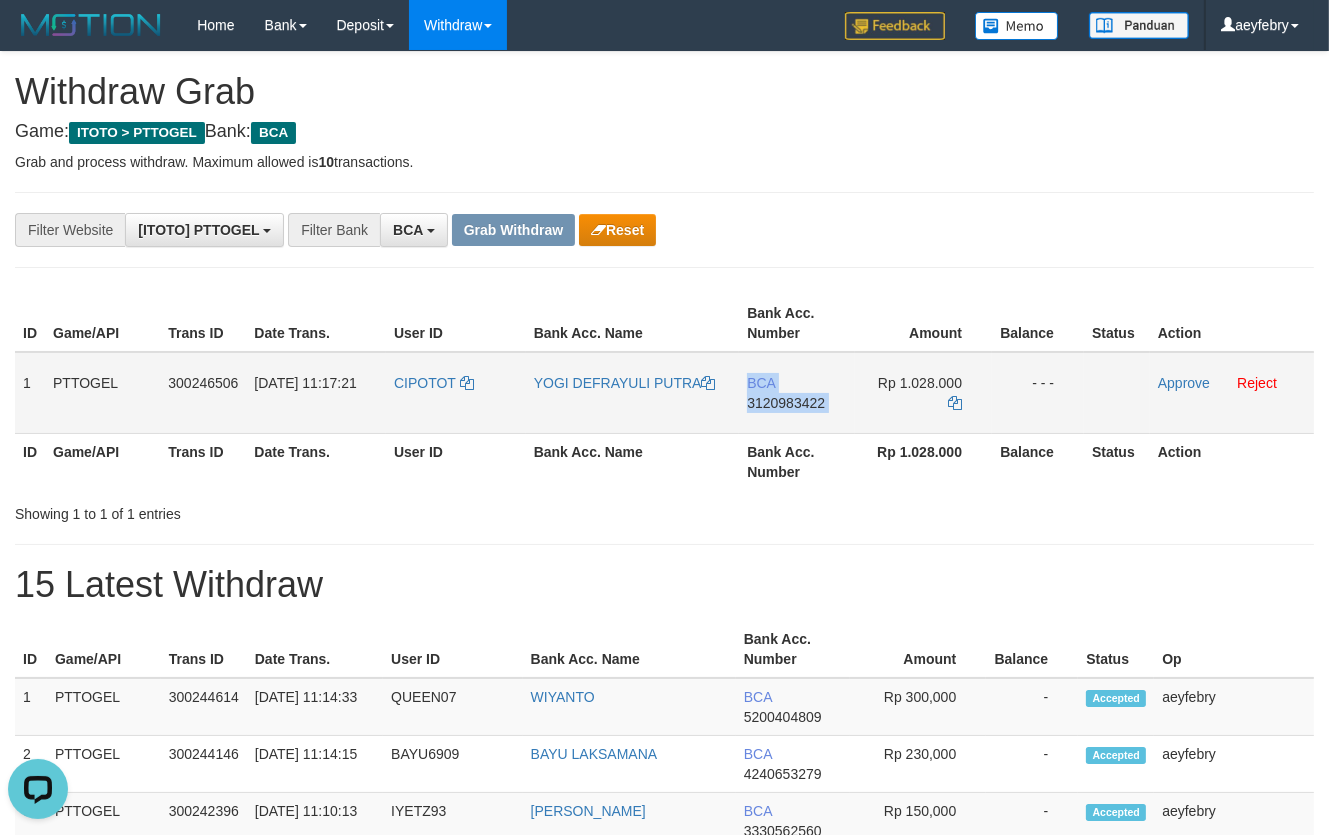click on "3120983422" at bounding box center [786, 403] 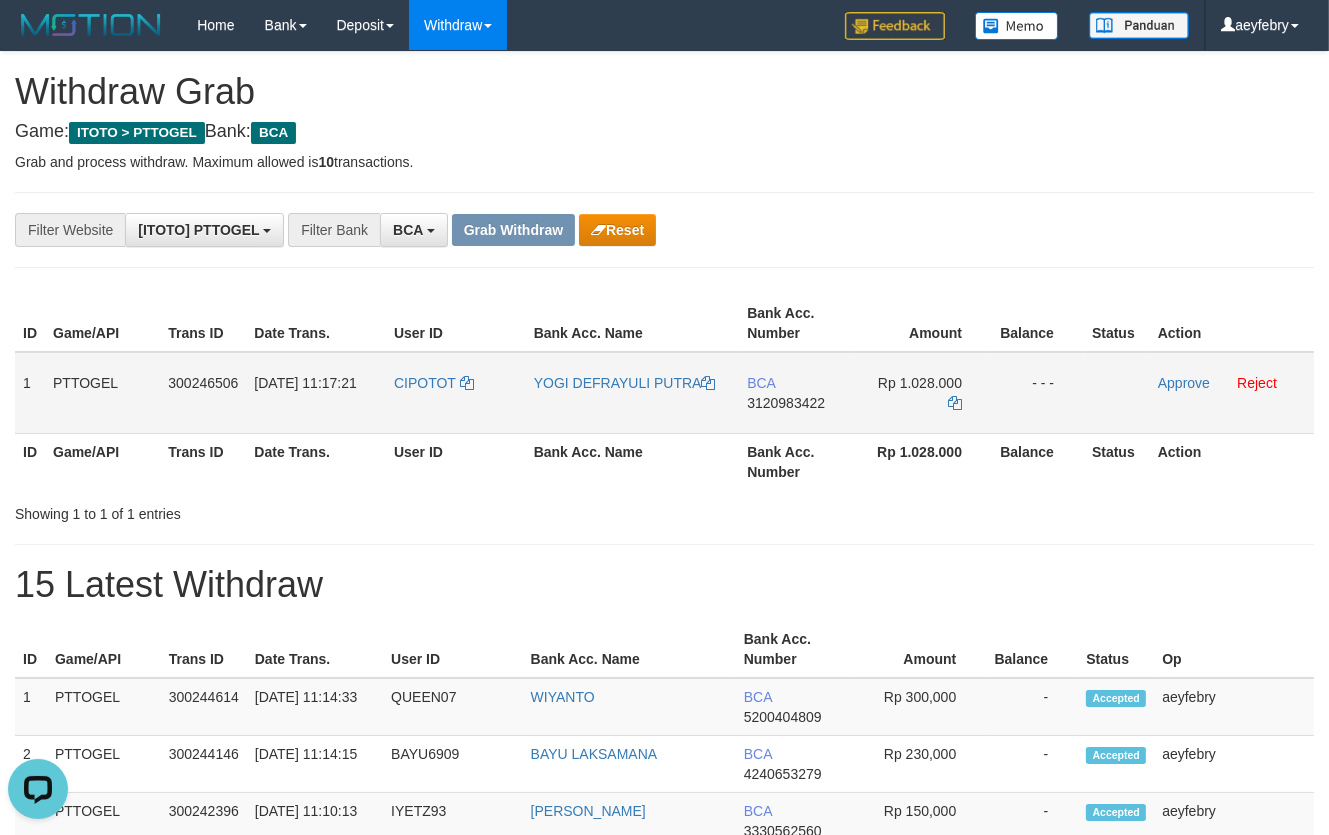 click on "3120983422" at bounding box center [786, 403] 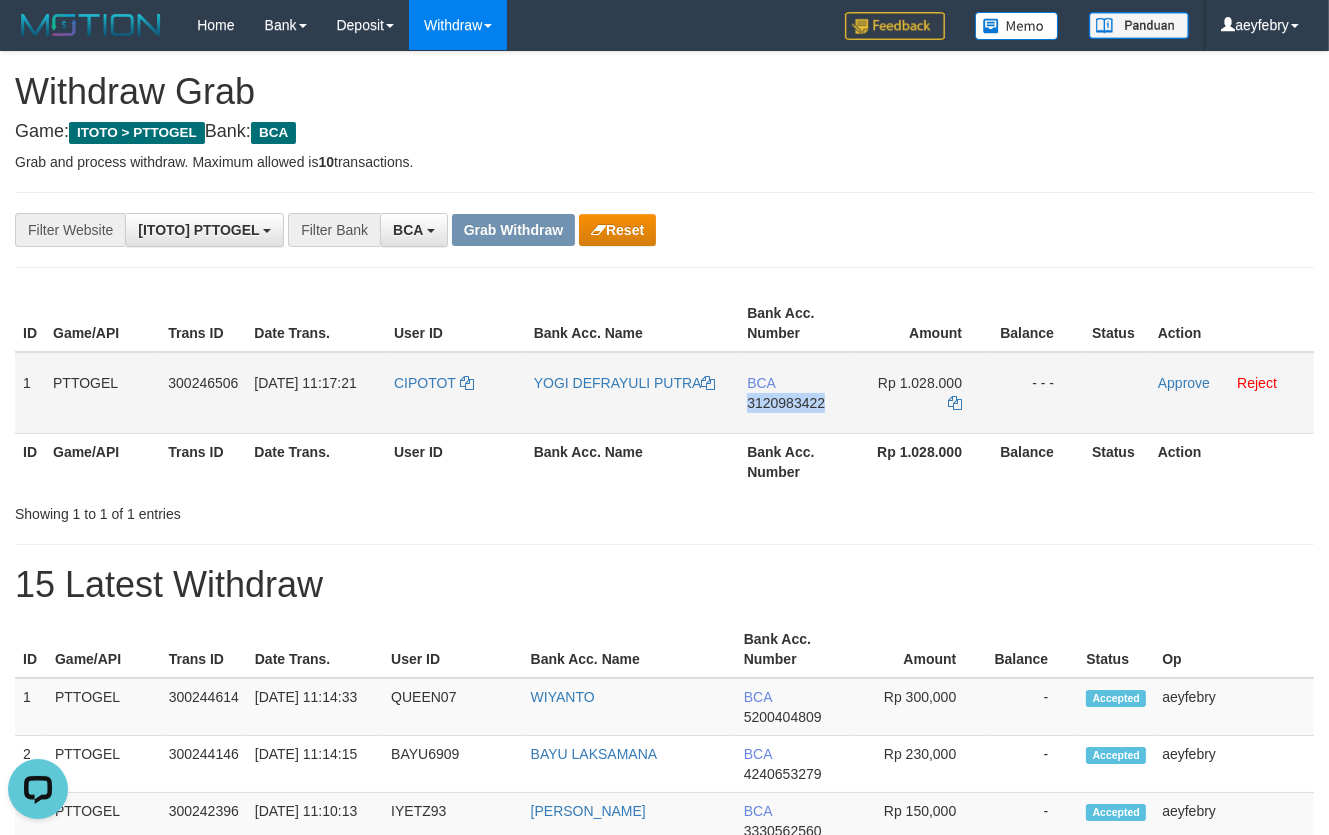 click on "3120983422" at bounding box center (786, 403) 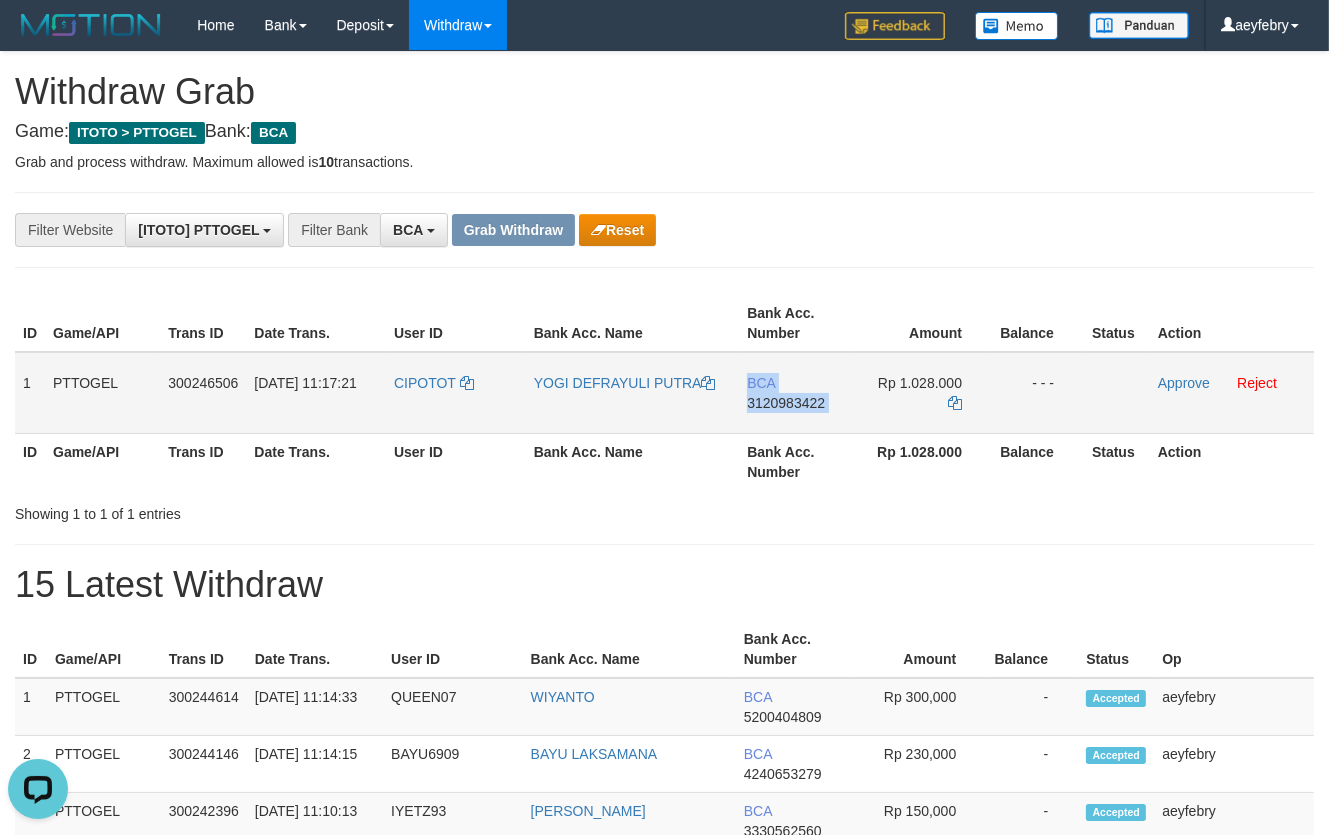 click on "3120983422" at bounding box center (786, 403) 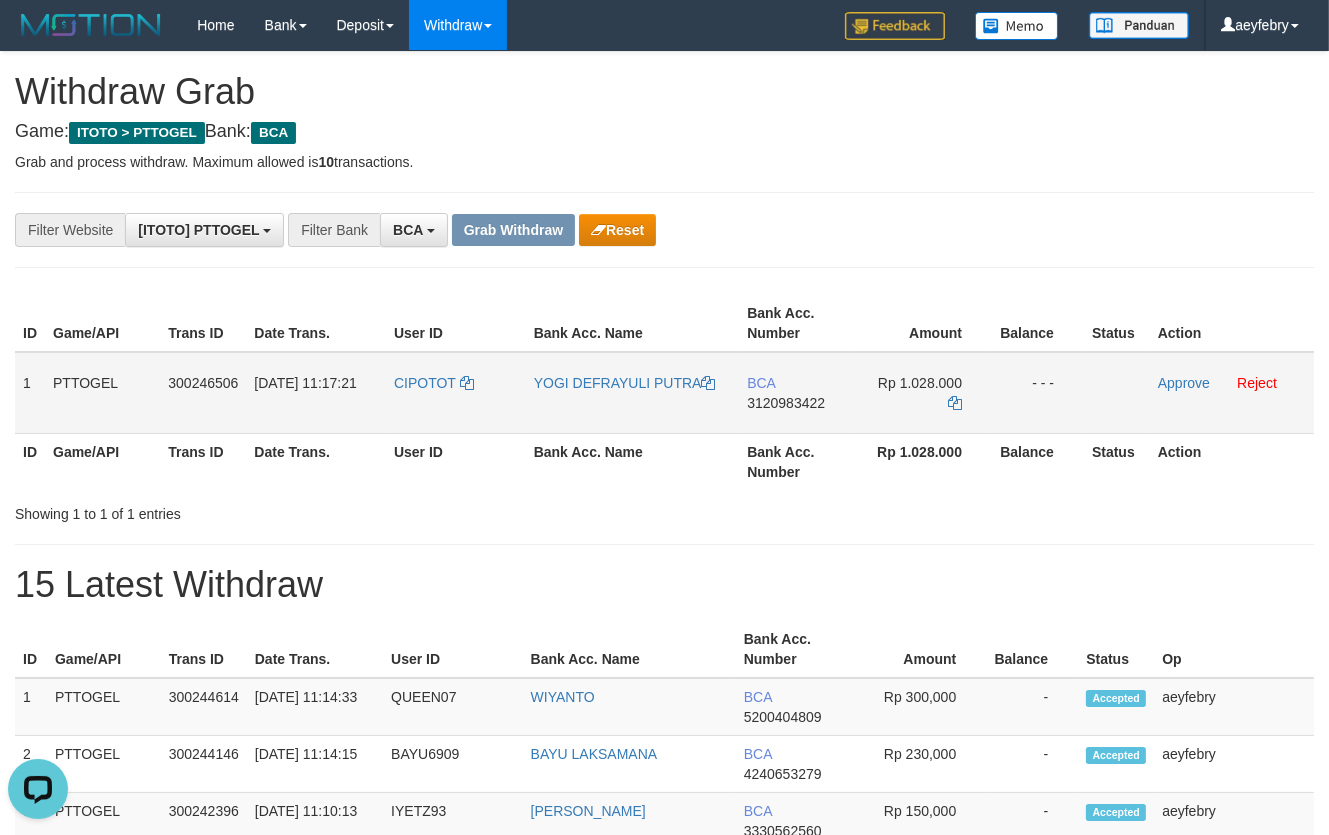click on "3120983422" at bounding box center [786, 403] 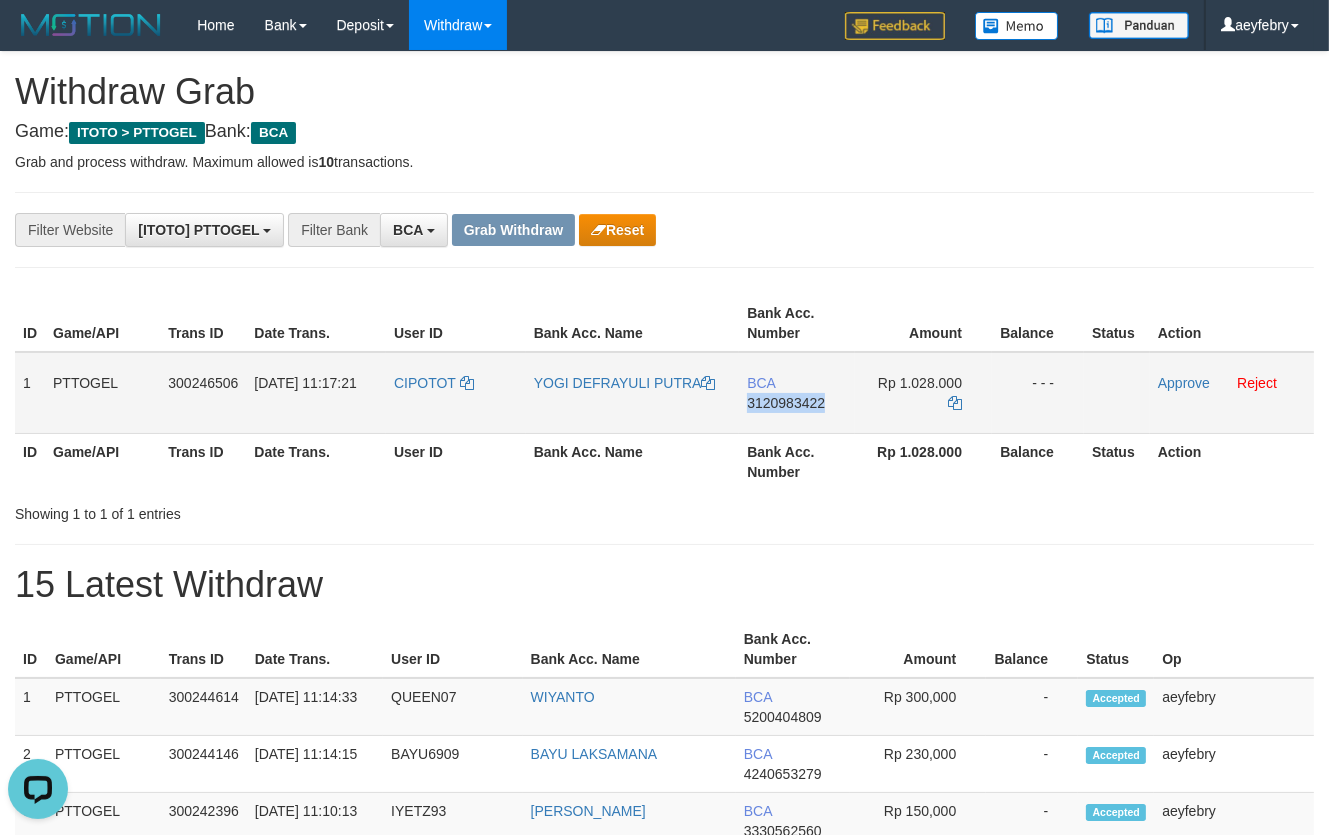 click on "3120983422" at bounding box center (786, 403) 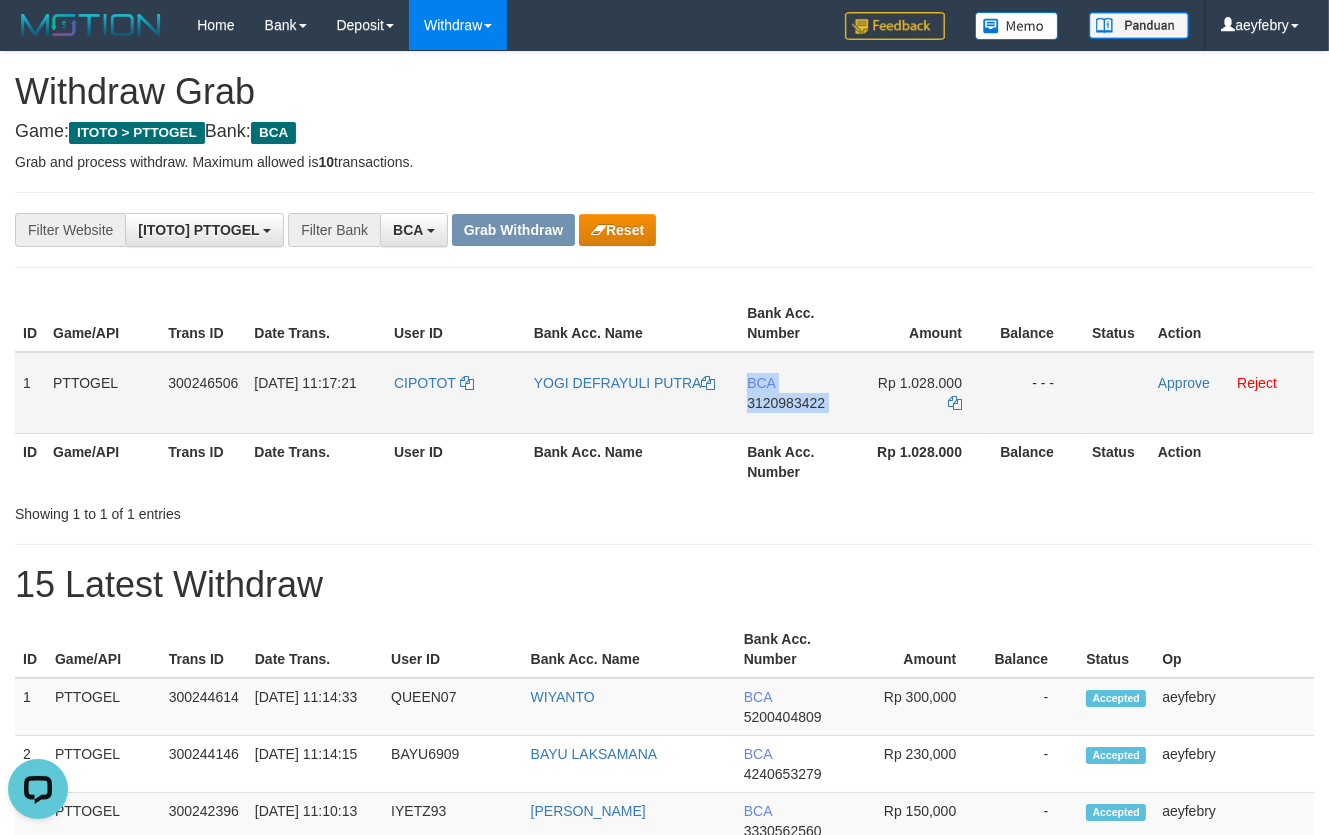 click on "3120983422" at bounding box center (786, 403) 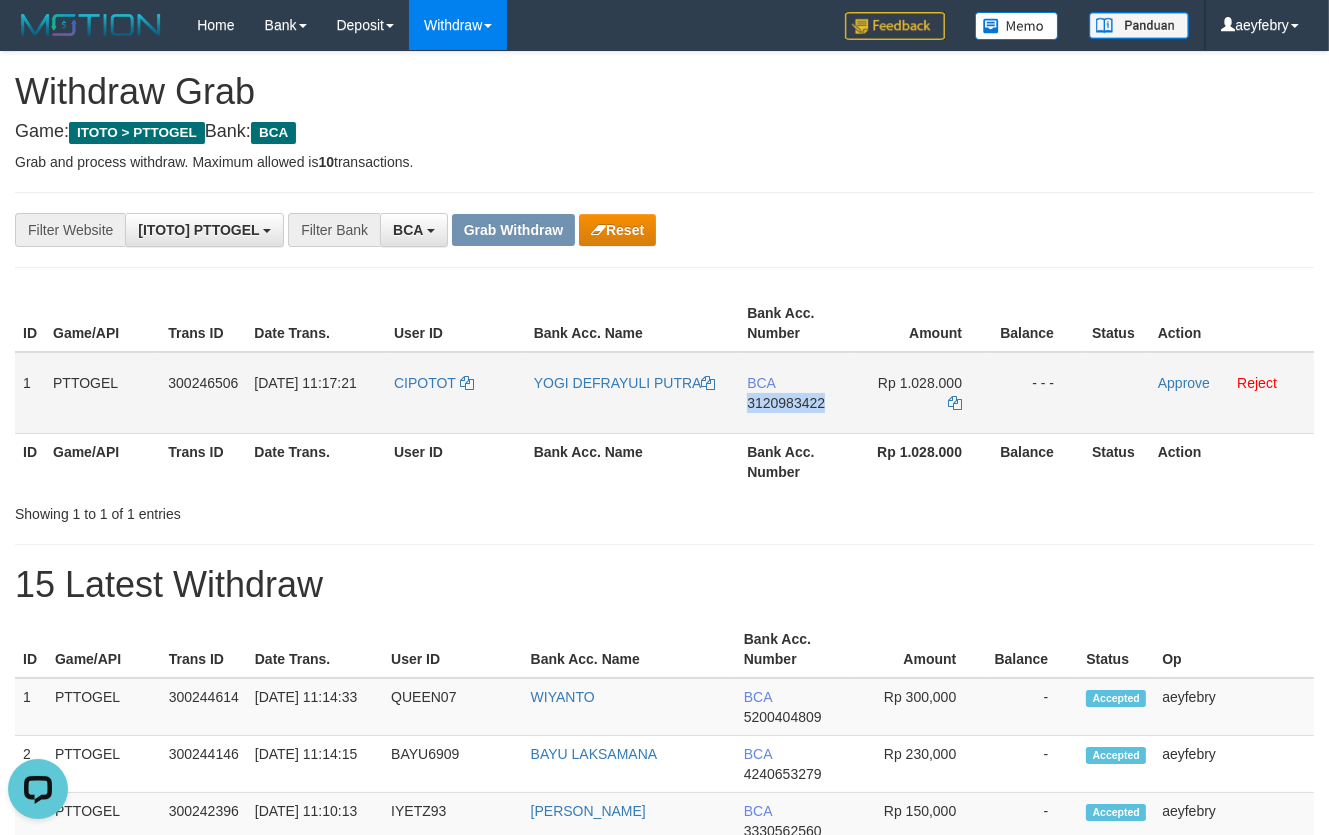 click on "3120983422" at bounding box center [786, 403] 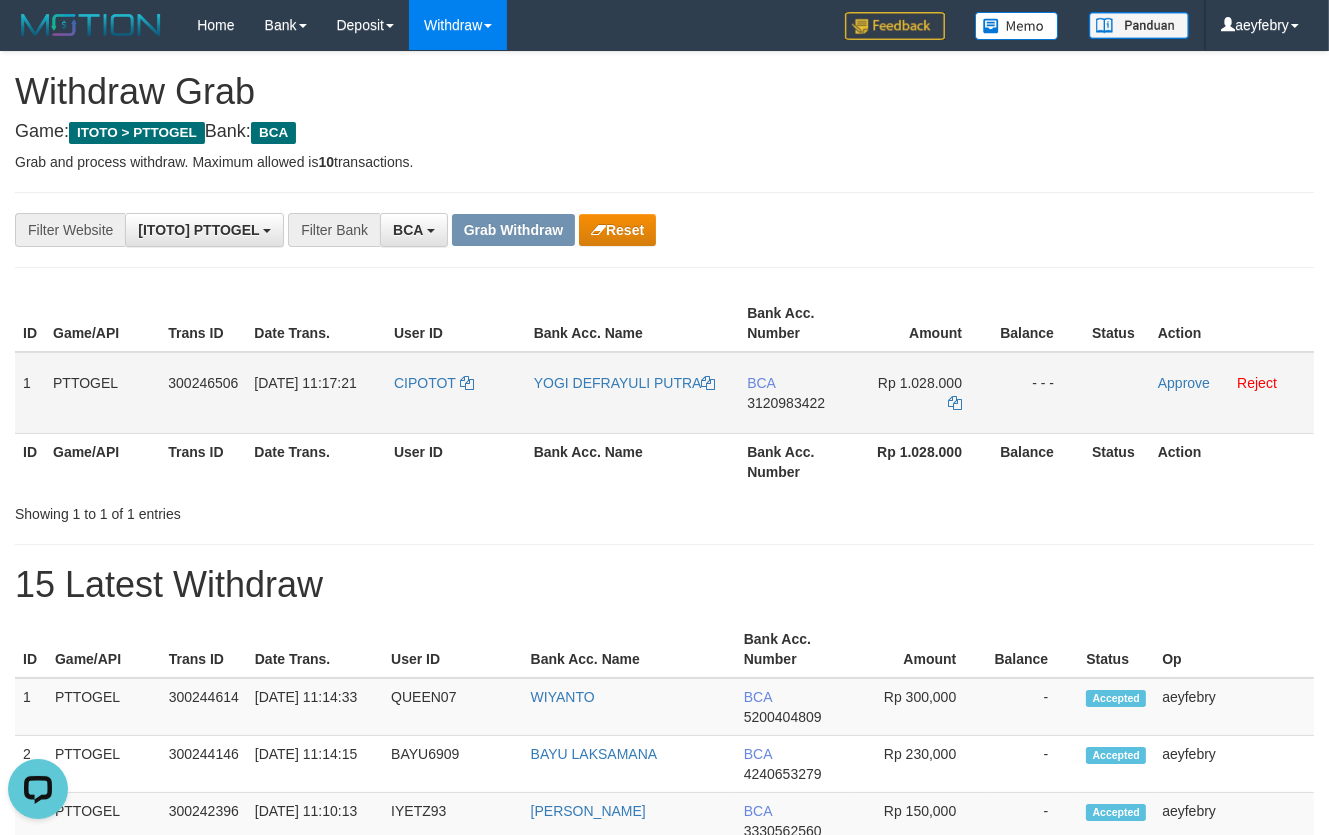 click on "3120983422" at bounding box center [786, 403] 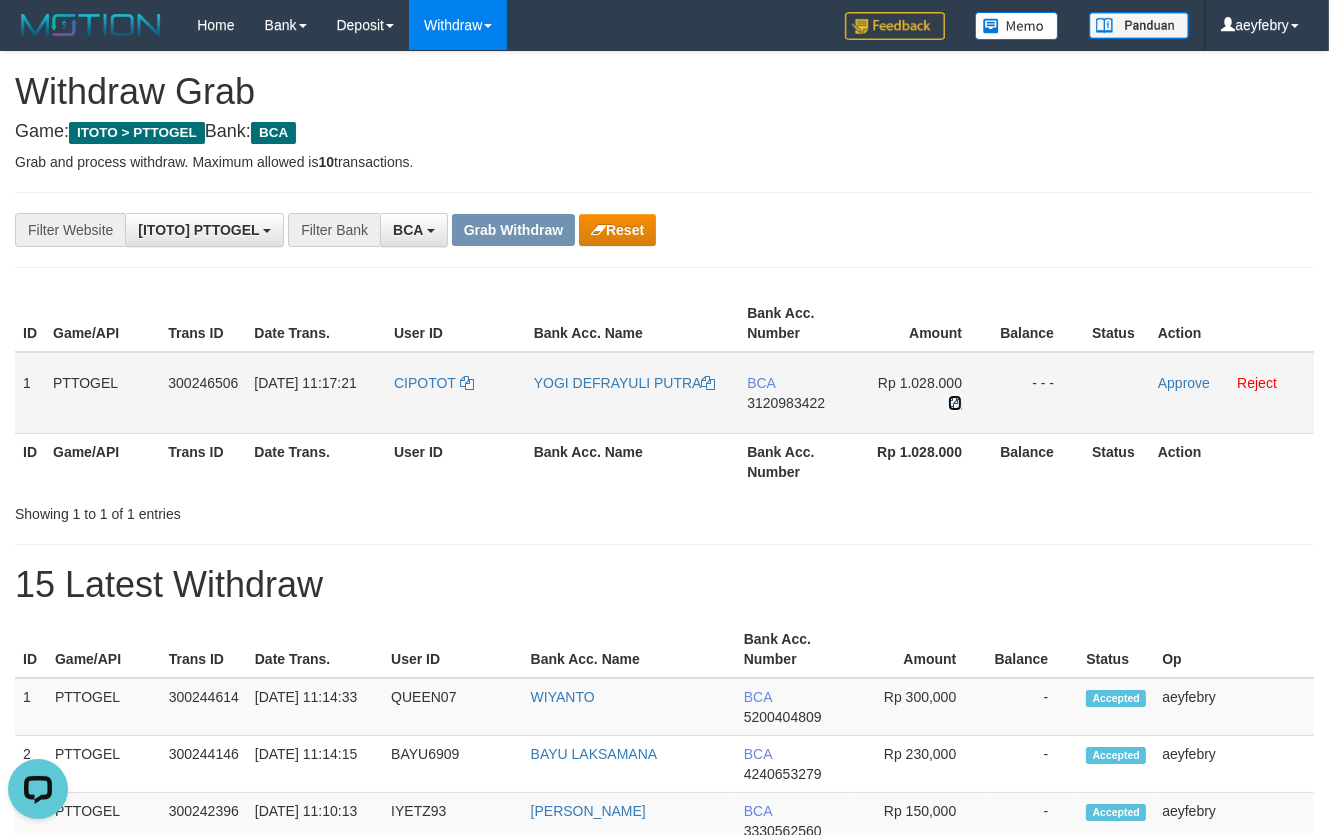 click at bounding box center [955, 403] 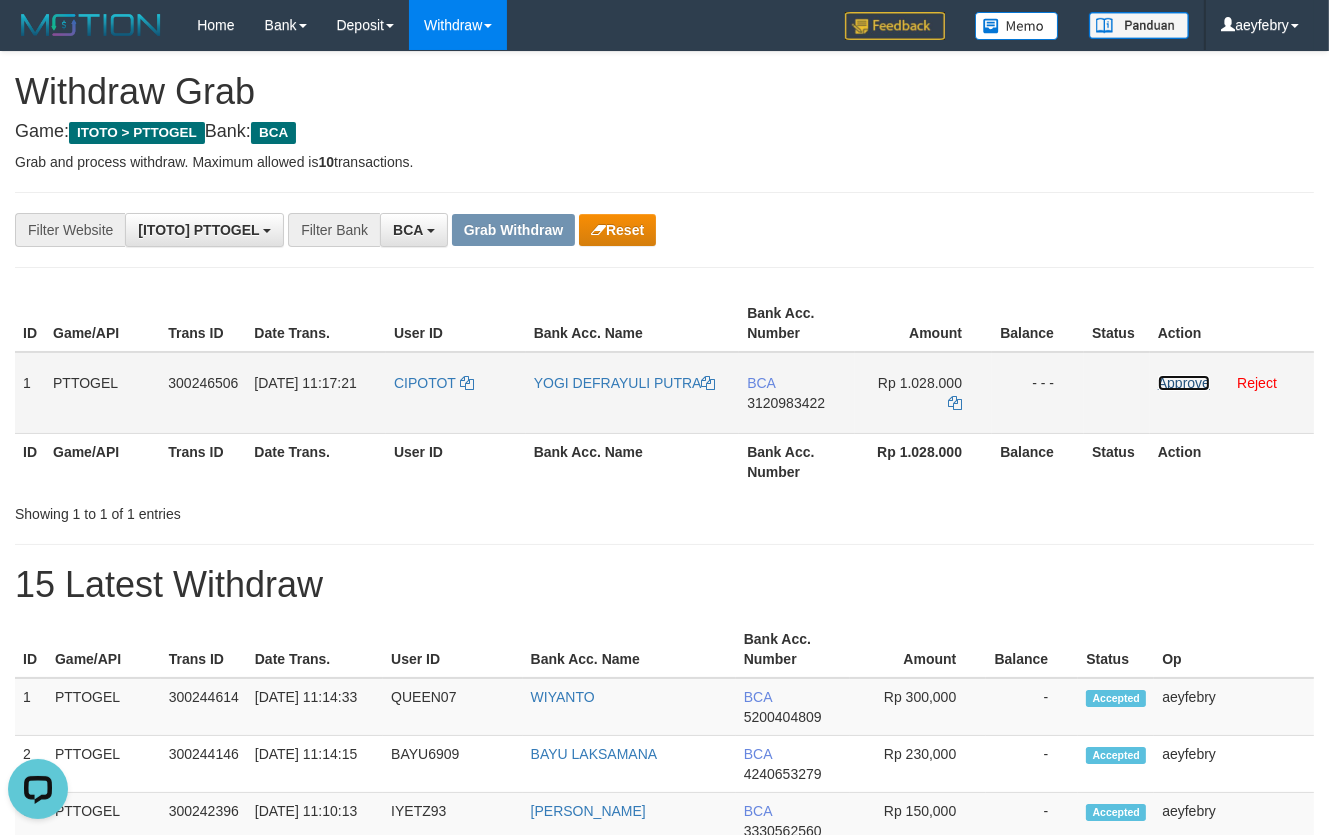 click on "Approve" at bounding box center [1184, 383] 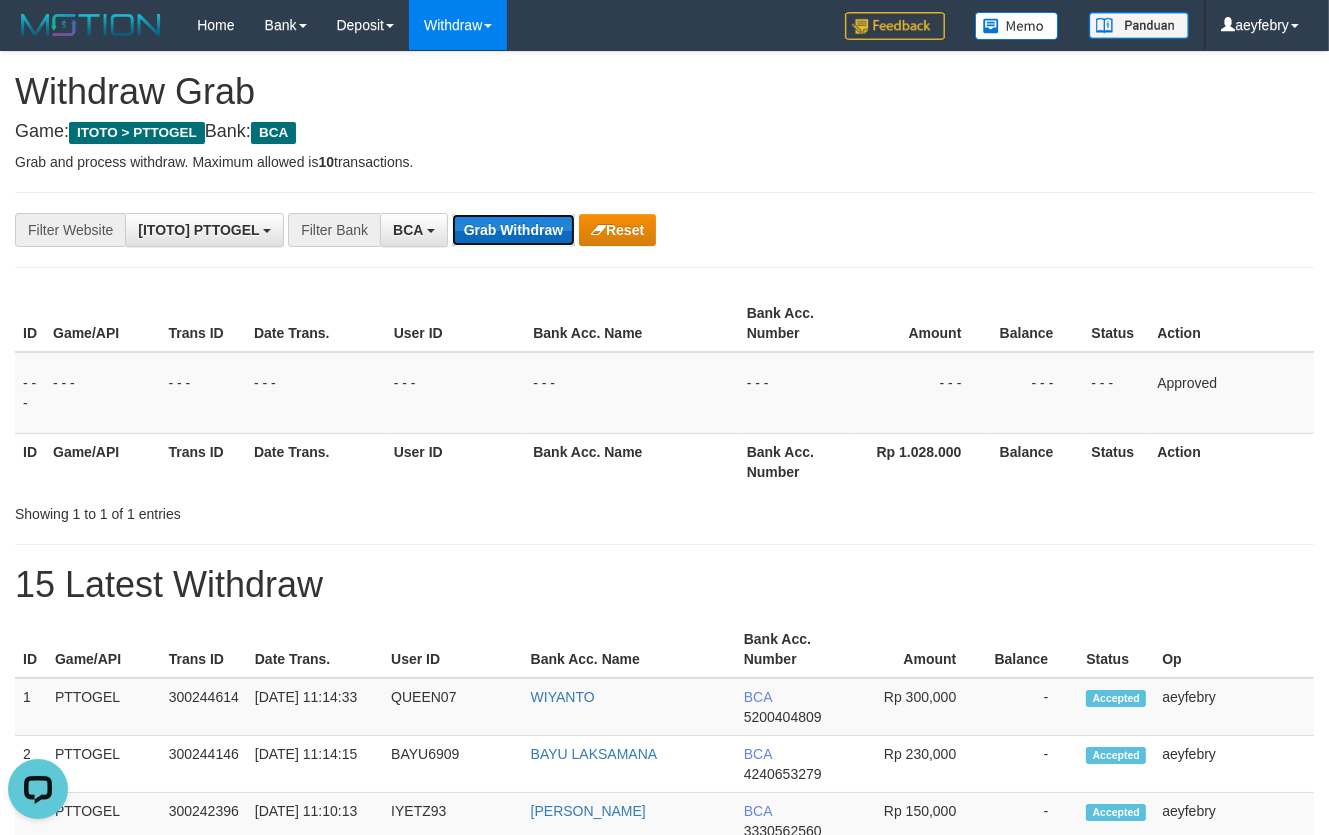 click on "Grab Withdraw" at bounding box center [513, 230] 